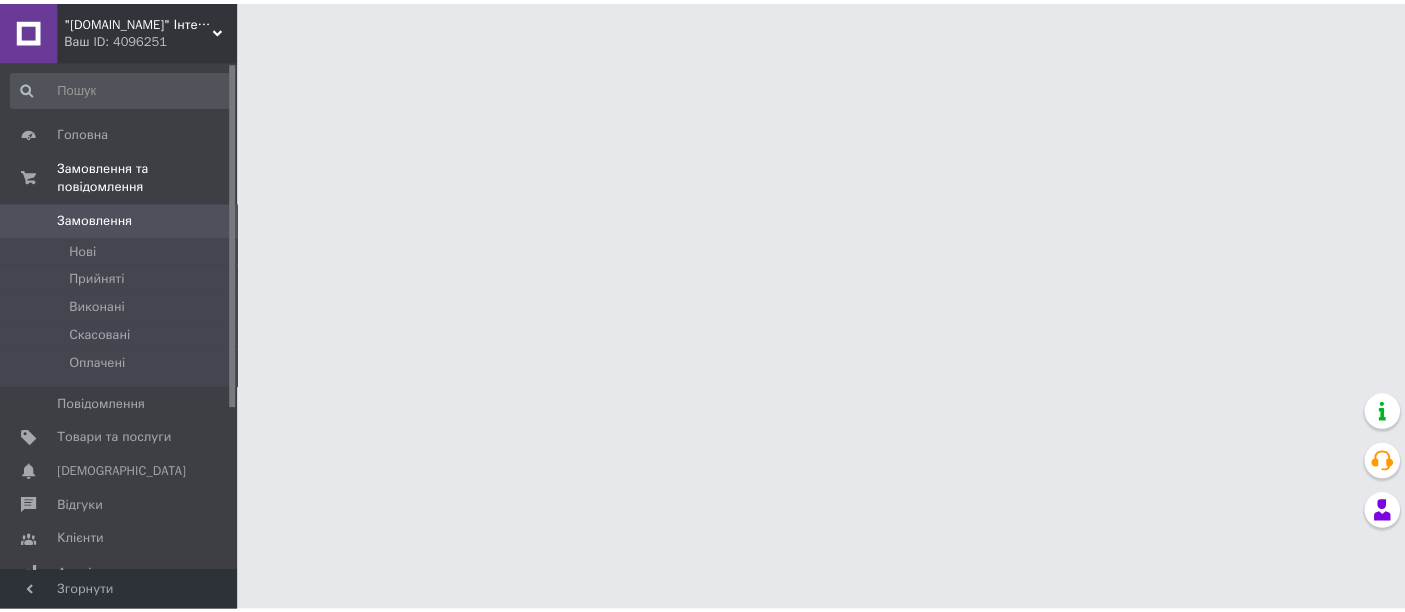 scroll, scrollTop: 0, scrollLeft: 0, axis: both 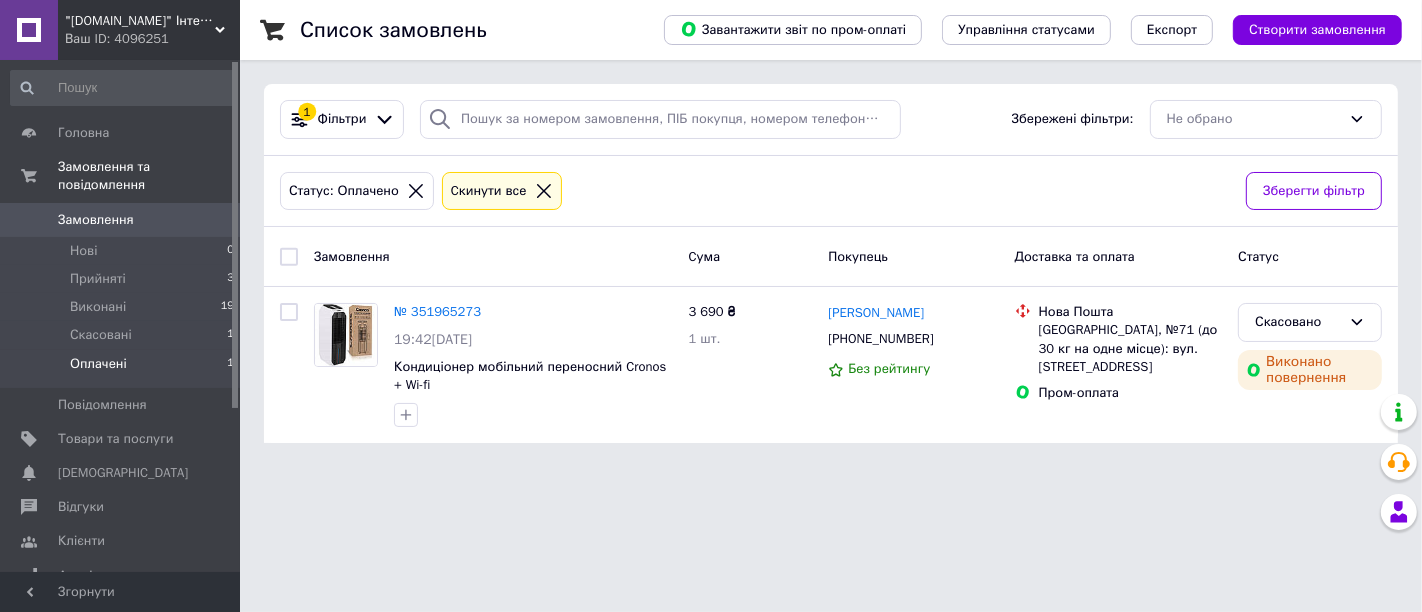click on ""Shopstorm.com.ua" Інтернет-магазин Ваш ID: 4096251 Сайт "Shopstorm.com.ua" Інтернет-магазин Кабінет покупця Перевірити стан системи Довідка Вийти Головна Замовлення та повідомлення Замовлення 0 Нові 0 Прийняті 3 Виконані 19 Скасовані 1 Оплачені 1 Повідомлення 0 Товари та послуги Сповіщення 0 0 Відгуки Клієнти Аналітика Інструменти веб-майстра та SEO Управління сайтом Гаманець компанії Маркет Налаштування Тарифи та рахунки Prom сайт 1 000 Згорнути
Список замовлень   Завантажити звіт по пром-оплаті Управління статусами 1" at bounding box center (711, 233) 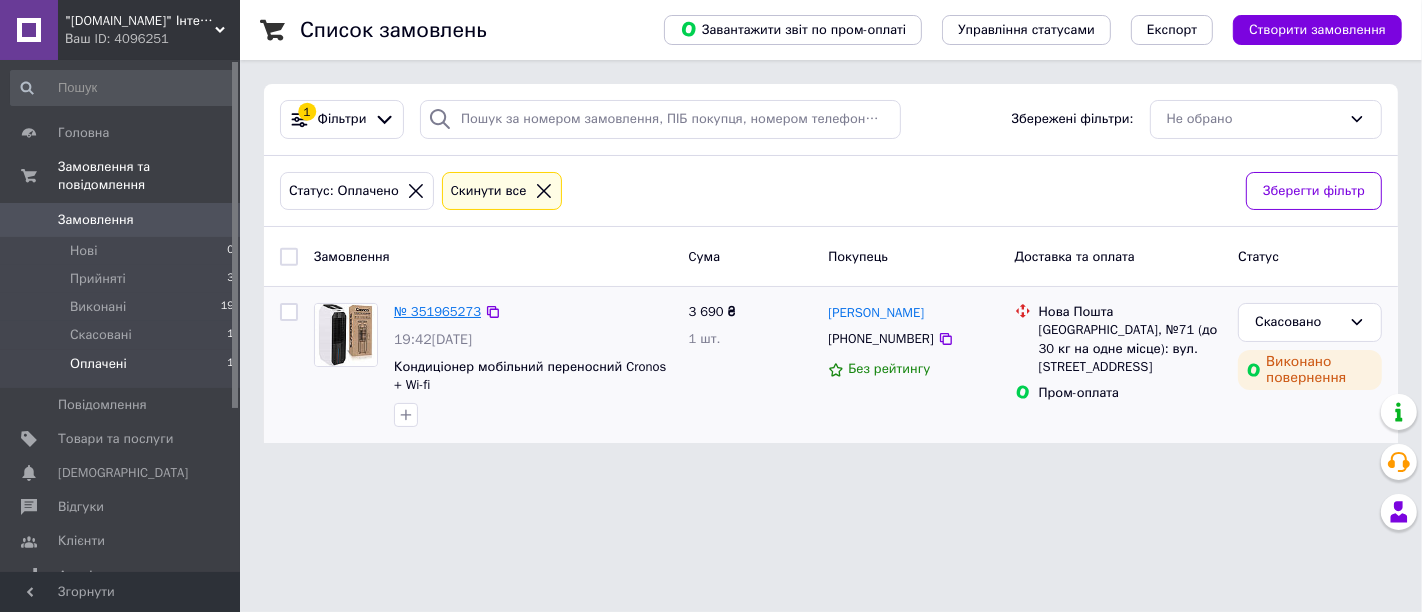 click on "№ 351965273" at bounding box center [437, 311] 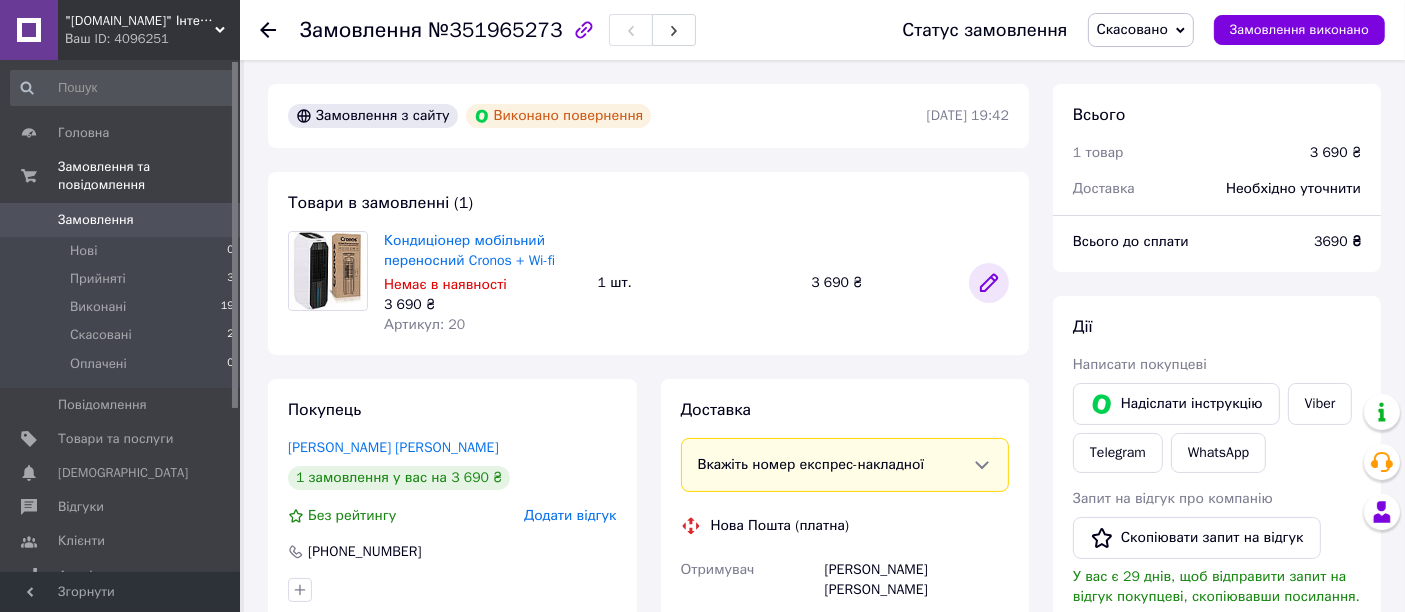 click 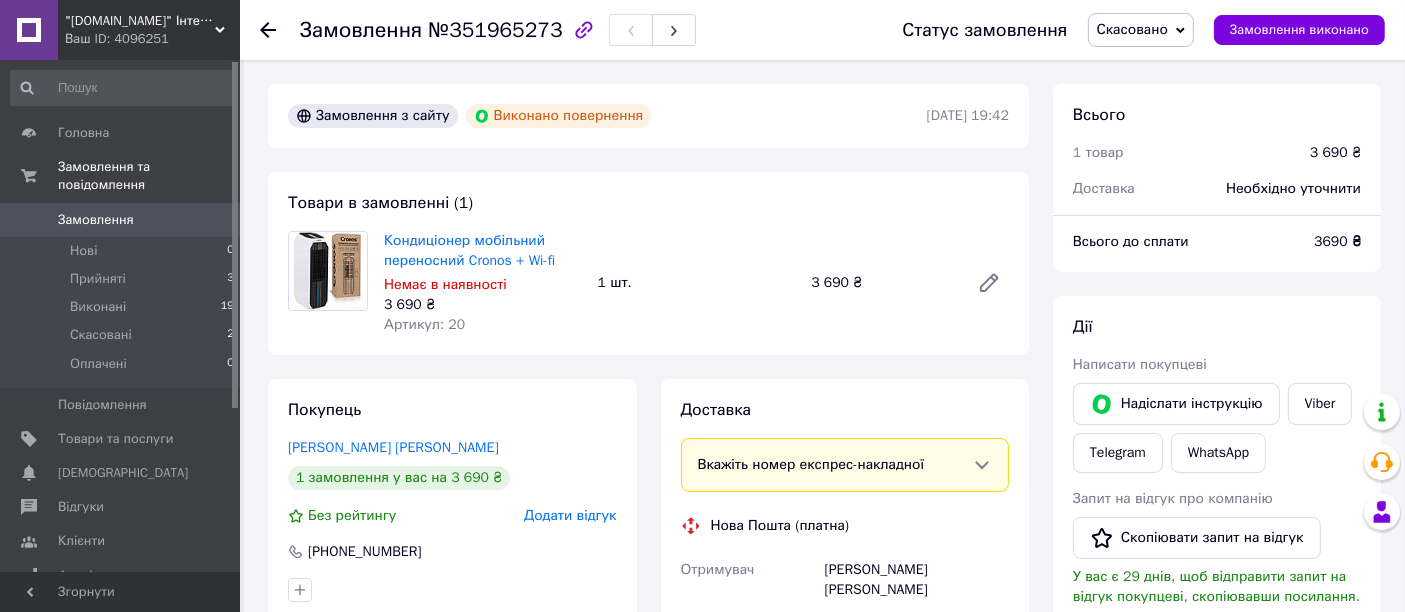 scroll, scrollTop: 111, scrollLeft: 0, axis: vertical 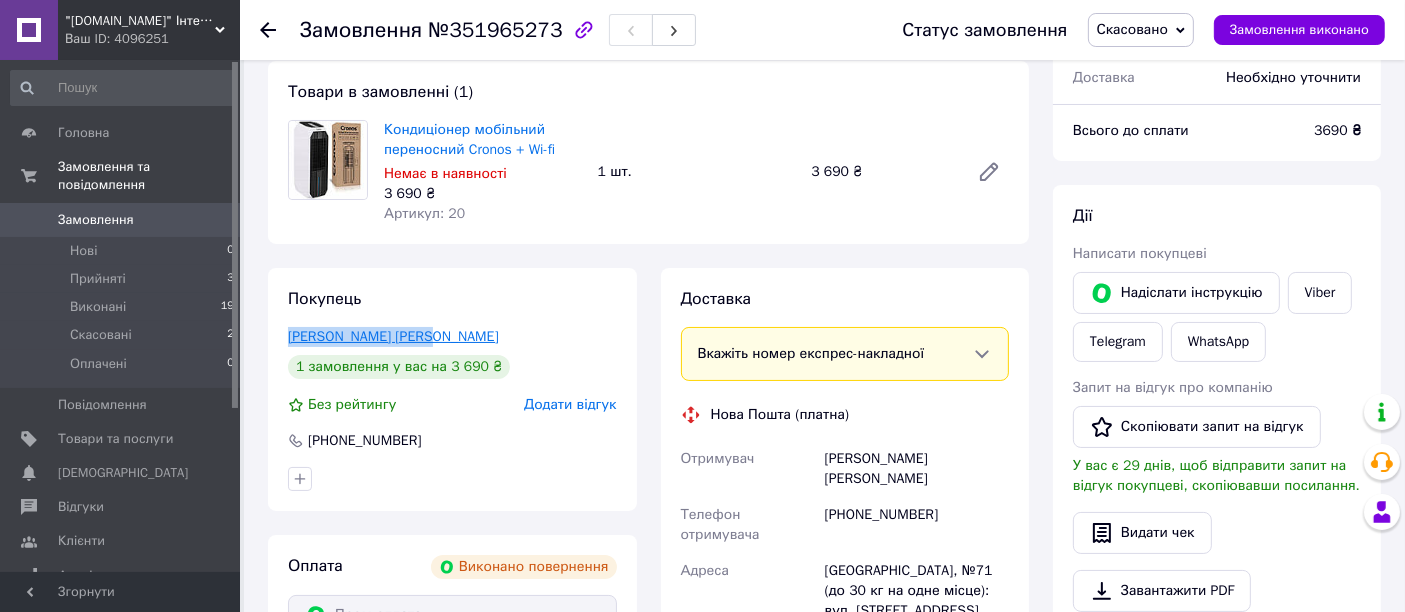 drag, startPoint x: 431, startPoint y: 337, endPoint x: 328, endPoint y: 341, distance: 103.077644 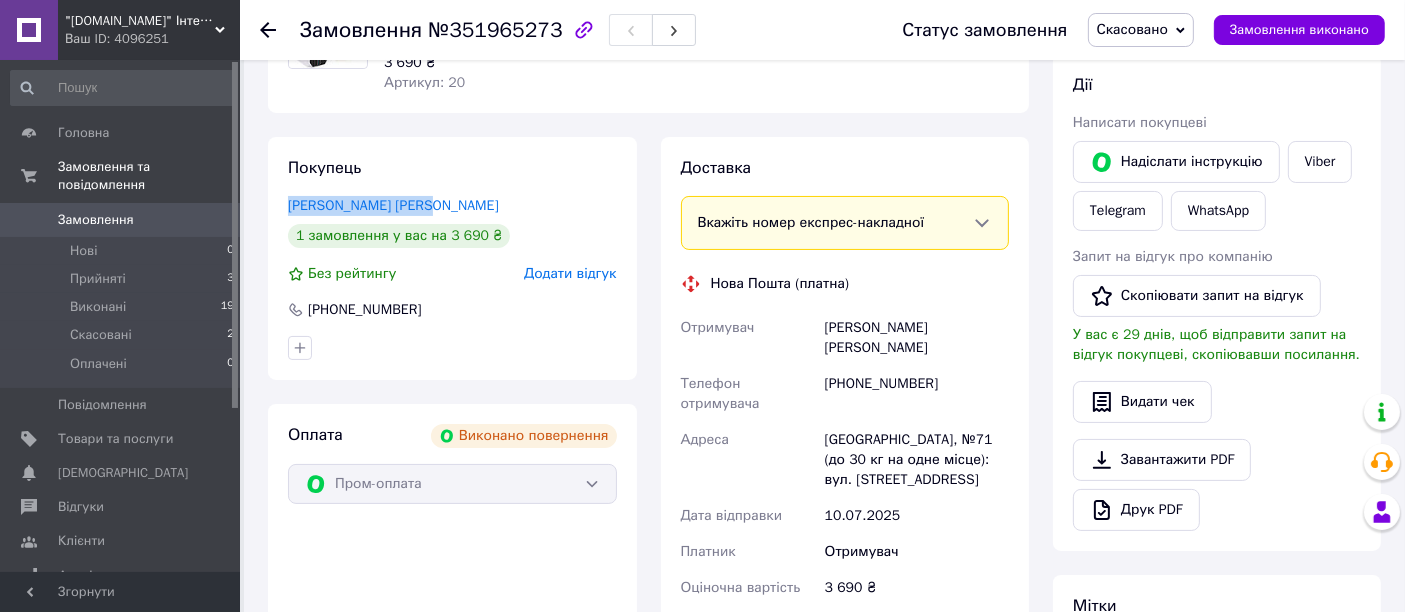 scroll, scrollTop: 333, scrollLeft: 0, axis: vertical 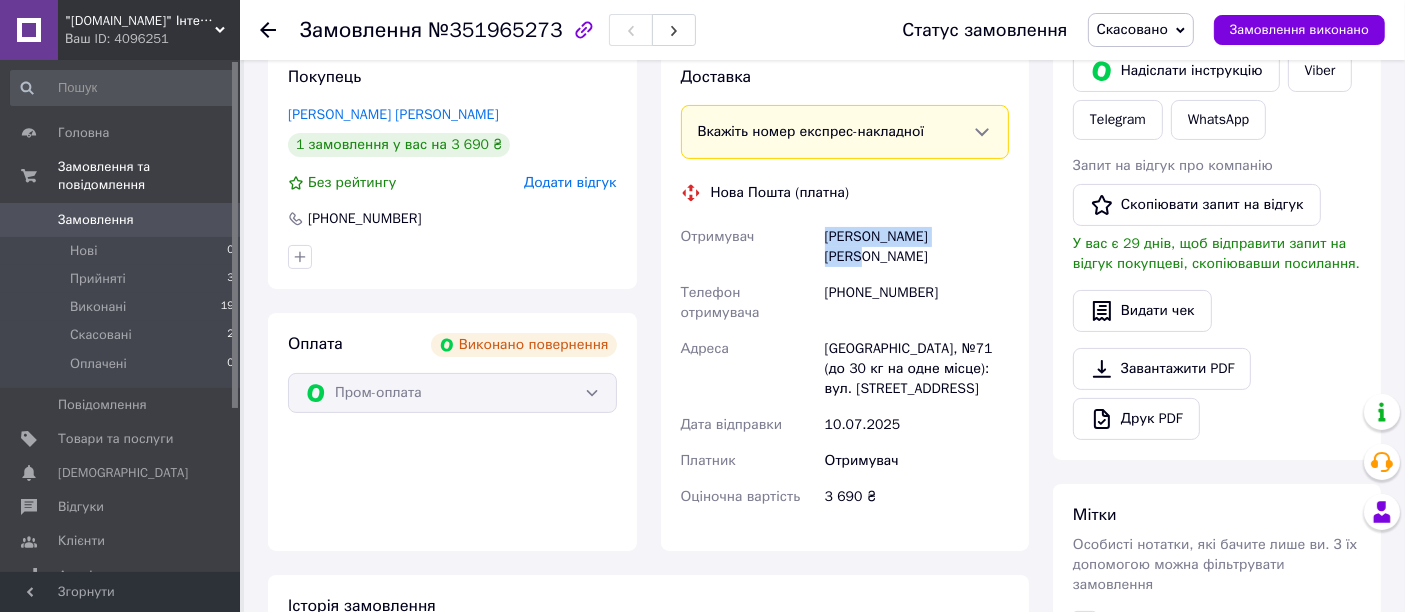 drag, startPoint x: 957, startPoint y: 233, endPoint x: 805, endPoint y: 241, distance: 152.21039 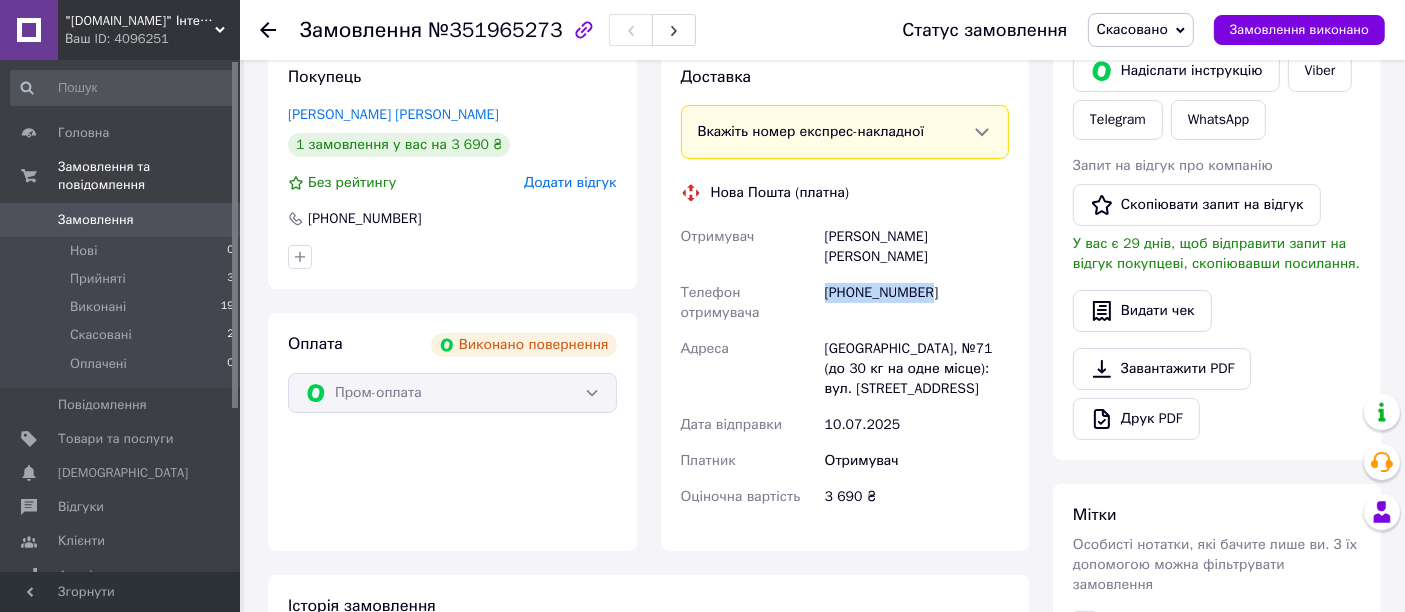 drag, startPoint x: 929, startPoint y: 268, endPoint x: 825, endPoint y: 285, distance: 105.380264 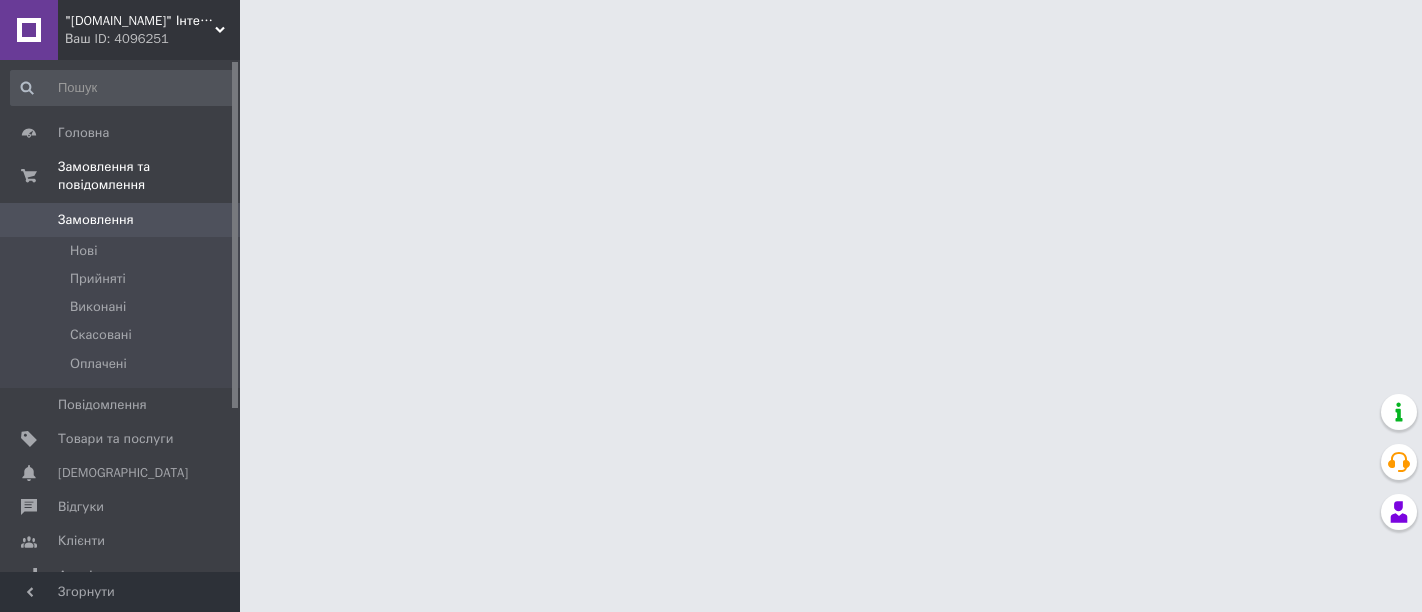 scroll, scrollTop: 0, scrollLeft: 0, axis: both 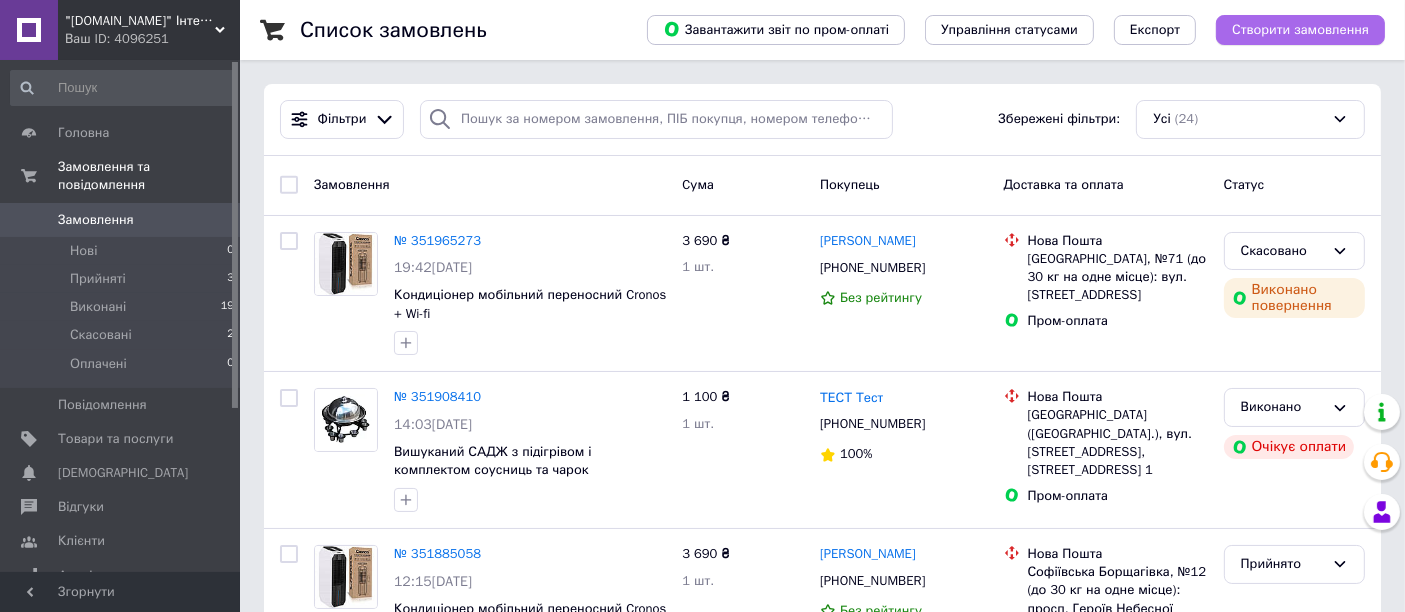 click on "Створити замовлення" at bounding box center (1300, 30) 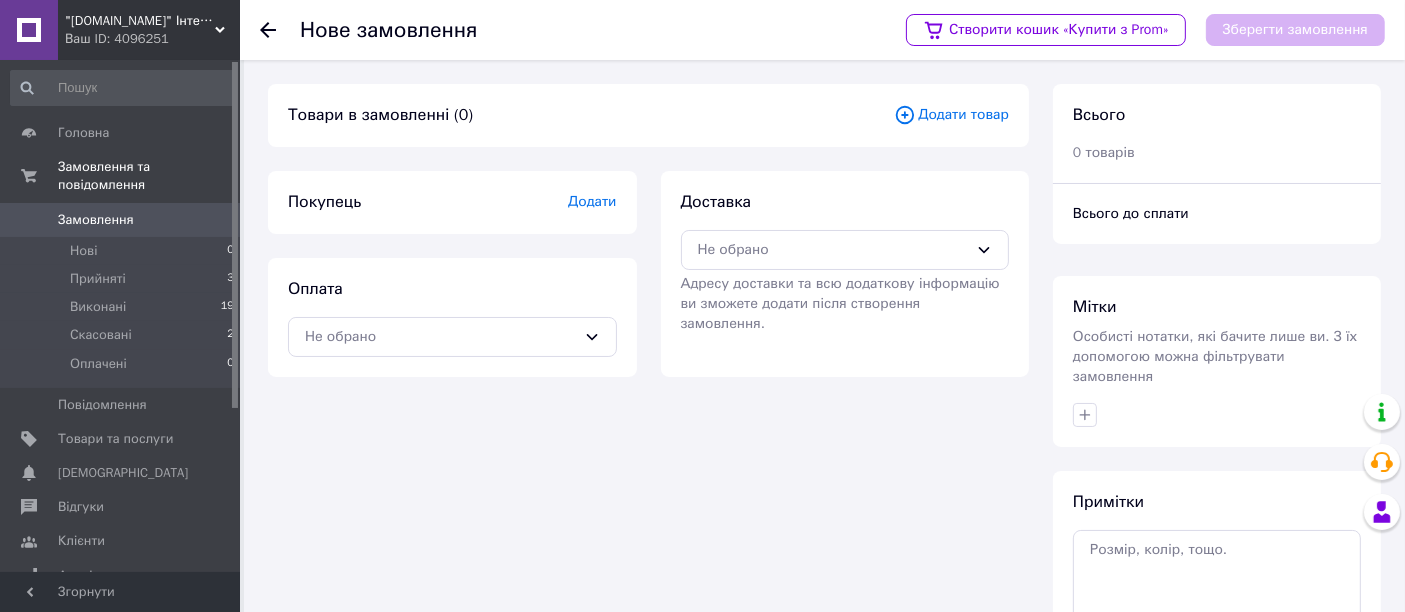 click on "Додати" at bounding box center [592, 201] 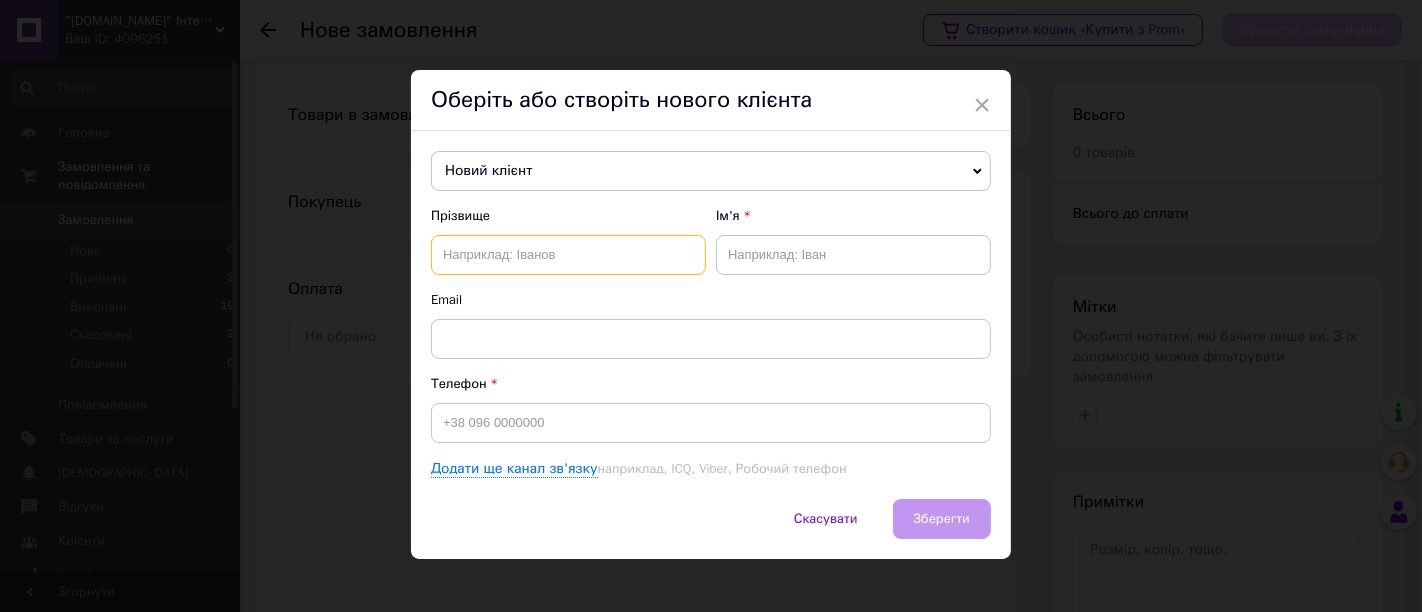 click at bounding box center [568, 255] 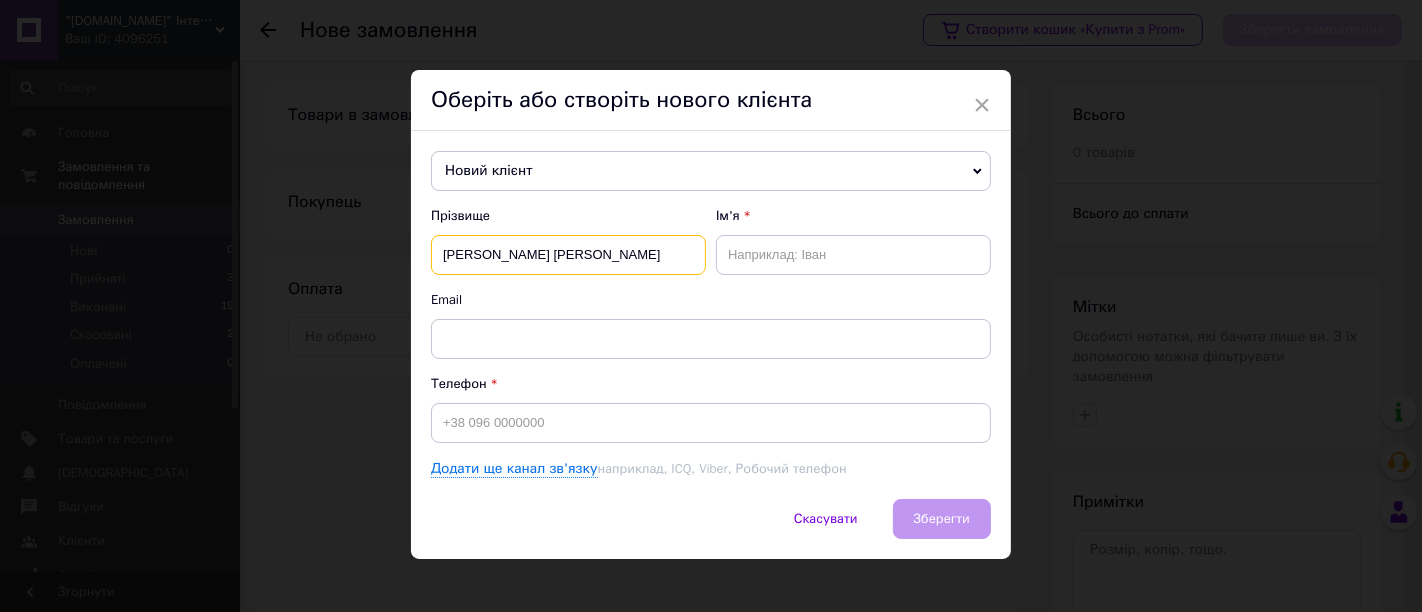 drag, startPoint x: 603, startPoint y: 261, endPoint x: 524, endPoint y: 257, distance: 79.101204 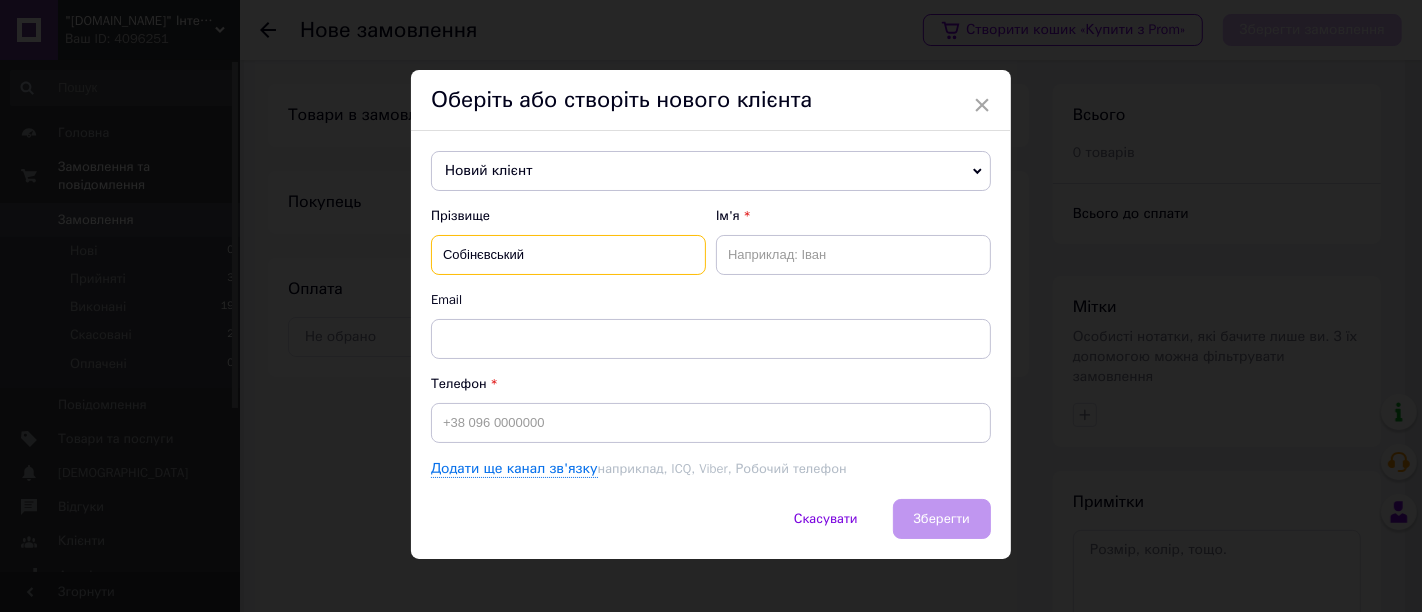 type on "Собінєвський" 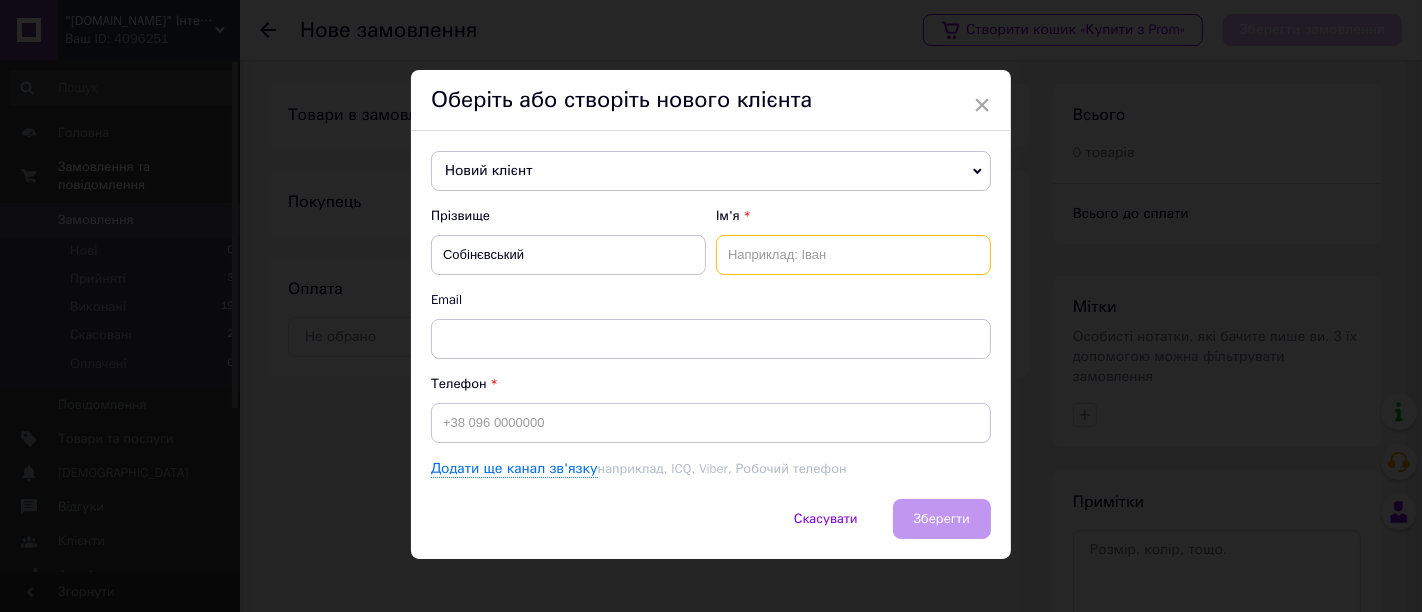 click at bounding box center [853, 255] 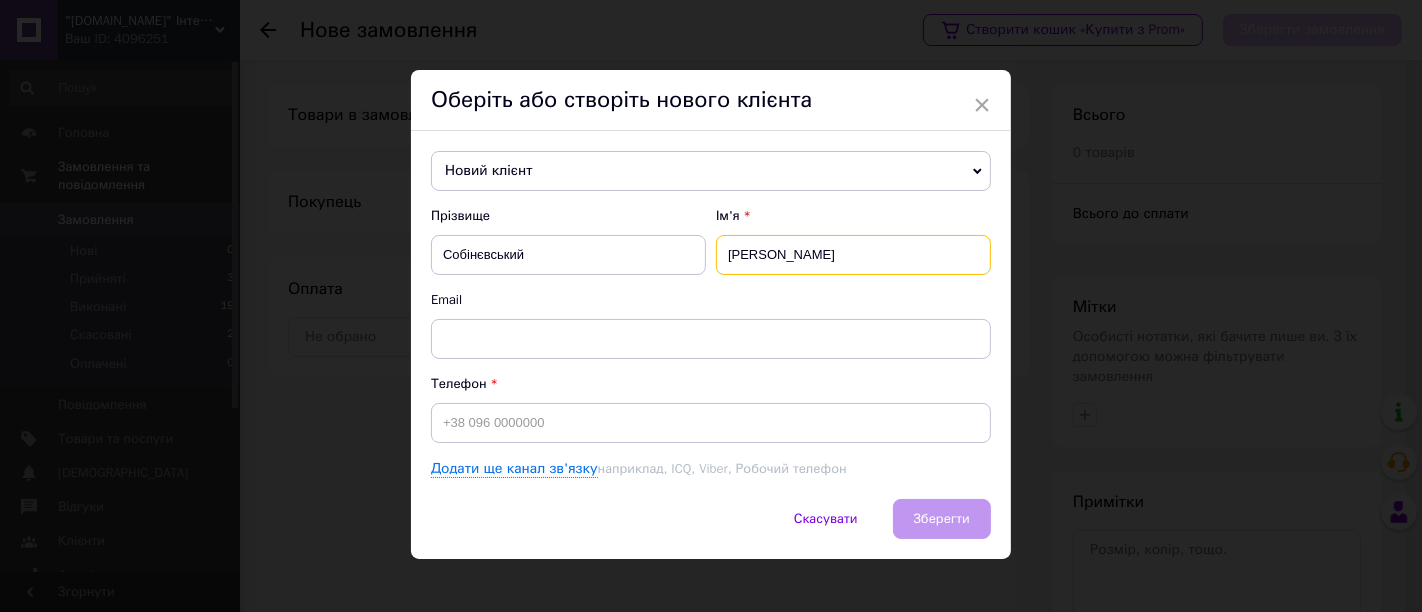 type on "[PERSON_NAME]" 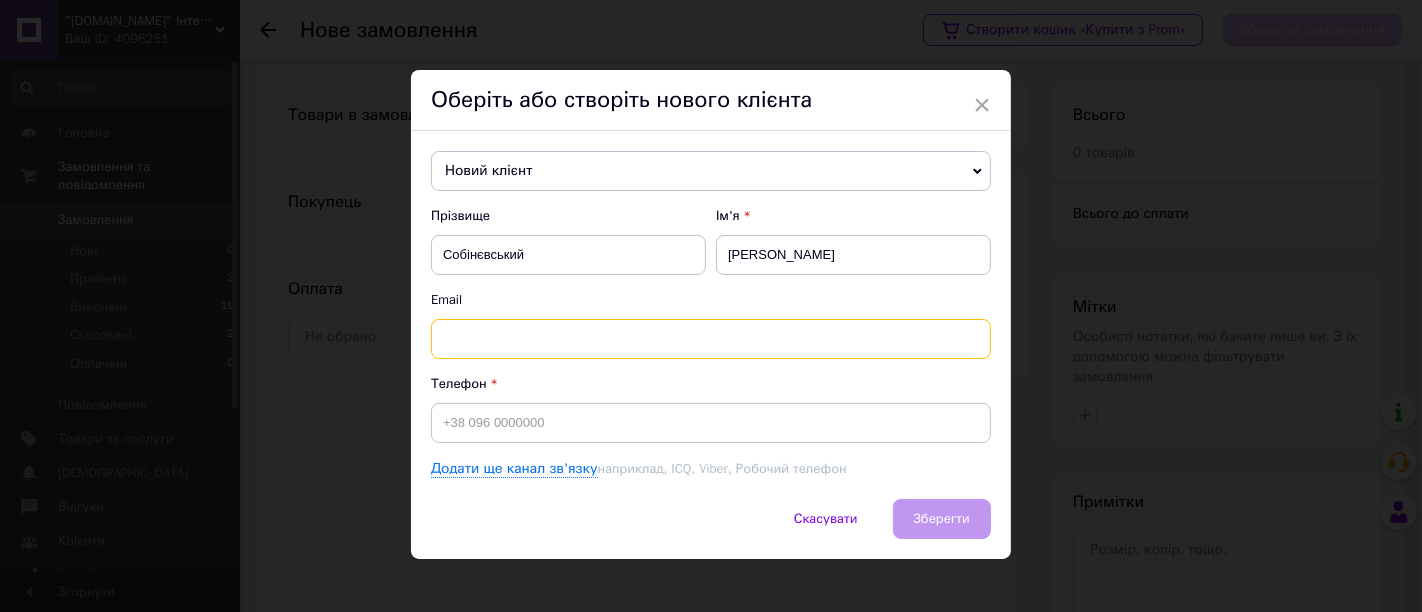 click at bounding box center [711, 339] 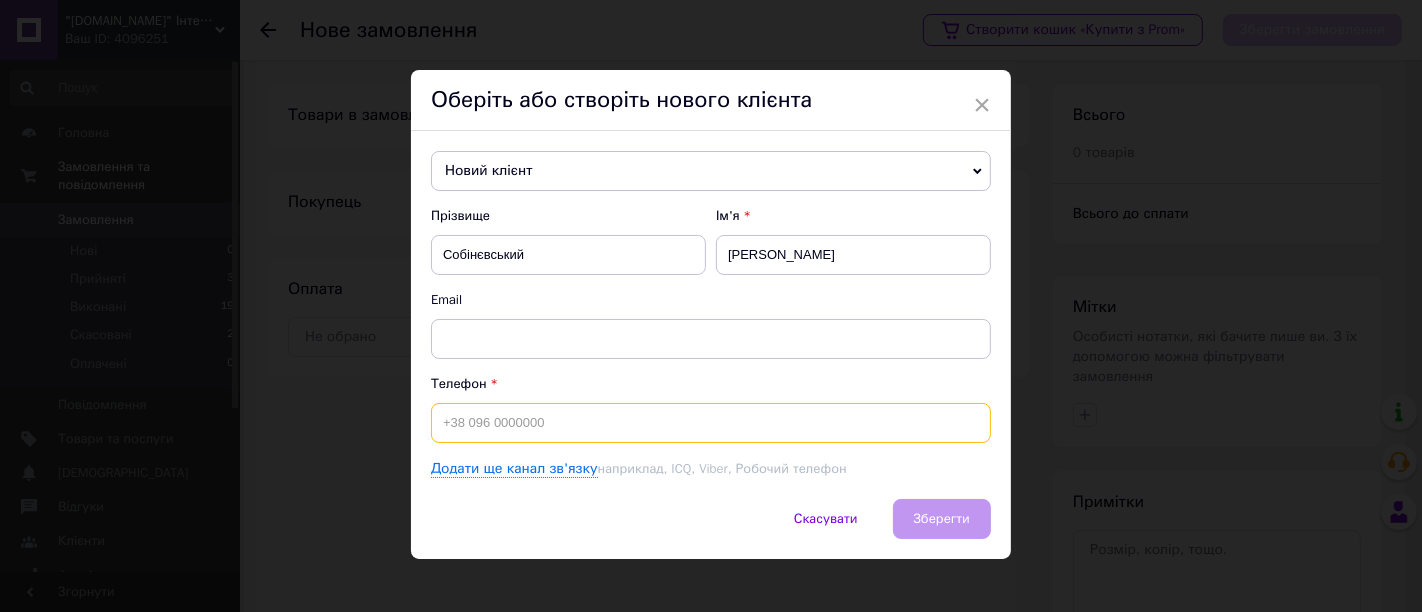 click at bounding box center [711, 423] 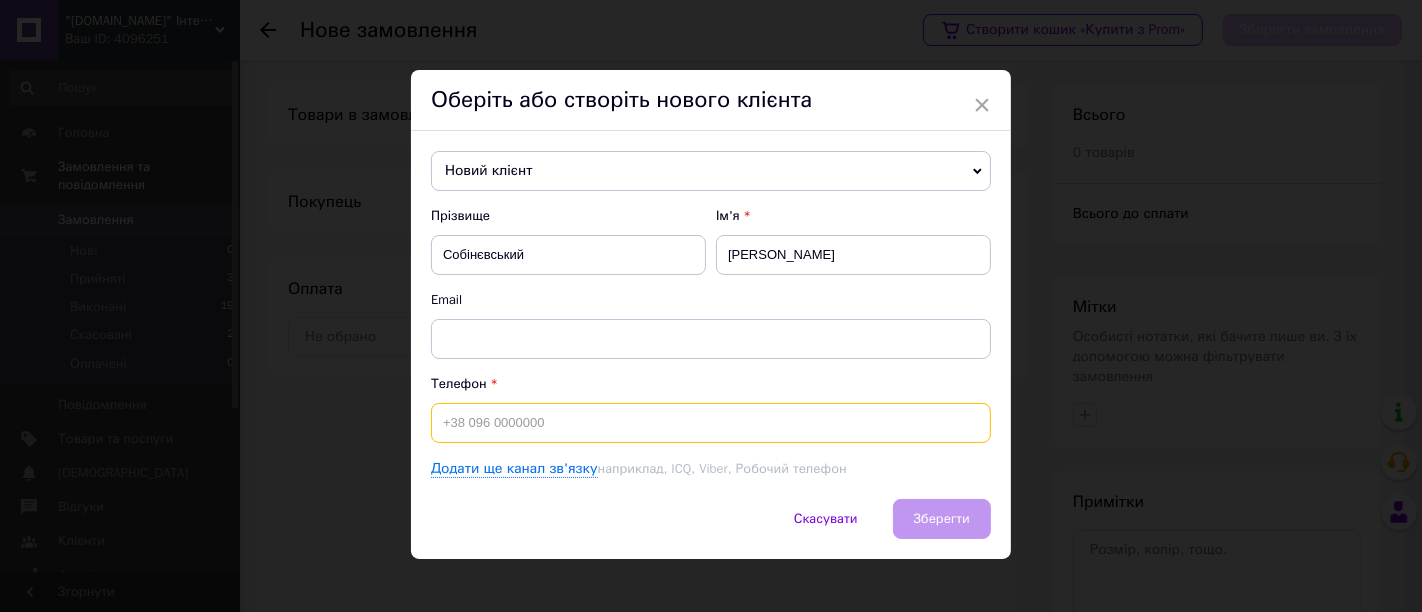 paste on "[PHONE_NUMBER]" 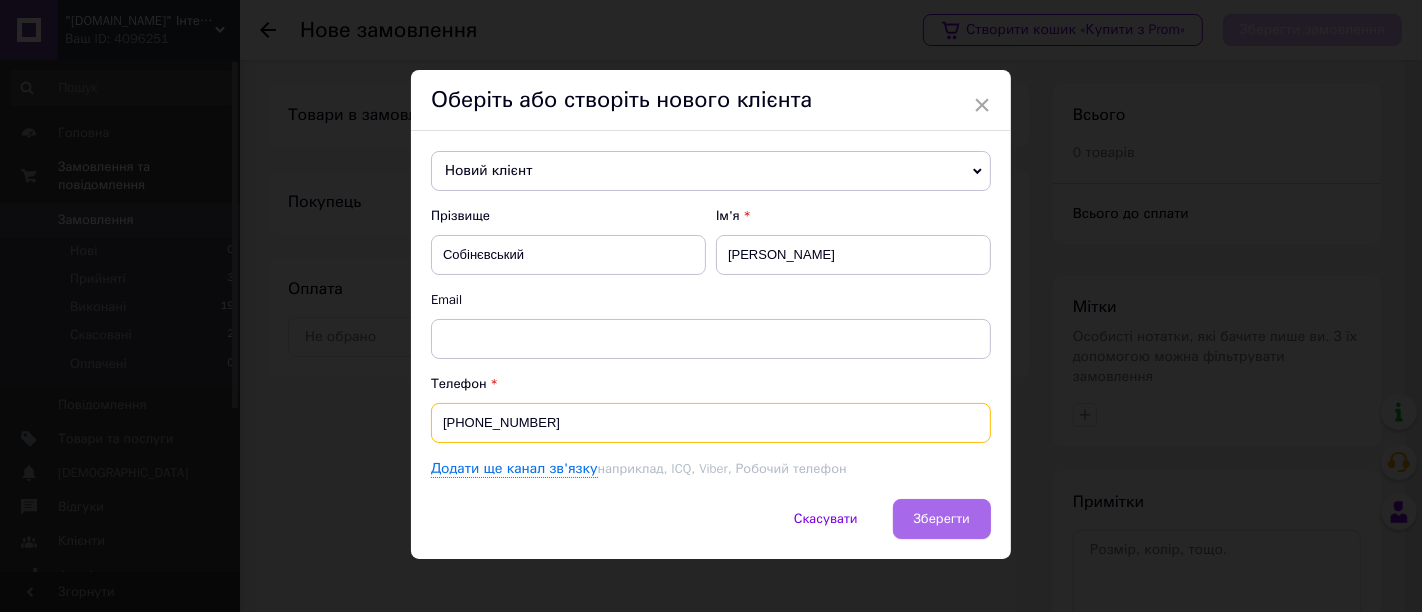 type on "[PHONE_NUMBER]" 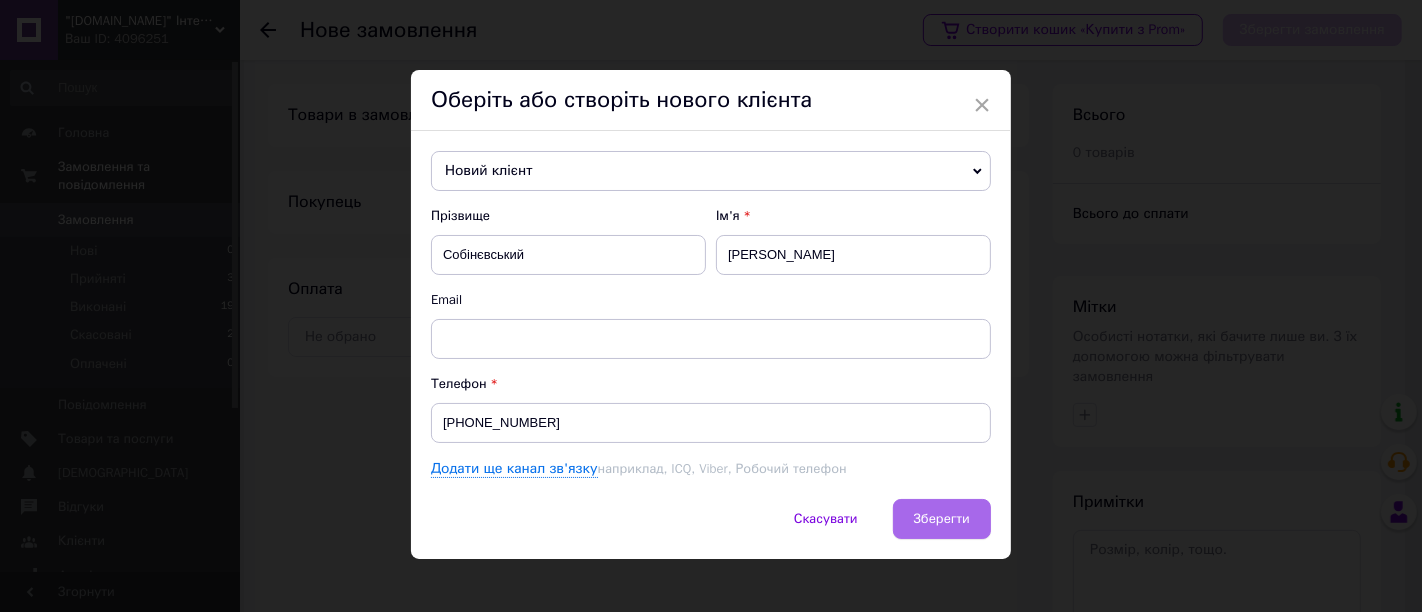 click on "Зберегти" at bounding box center (942, 518) 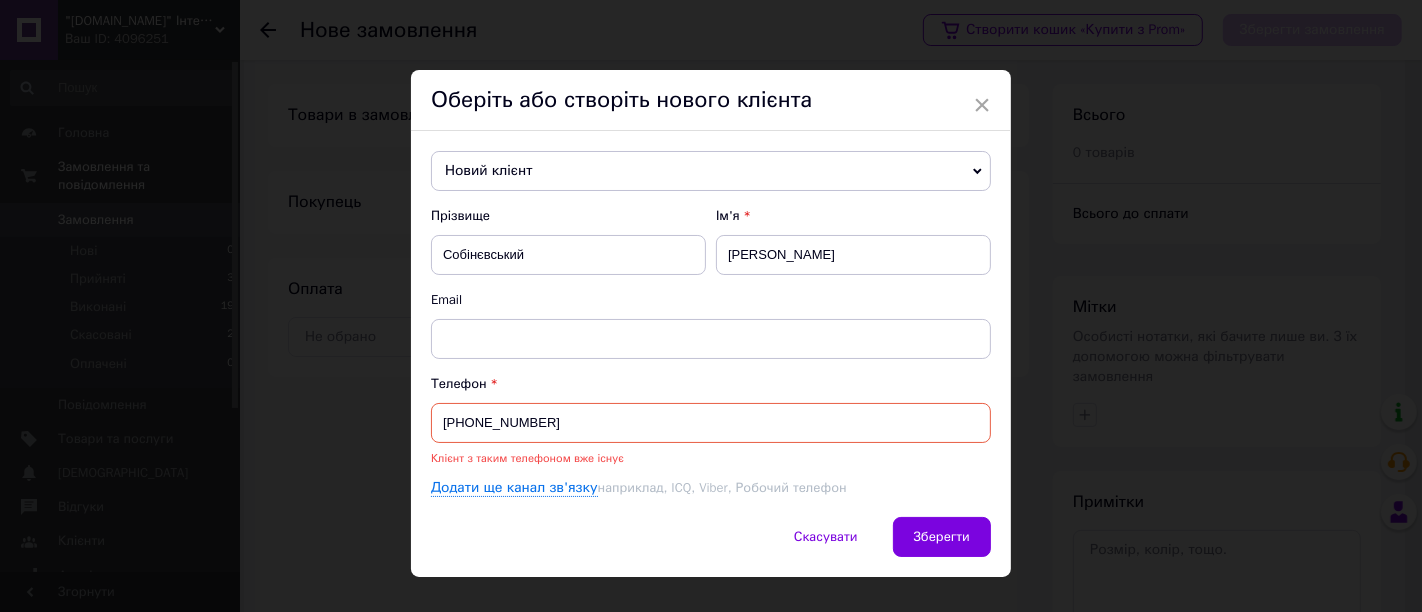 click on "Новий клієнт" at bounding box center [711, 171] 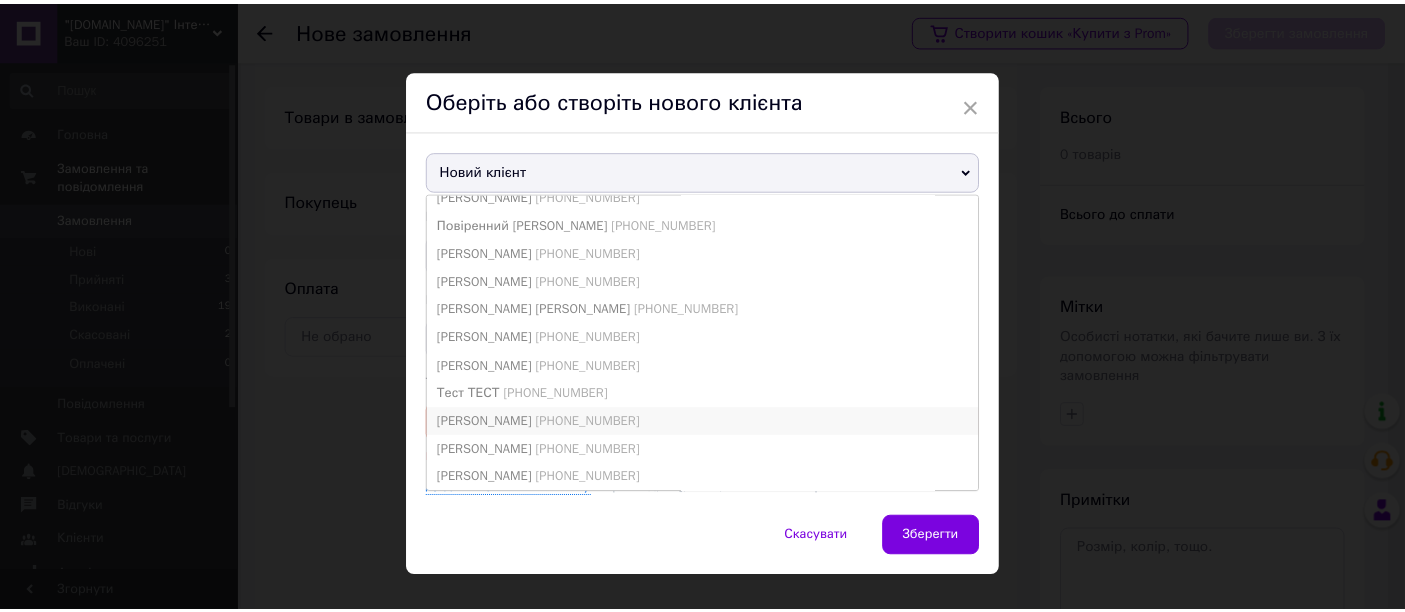 scroll, scrollTop: 352, scrollLeft: 0, axis: vertical 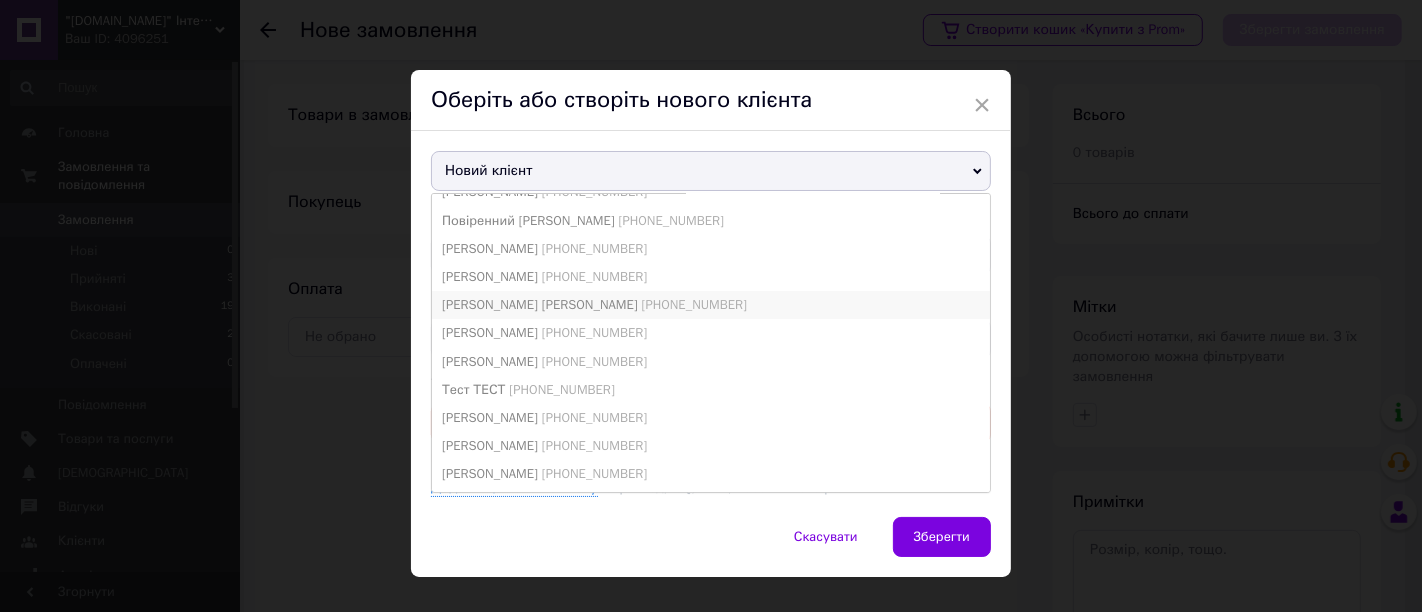 click on "[PERSON_NAME] [PERSON_NAME]" at bounding box center [540, 304] 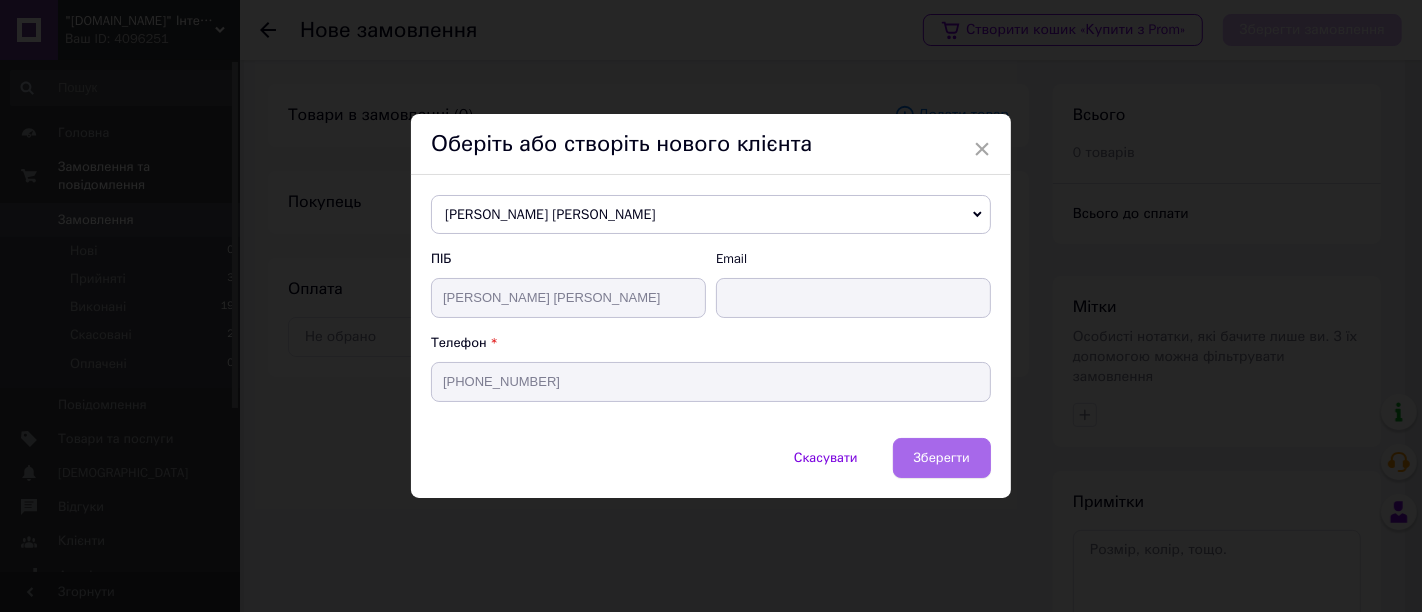 click on "Зберегти" at bounding box center [942, 457] 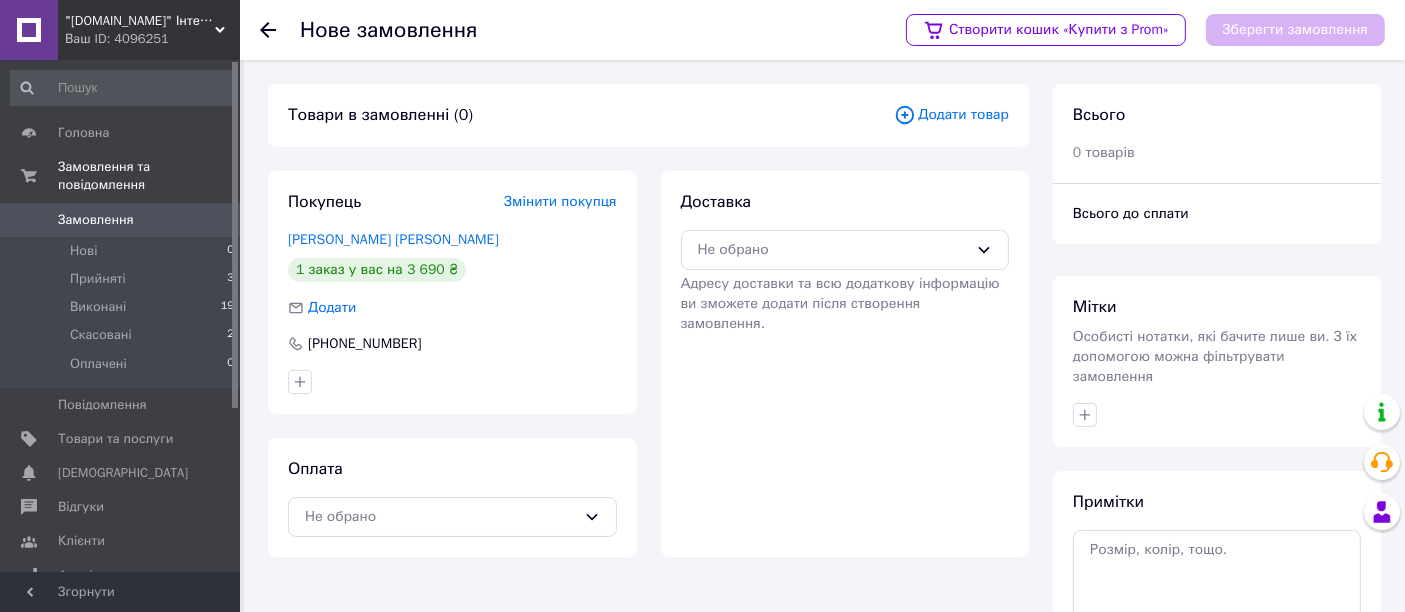 click on "1 заказ у вас на 3 690 ₴" at bounding box center (377, 270) 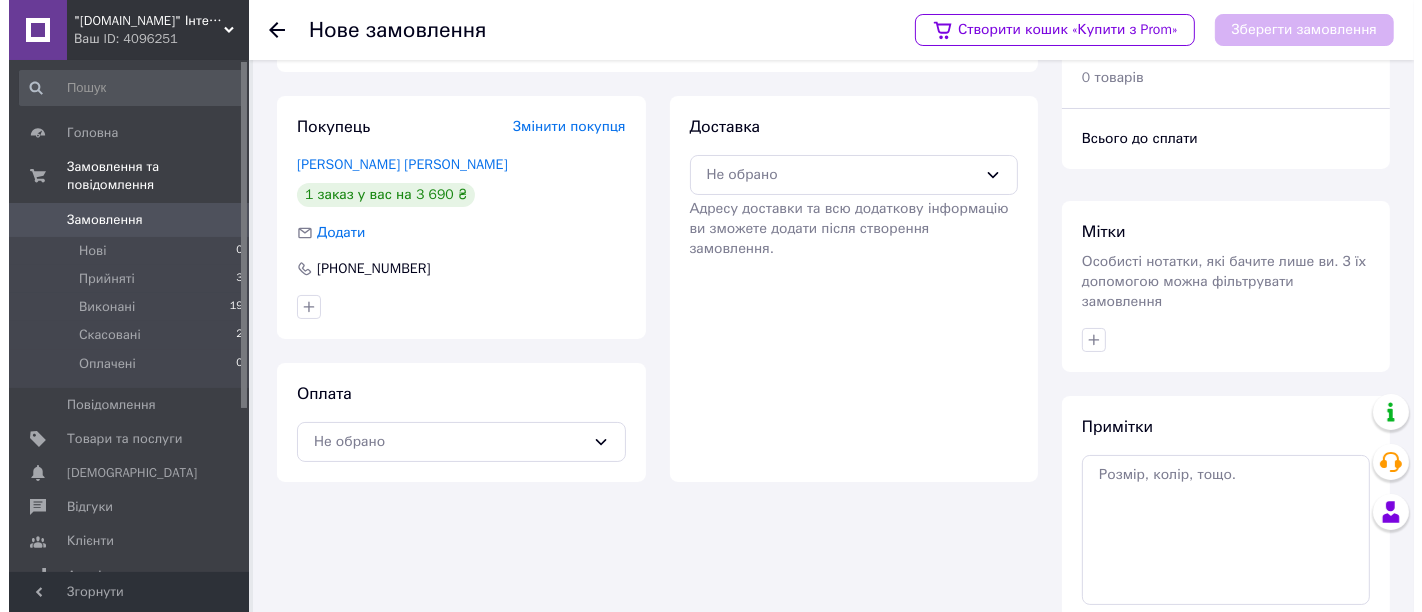 scroll, scrollTop: 0, scrollLeft: 0, axis: both 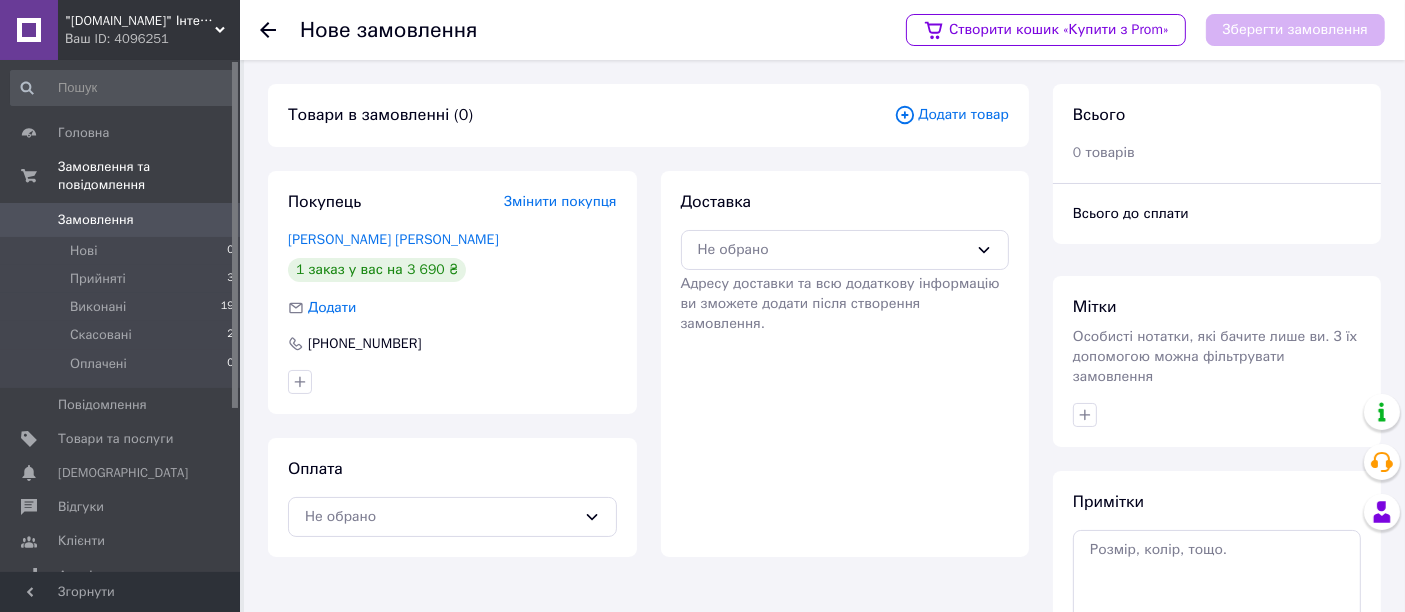 click on "Додати товар" at bounding box center [951, 115] 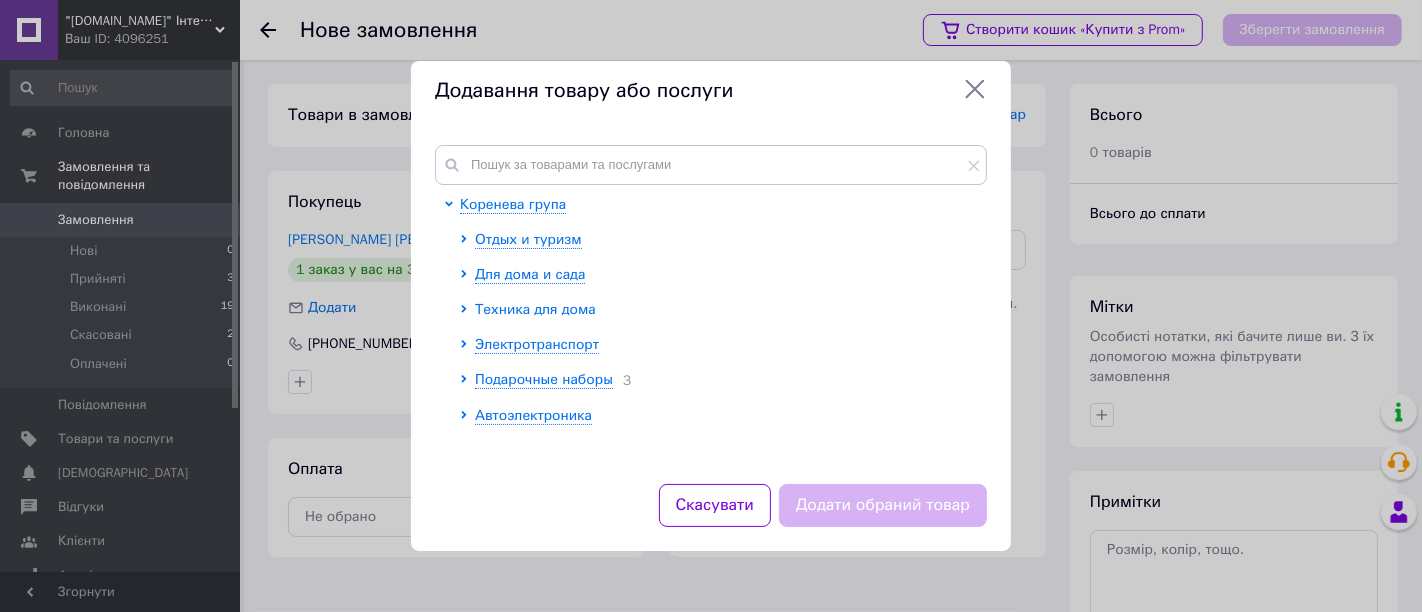 click on "Техника для дома" at bounding box center [535, 309] 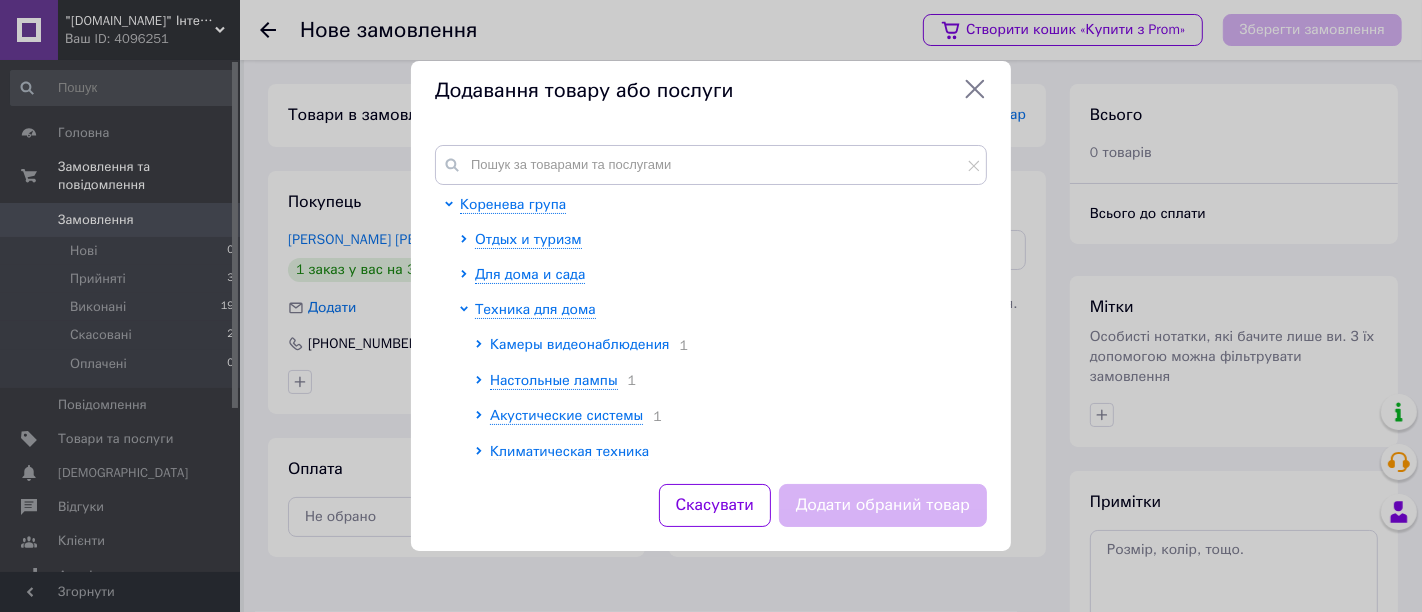 scroll, scrollTop: 111, scrollLeft: 0, axis: vertical 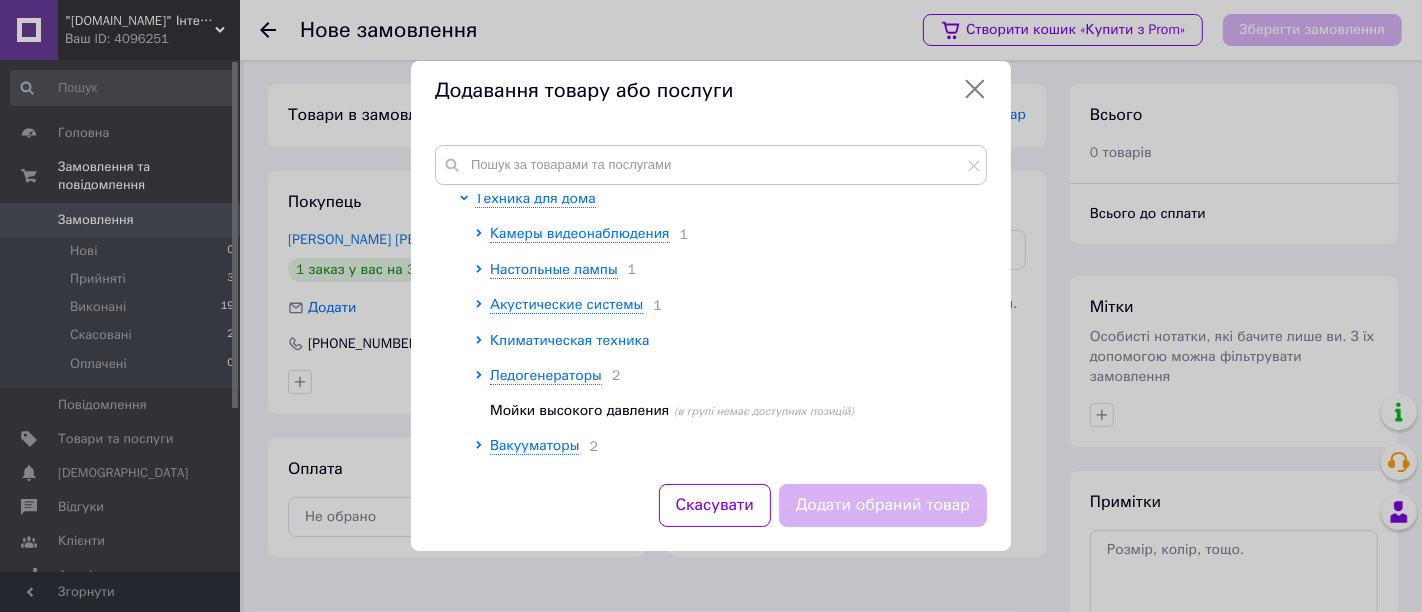 click on "Климатическая техника" at bounding box center (569, 340) 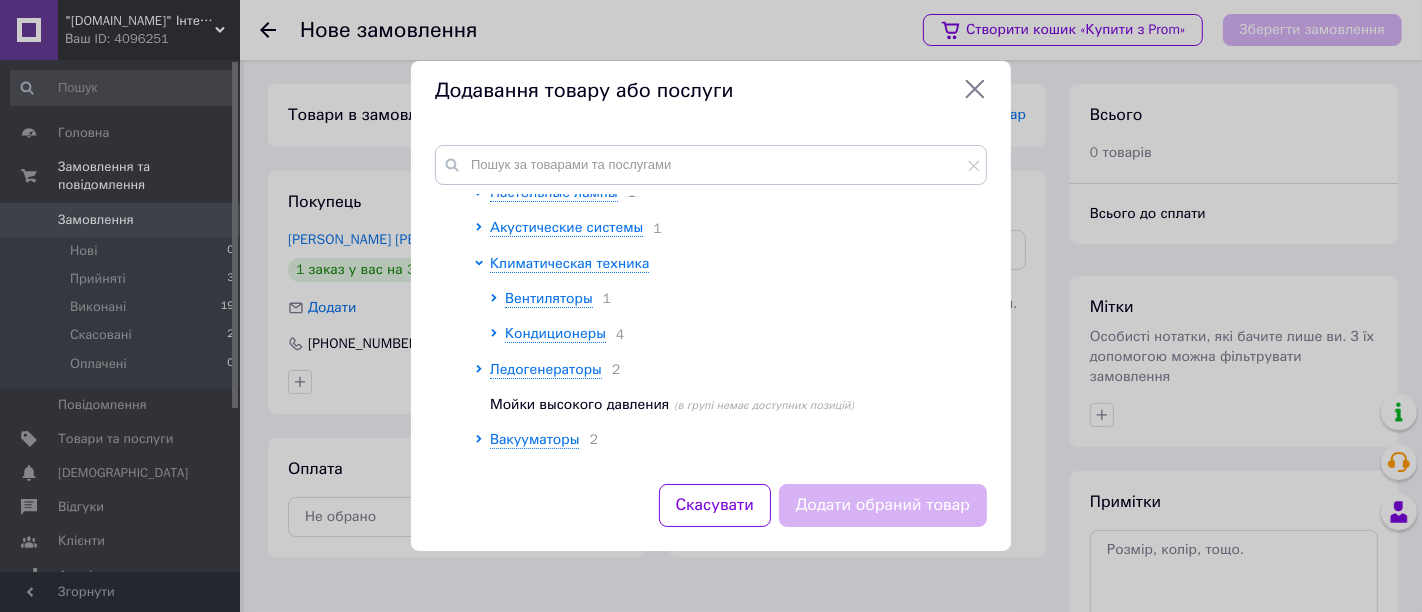 scroll, scrollTop: 222, scrollLeft: 0, axis: vertical 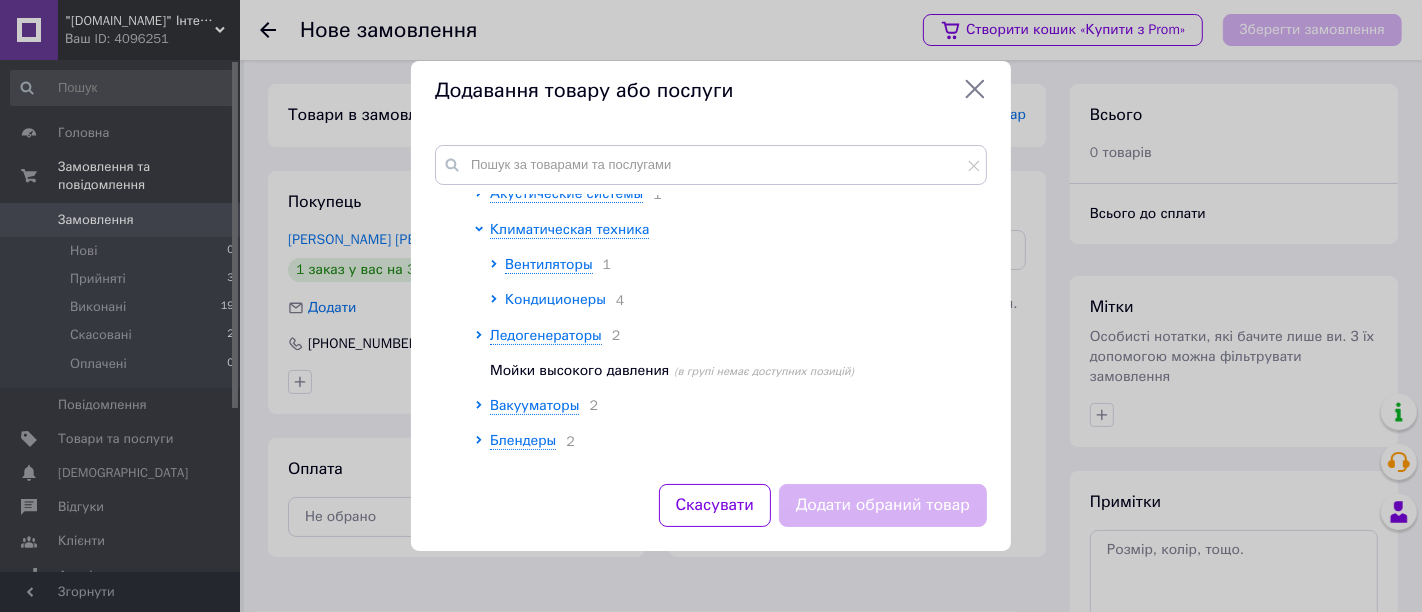 click on "Кондиционеры" at bounding box center [555, 299] 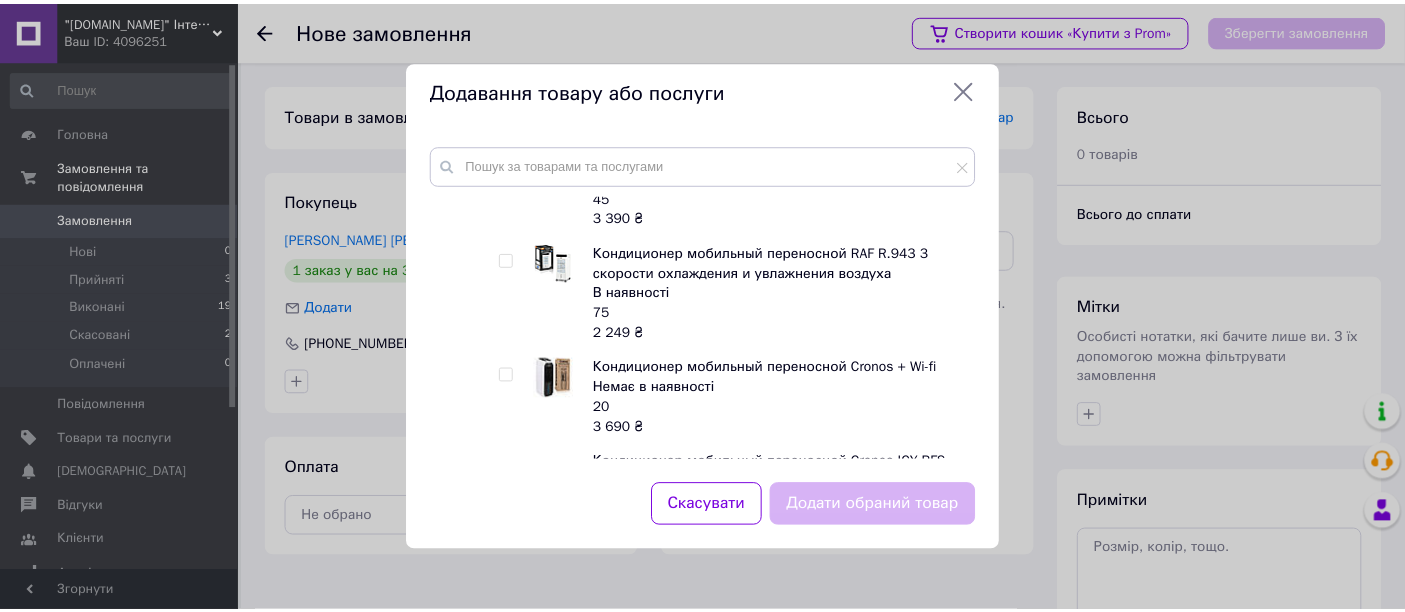 scroll, scrollTop: 555, scrollLeft: 0, axis: vertical 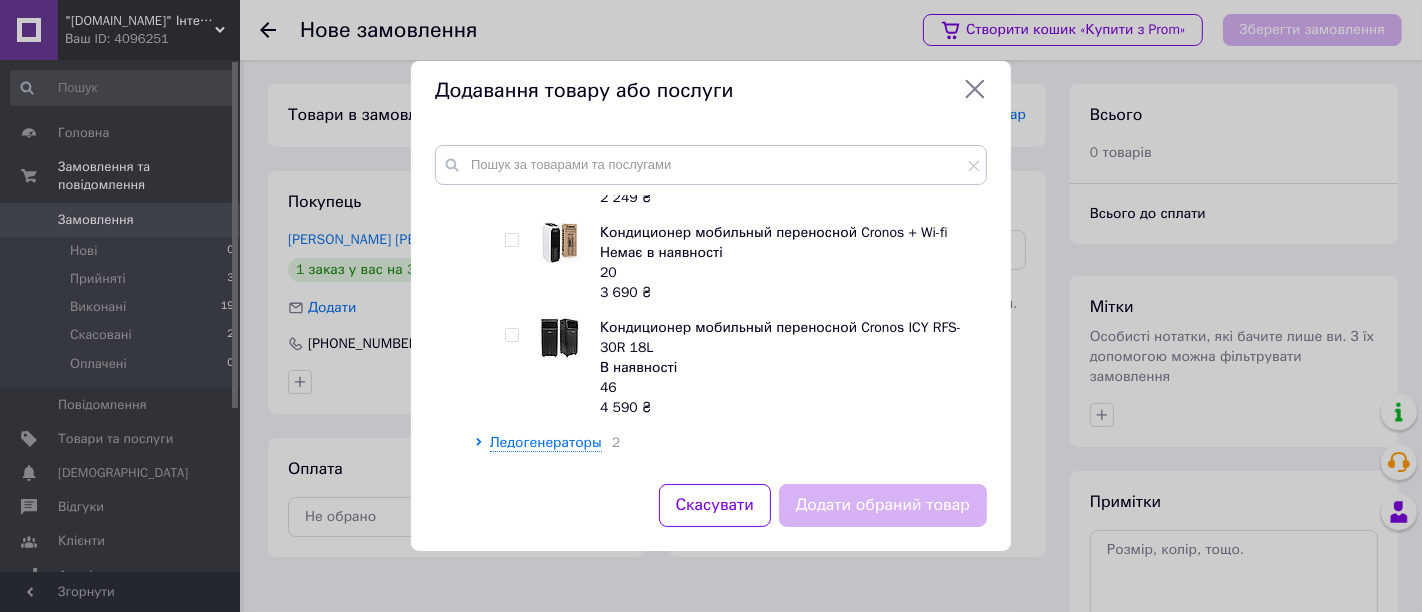 click at bounding box center [511, 335] 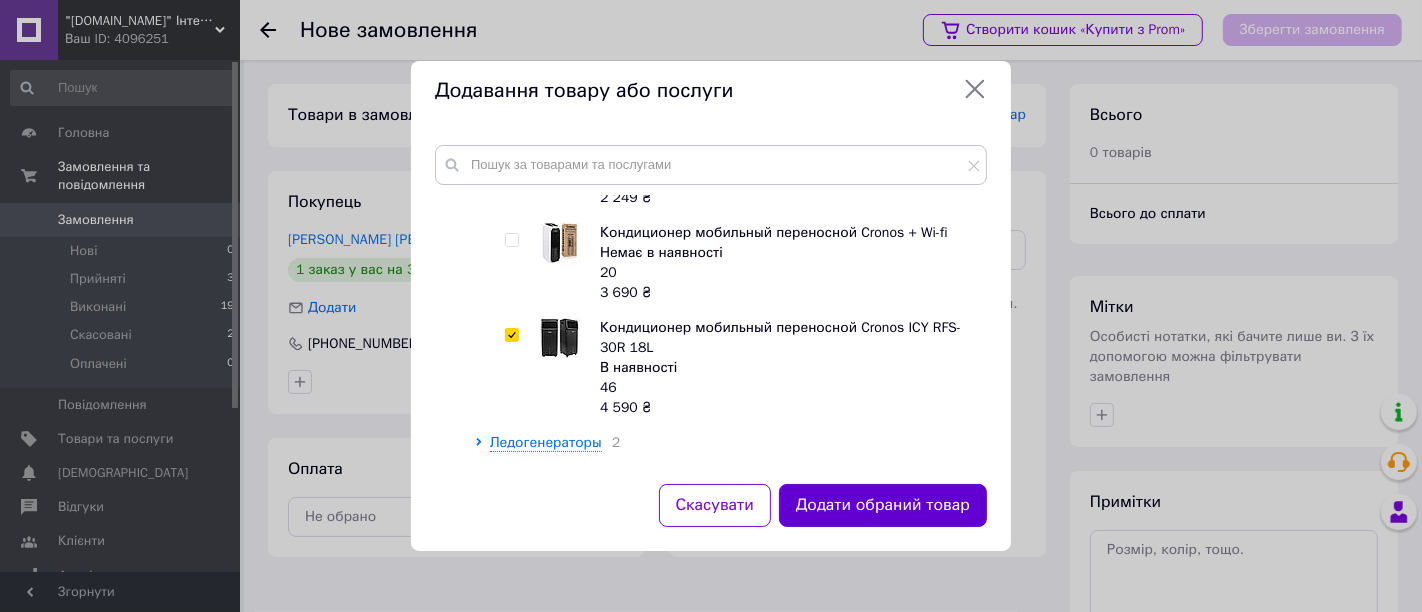 click on "Додати обраний товар" at bounding box center (883, 505) 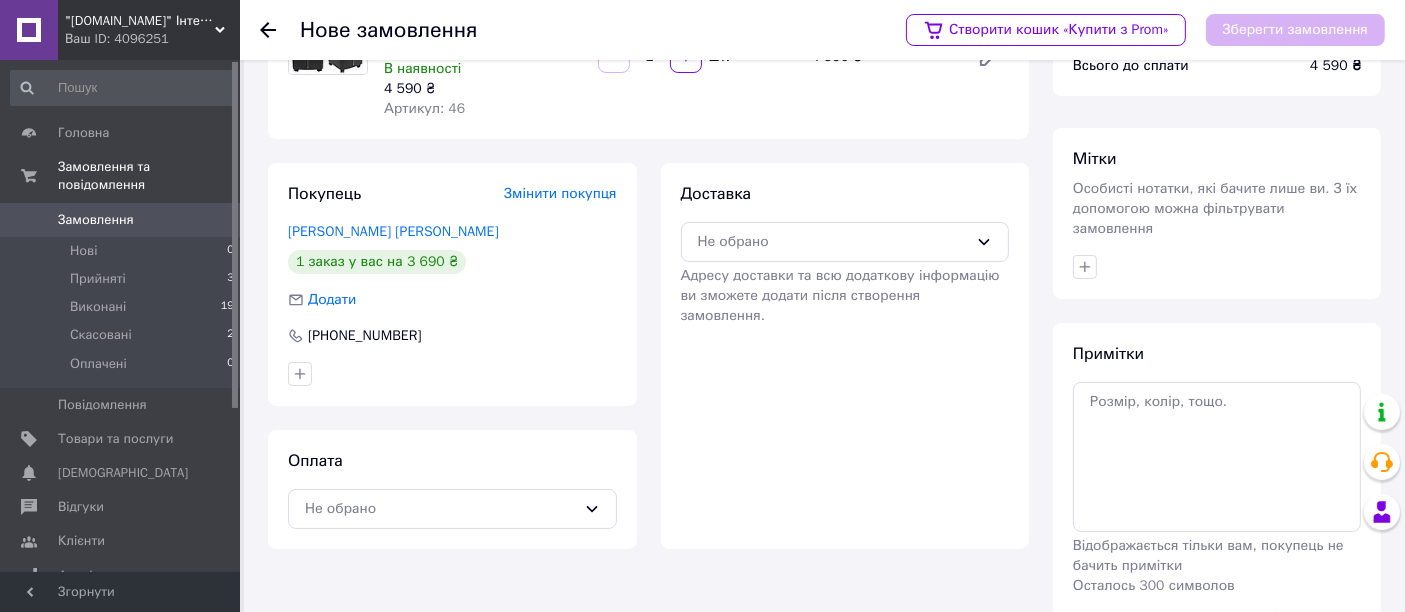 scroll, scrollTop: 209, scrollLeft: 0, axis: vertical 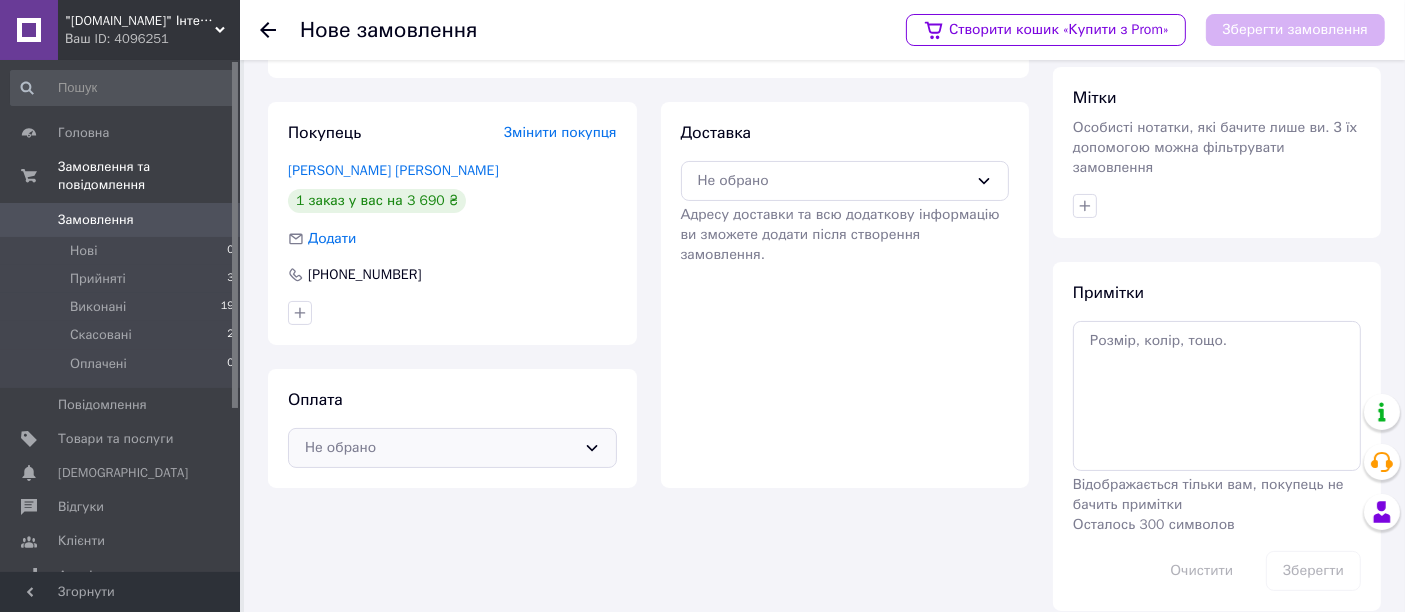 click on "Не обрано" at bounding box center [440, 448] 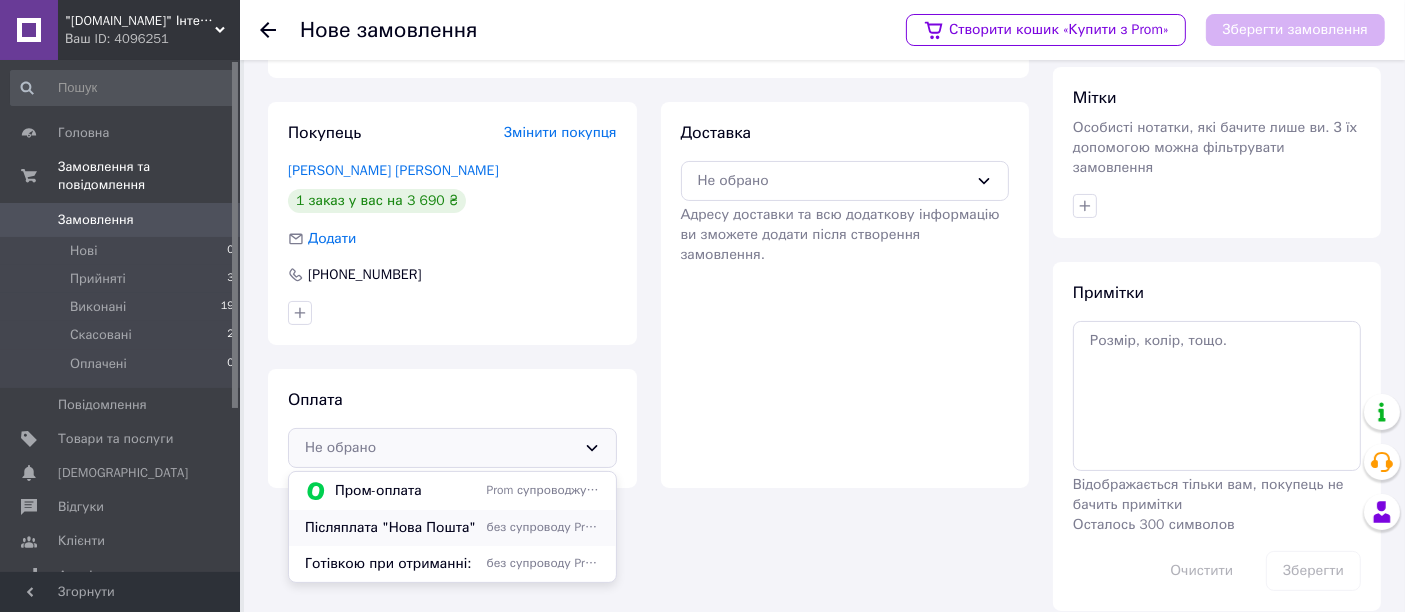 click on "Післяплата "Нова Пошта"" at bounding box center (392, 528) 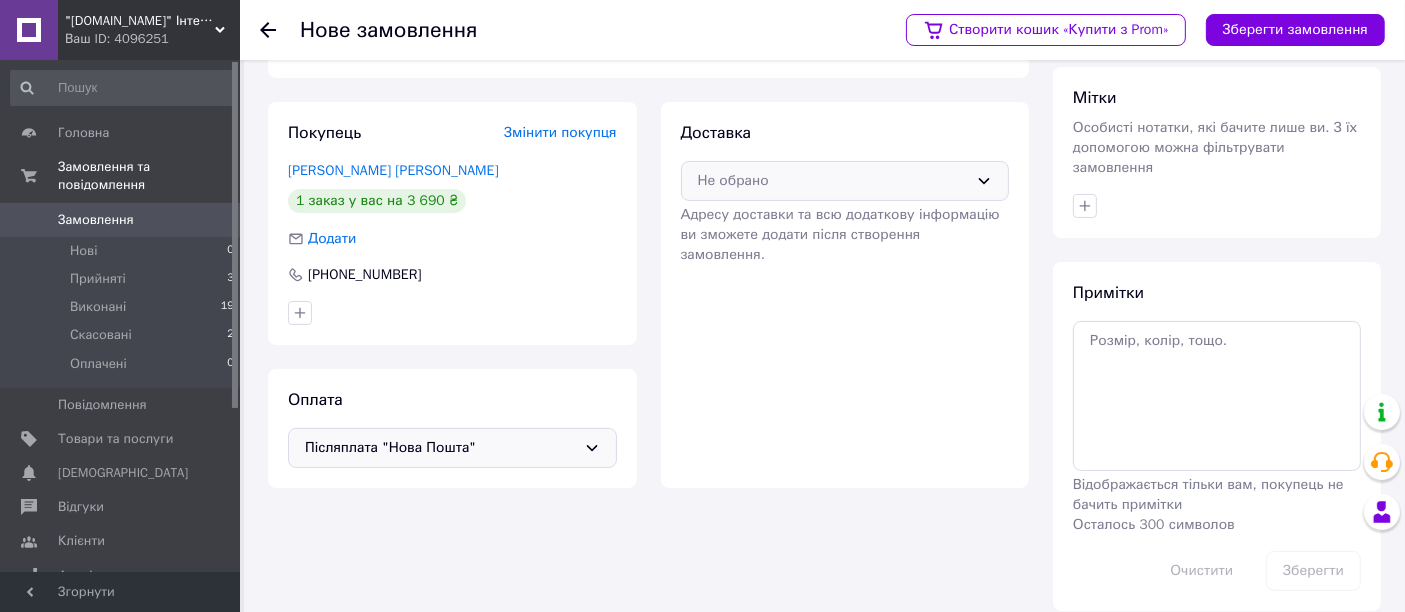 click on "Не обрано" at bounding box center (833, 181) 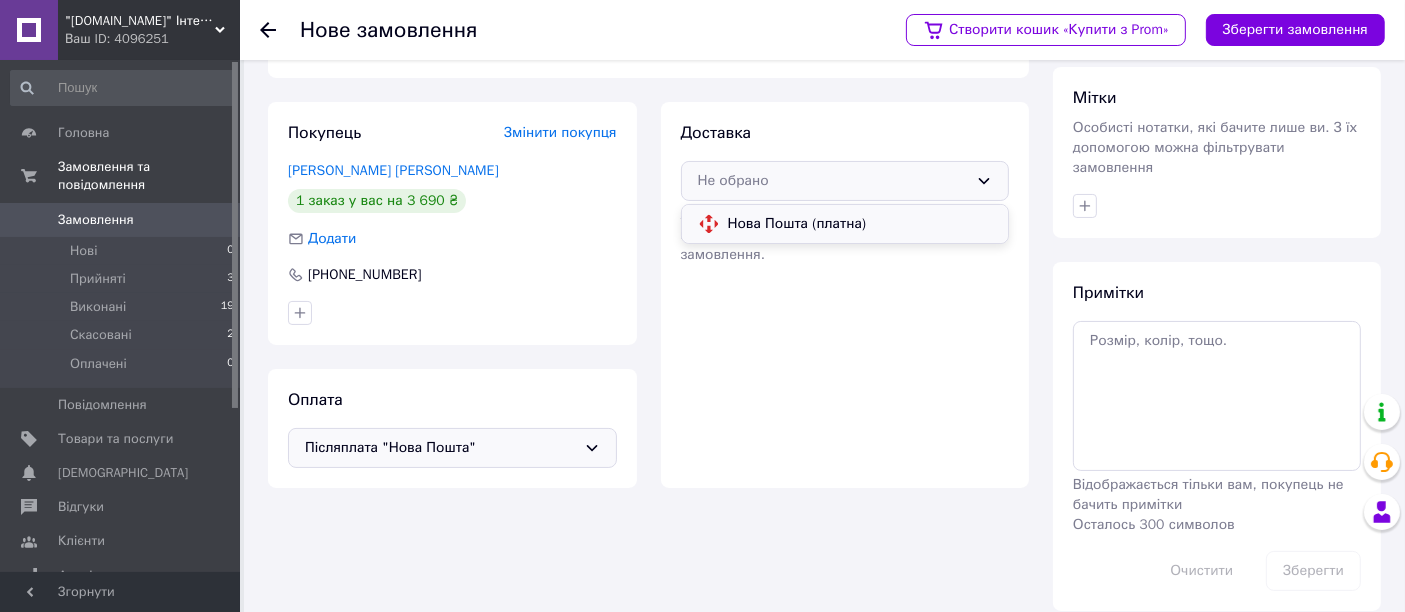 click on "Нова Пошта (платна)" at bounding box center (860, 224) 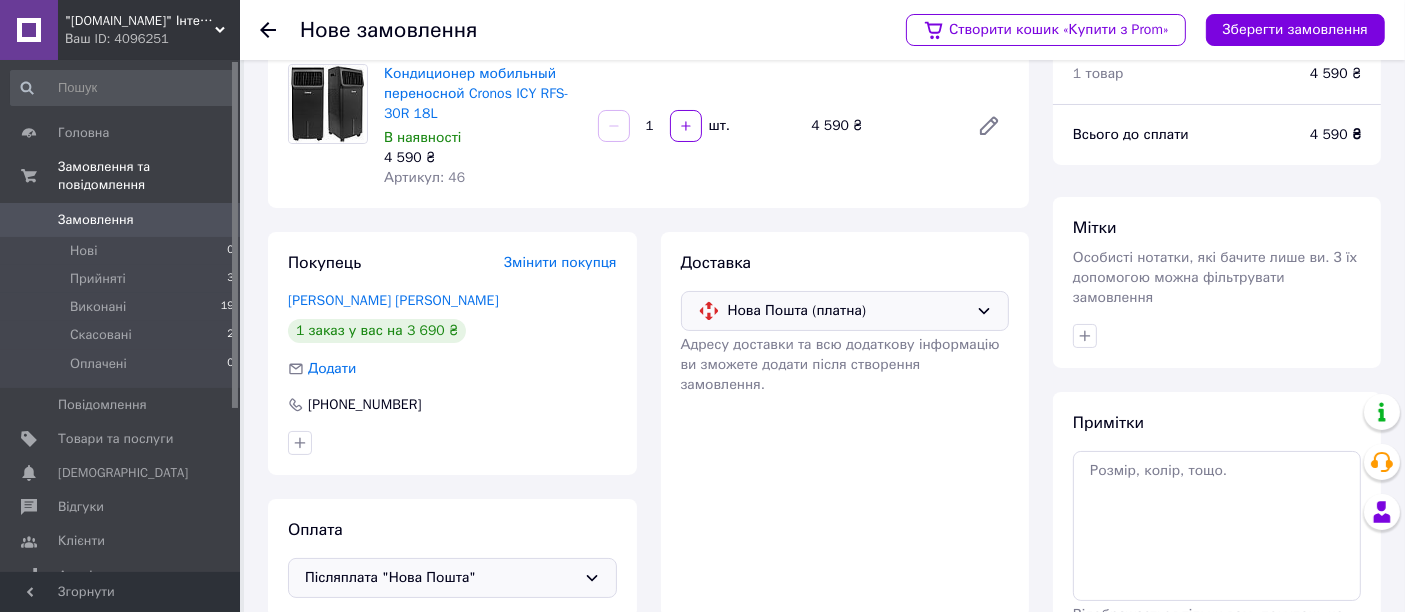 scroll, scrollTop: 0, scrollLeft: 0, axis: both 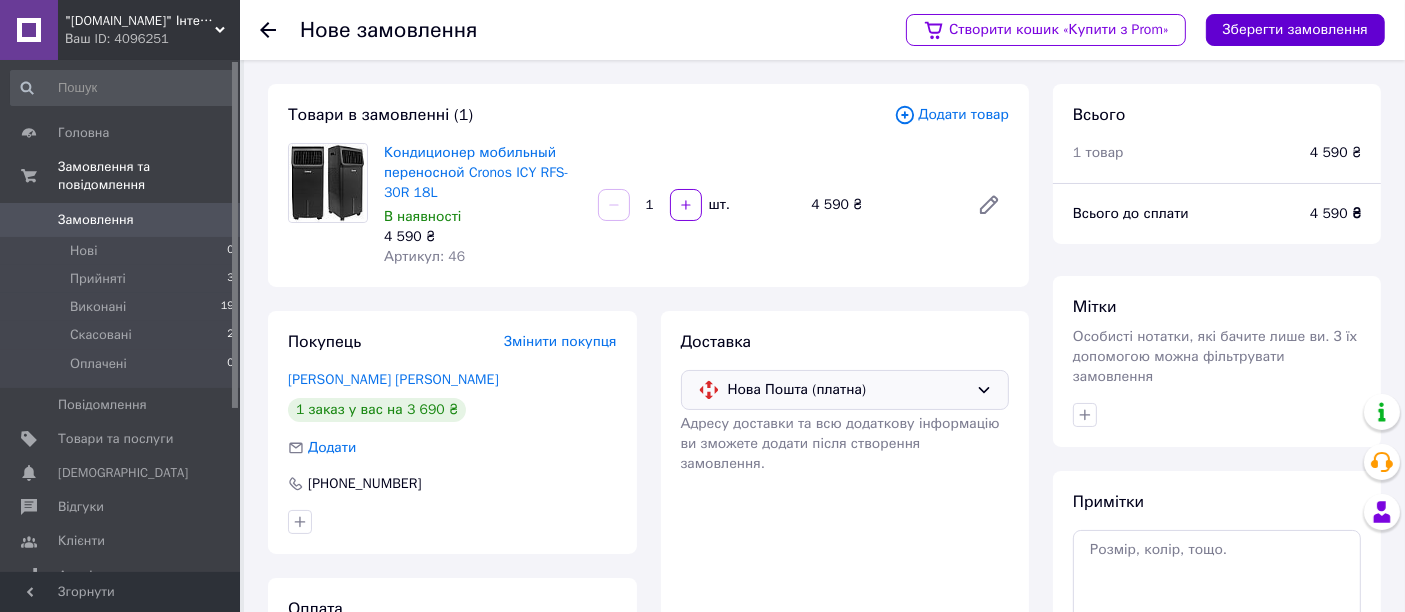 click on "Зберегти замовлення" at bounding box center [1295, 30] 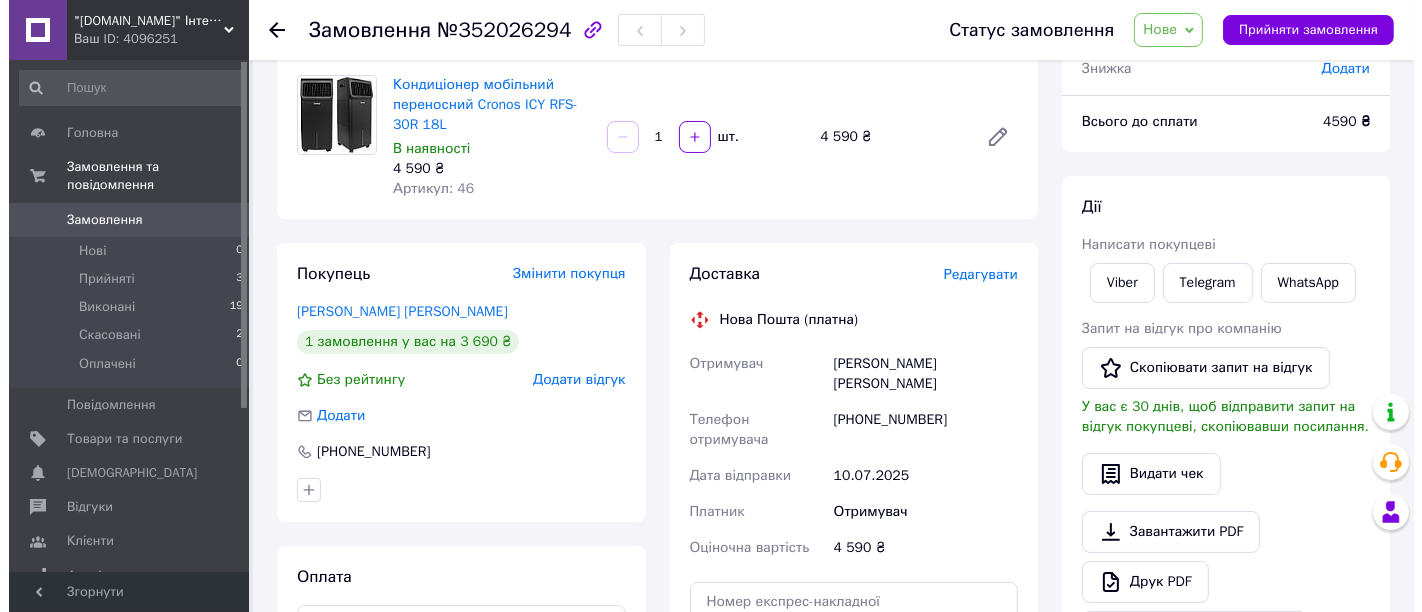scroll, scrollTop: 222, scrollLeft: 0, axis: vertical 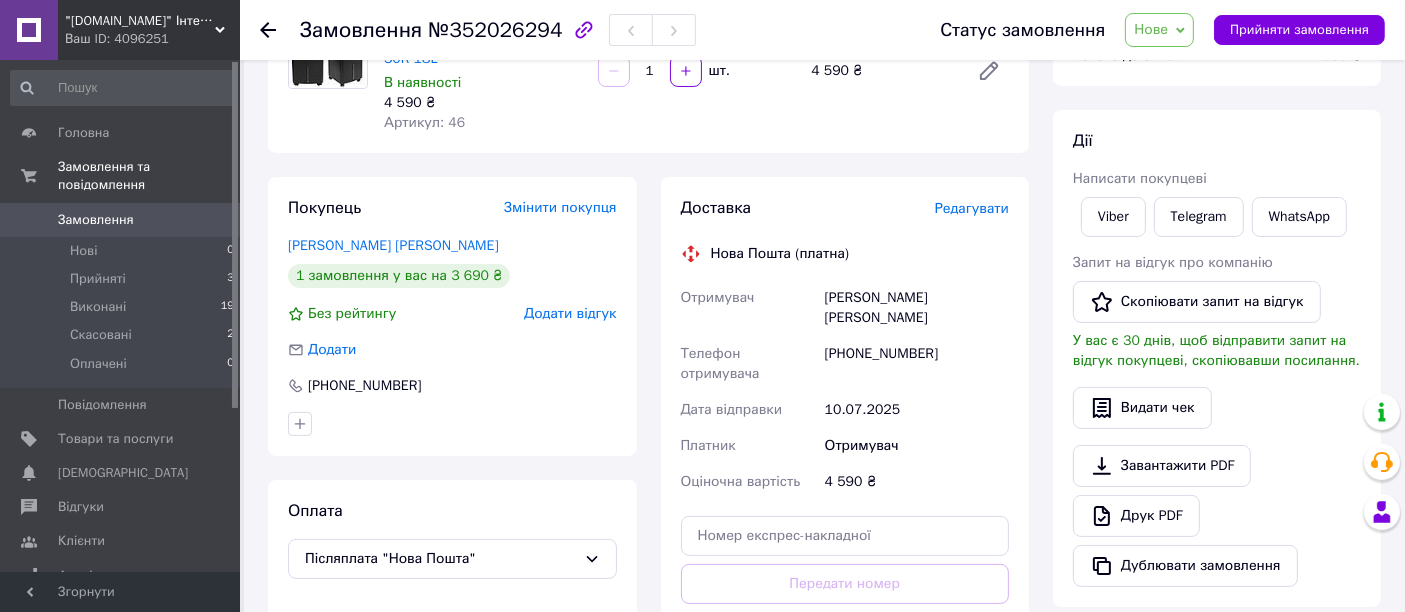 click on "Редагувати" at bounding box center (972, 208) 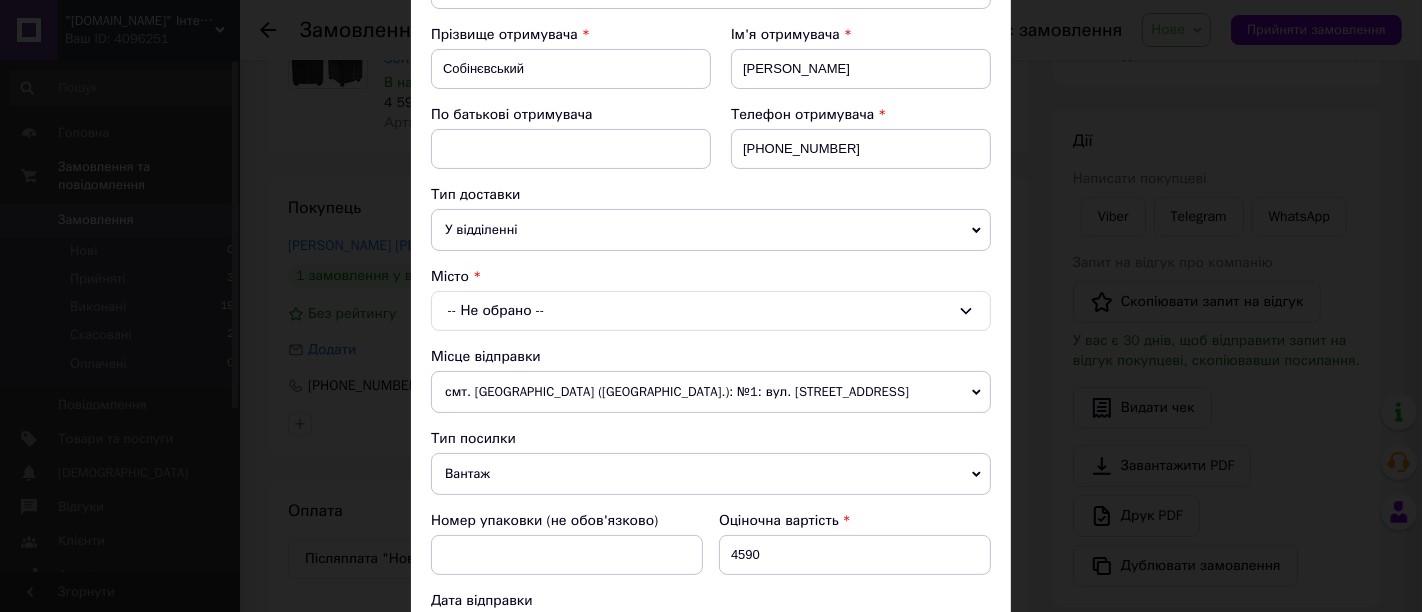 scroll, scrollTop: 333, scrollLeft: 0, axis: vertical 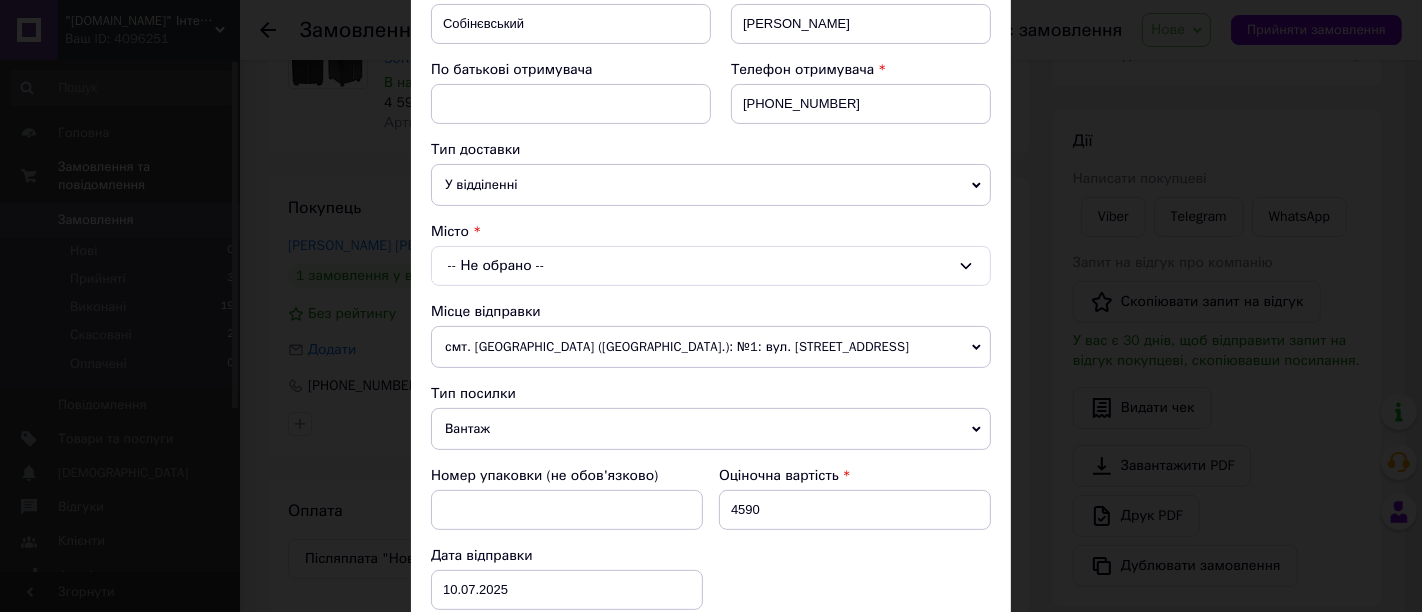 click on "-- Не обрано --" at bounding box center [711, 266] 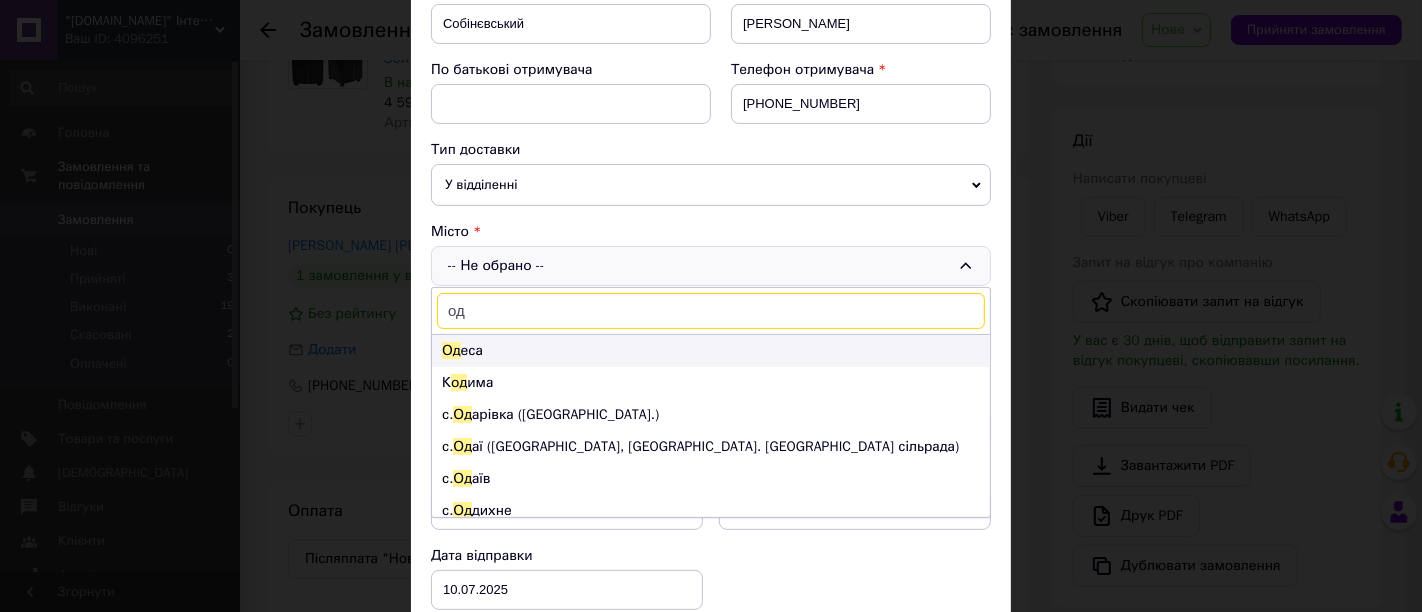 type on "од" 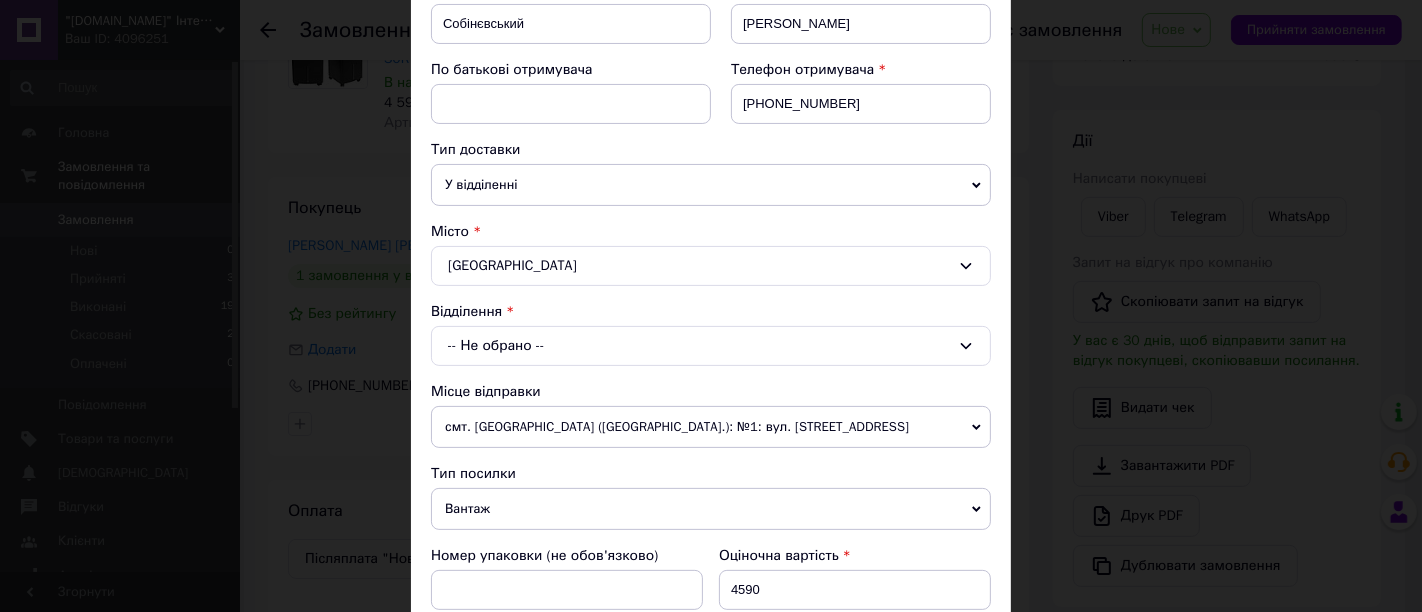 click on "-- Не обрано --" at bounding box center [711, 346] 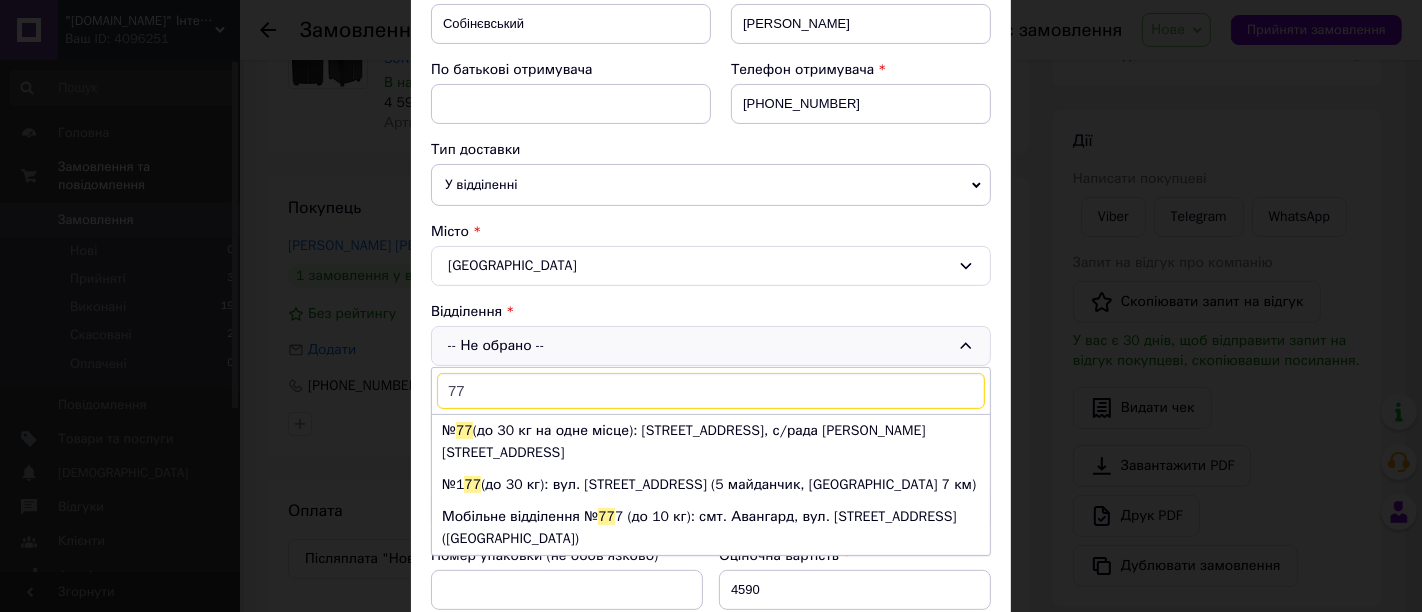 drag, startPoint x: 487, startPoint y: 389, endPoint x: 452, endPoint y: 389, distance: 35 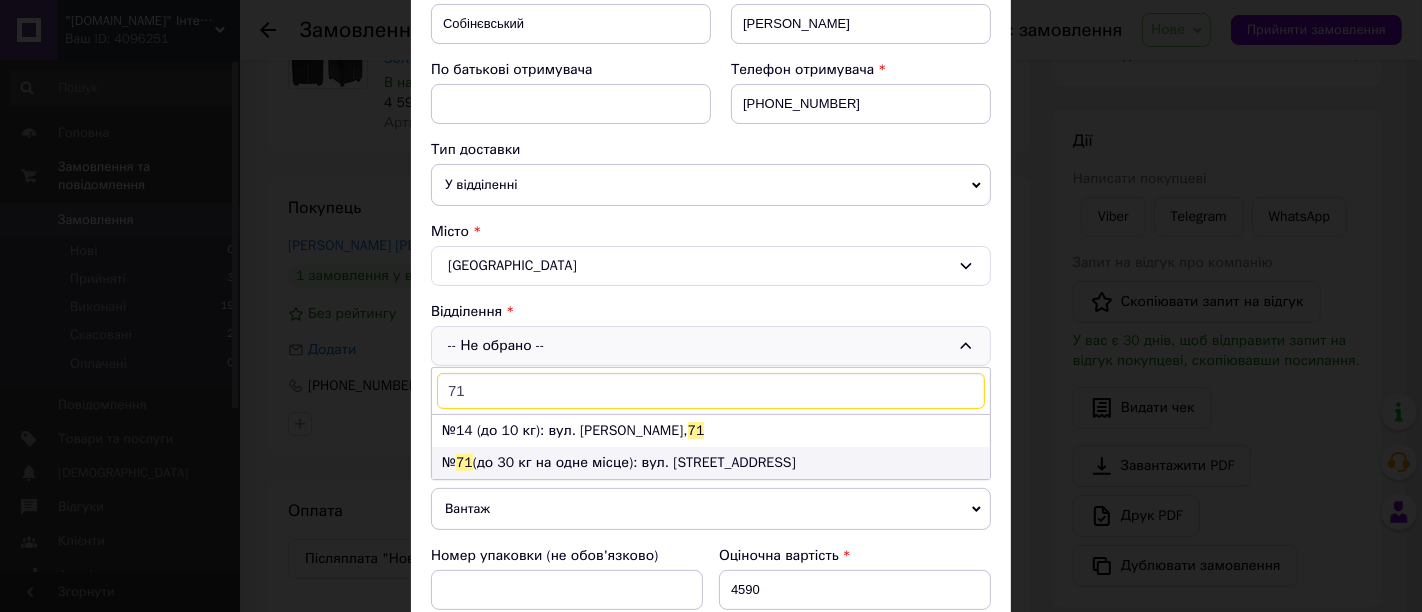 type on "71" 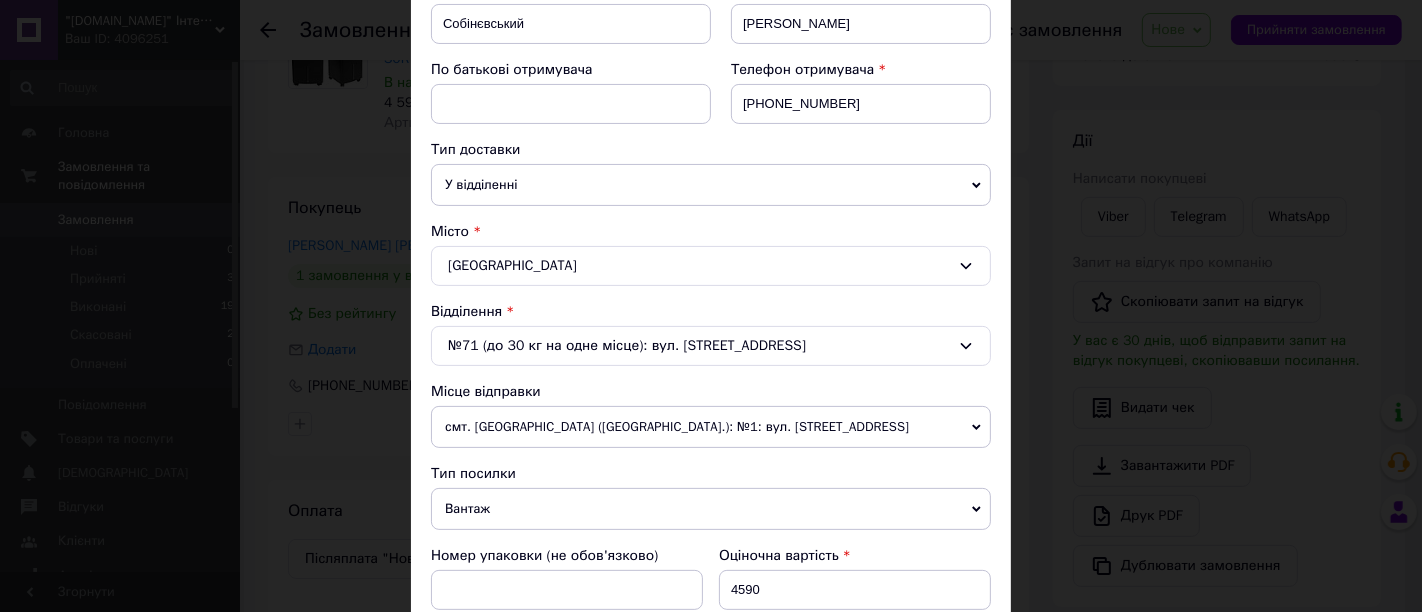 click on "смт. [GEOGRAPHIC_DATA] ([GEOGRAPHIC_DATA].): №1: вул. [STREET_ADDRESS]" at bounding box center [711, 427] 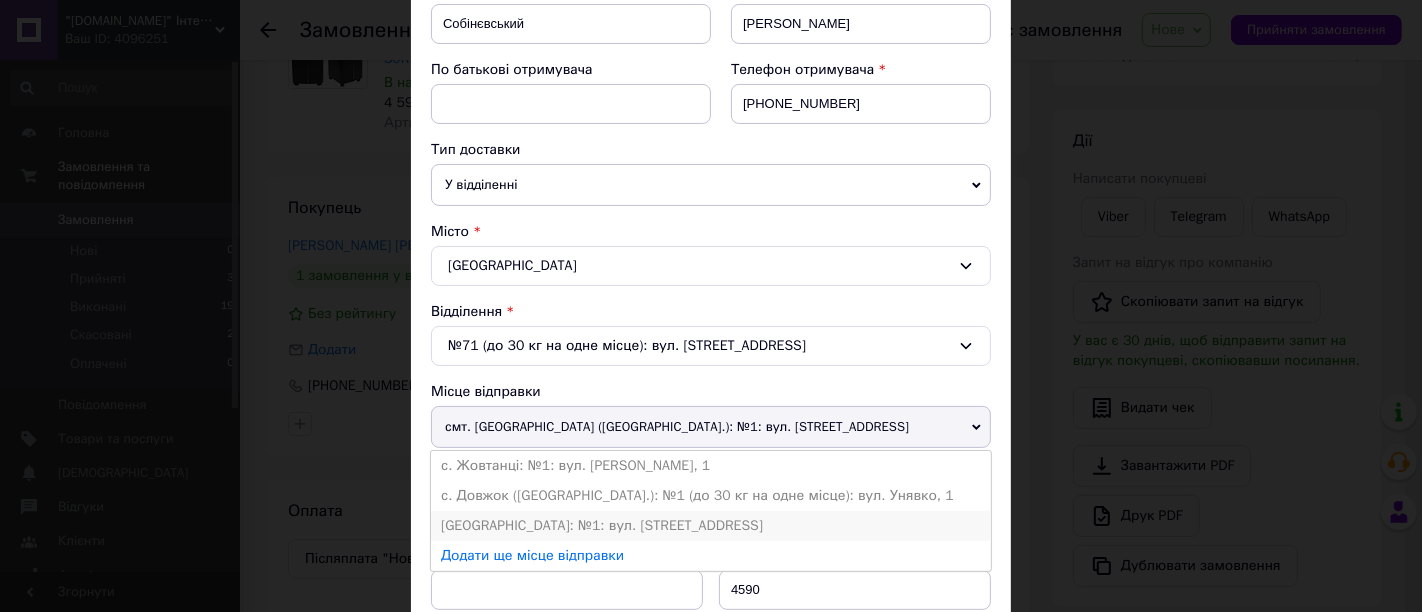 click on "[GEOGRAPHIC_DATA]: №1: вул. [STREET_ADDRESS]" at bounding box center [711, 526] 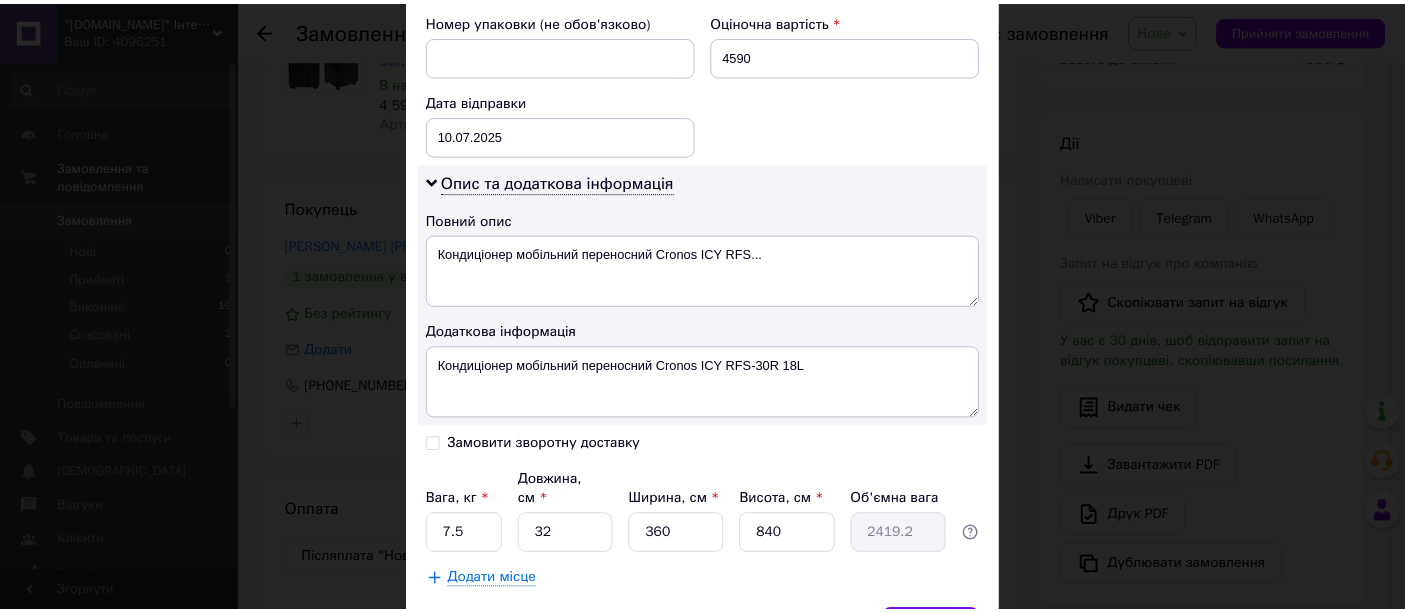 scroll, scrollTop: 966, scrollLeft: 0, axis: vertical 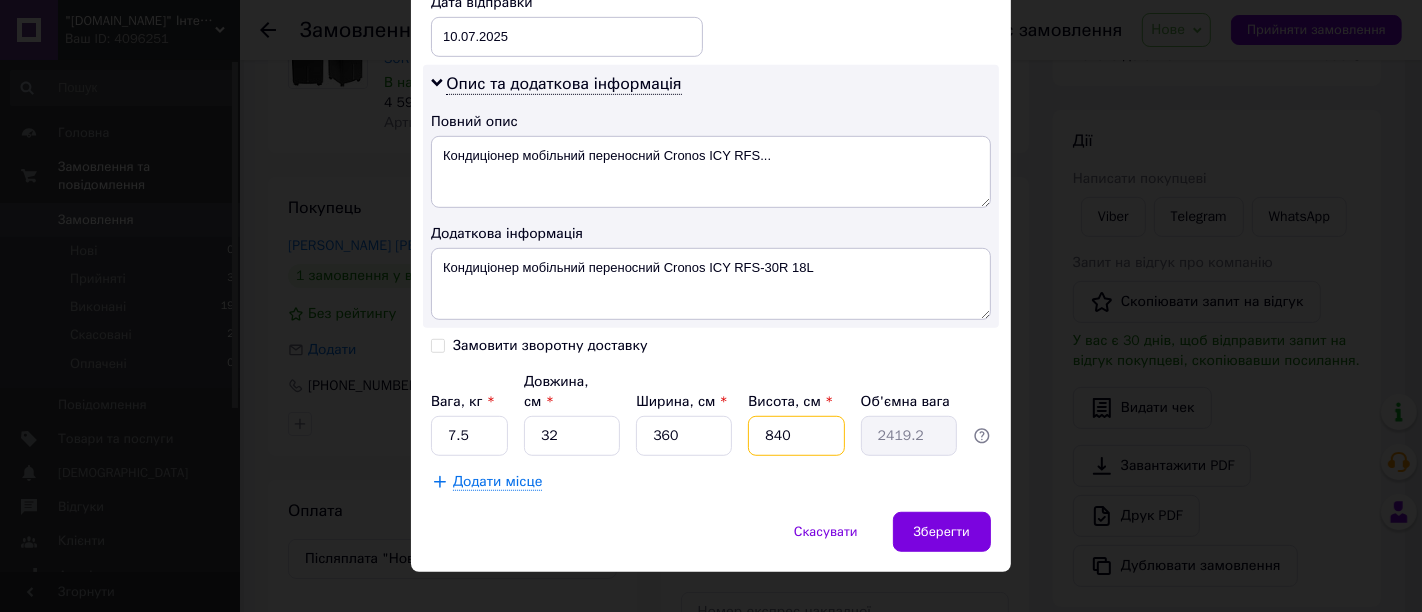 click on "840" at bounding box center [796, 436] 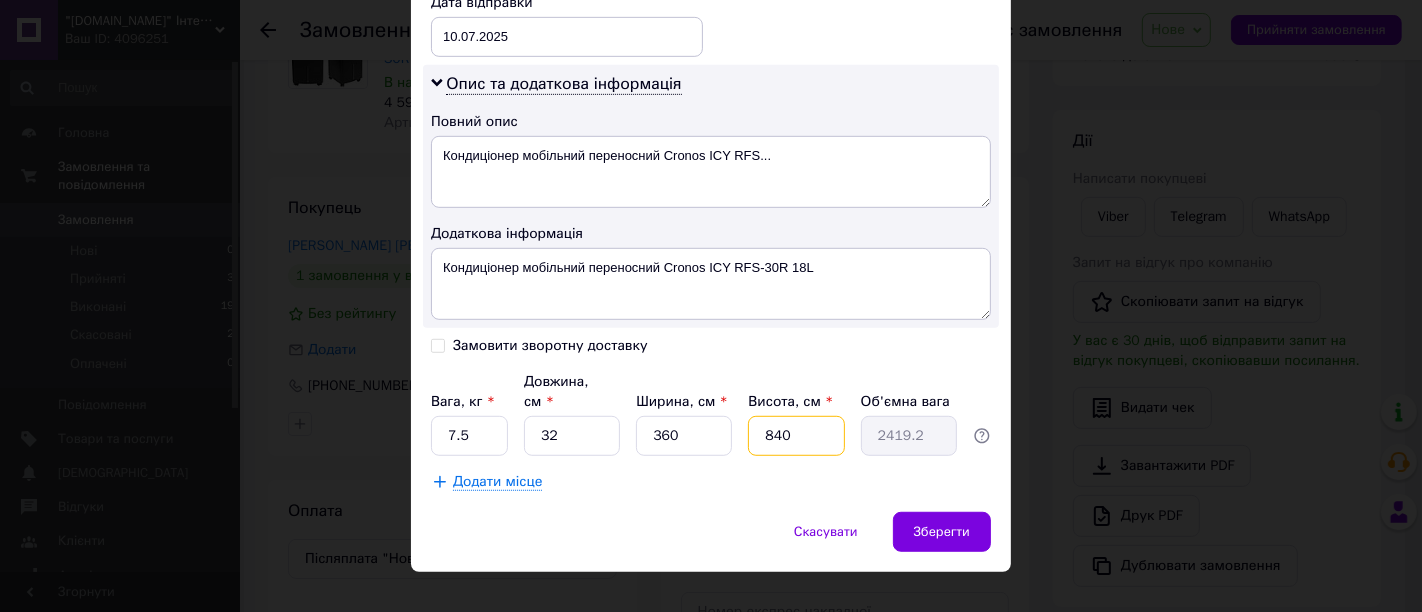 type on "84" 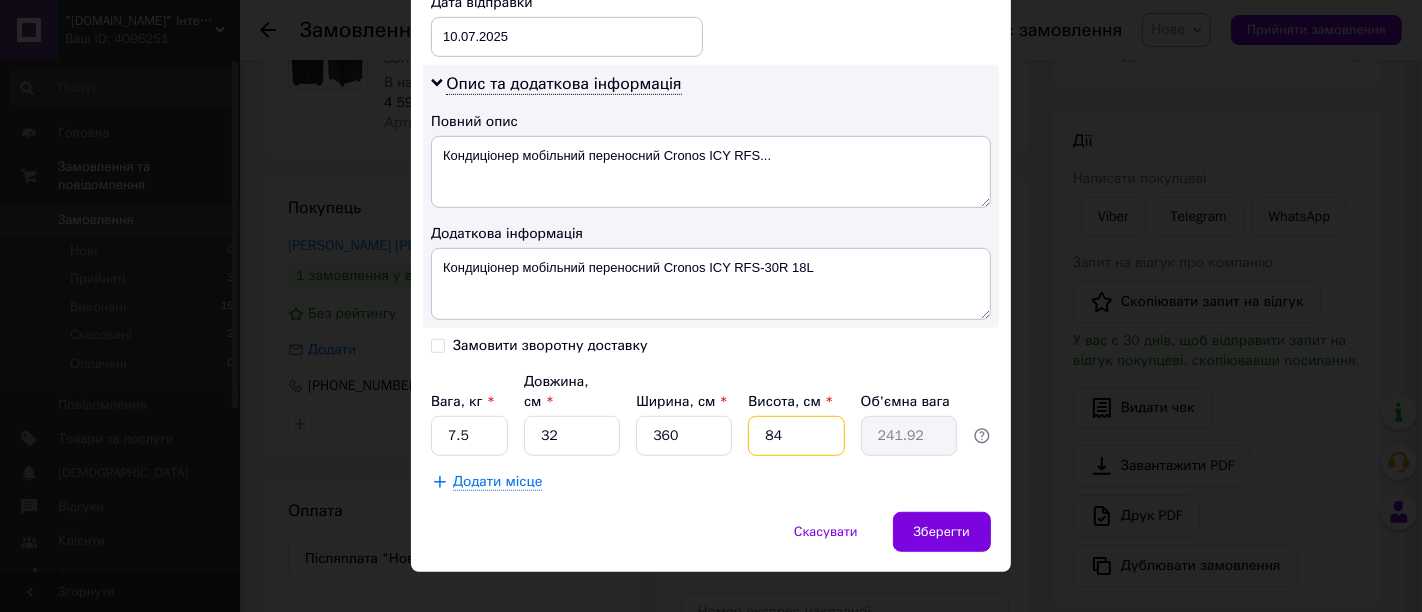 type on "84" 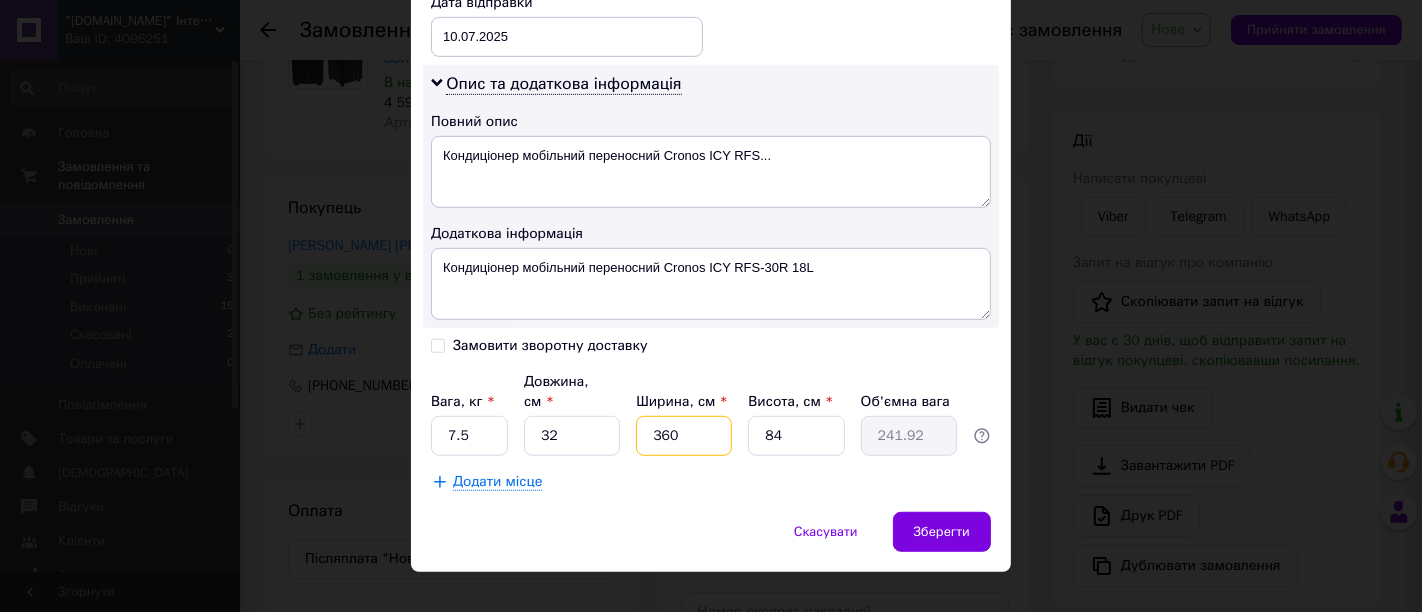 click on "360" at bounding box center [684, 436] 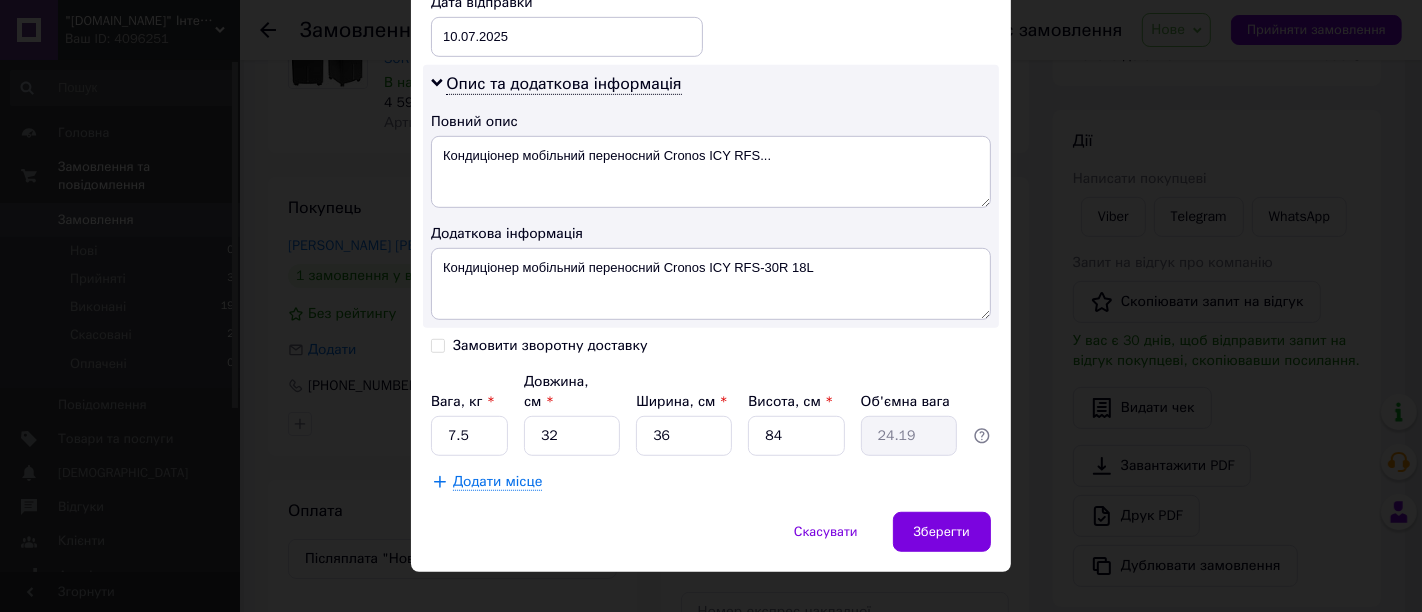 click on "Додати місце" at bounding box center [711, 482] 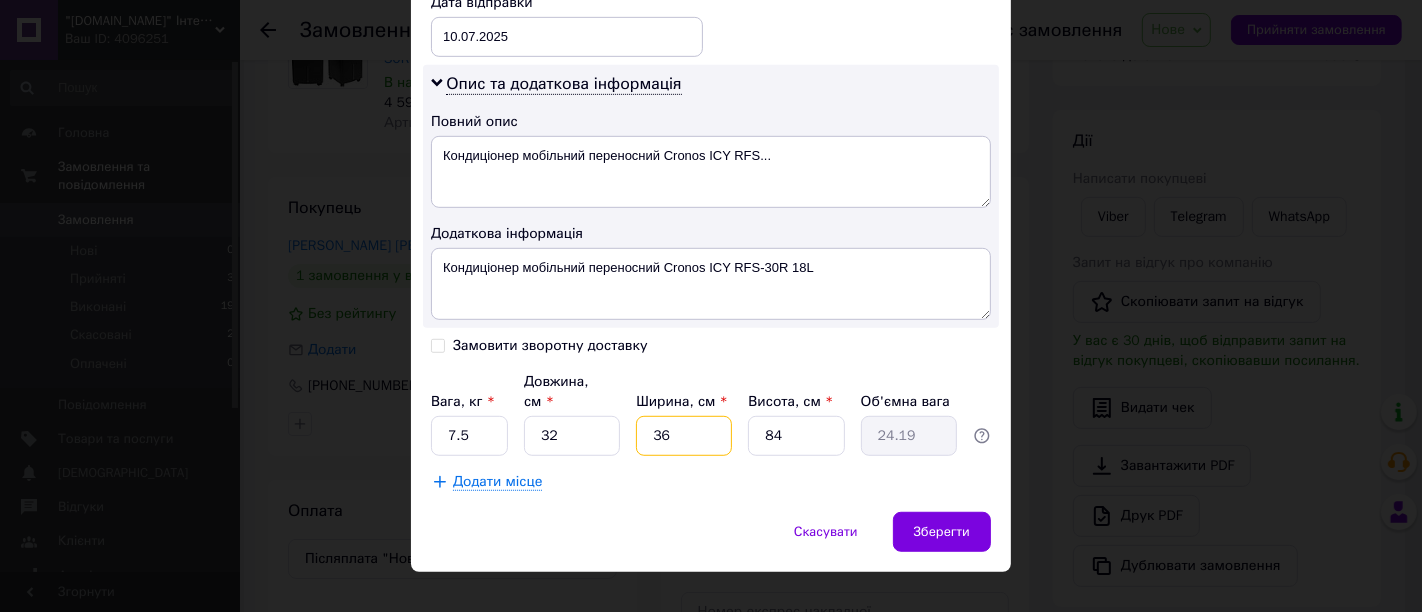 drag, startPoint x: 685, startPoint y: 413, endPoint x: 660, endPoint y: 418, distance: 25.495098 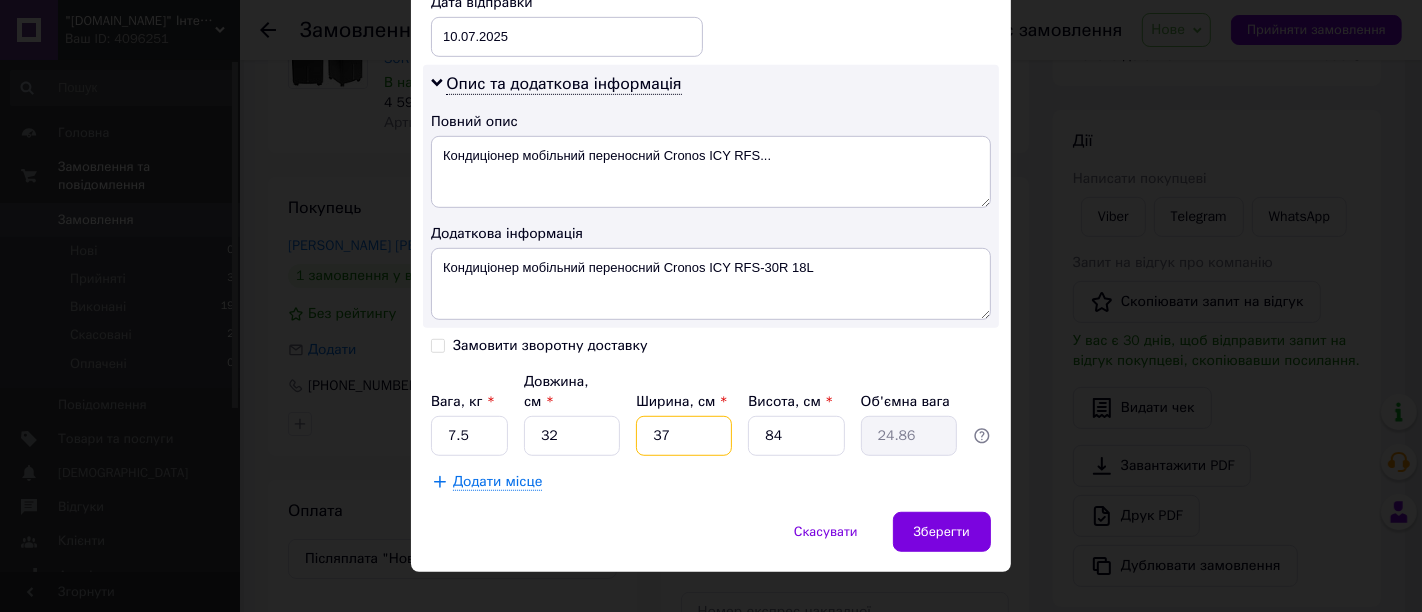 type on "37" 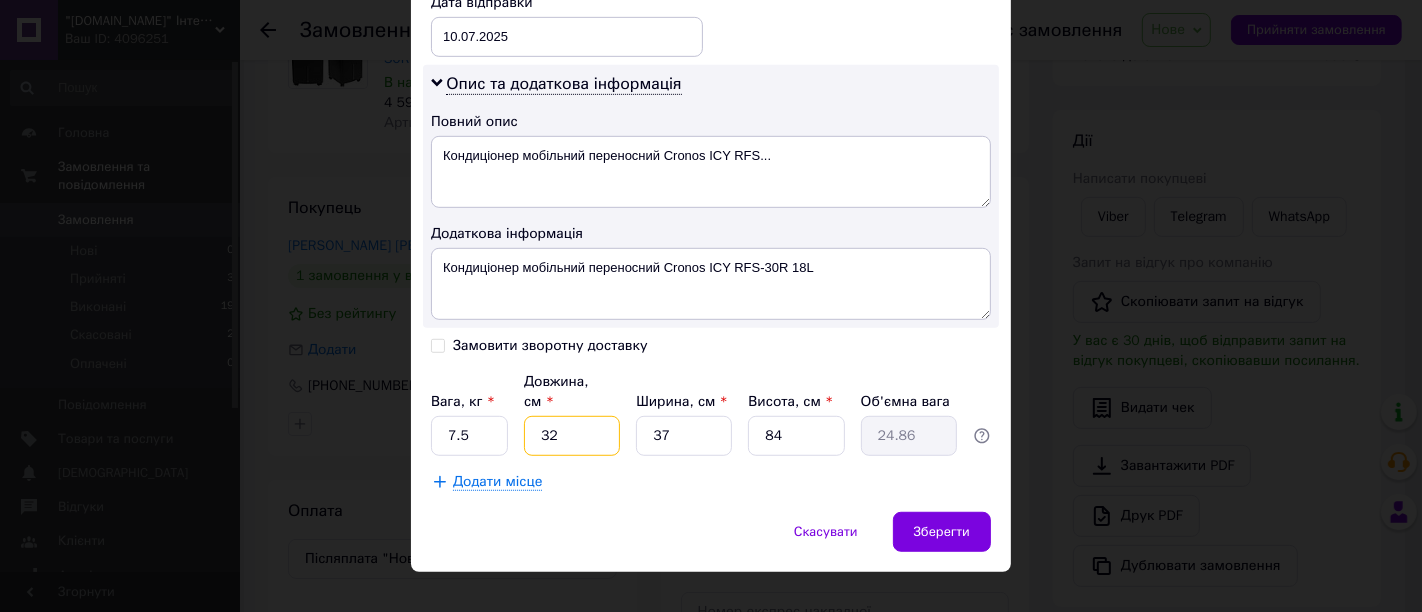 drag, startPoint x: 581, startPoint y: 407, endPoint x: 546, endPoint y: 419, distance: 37 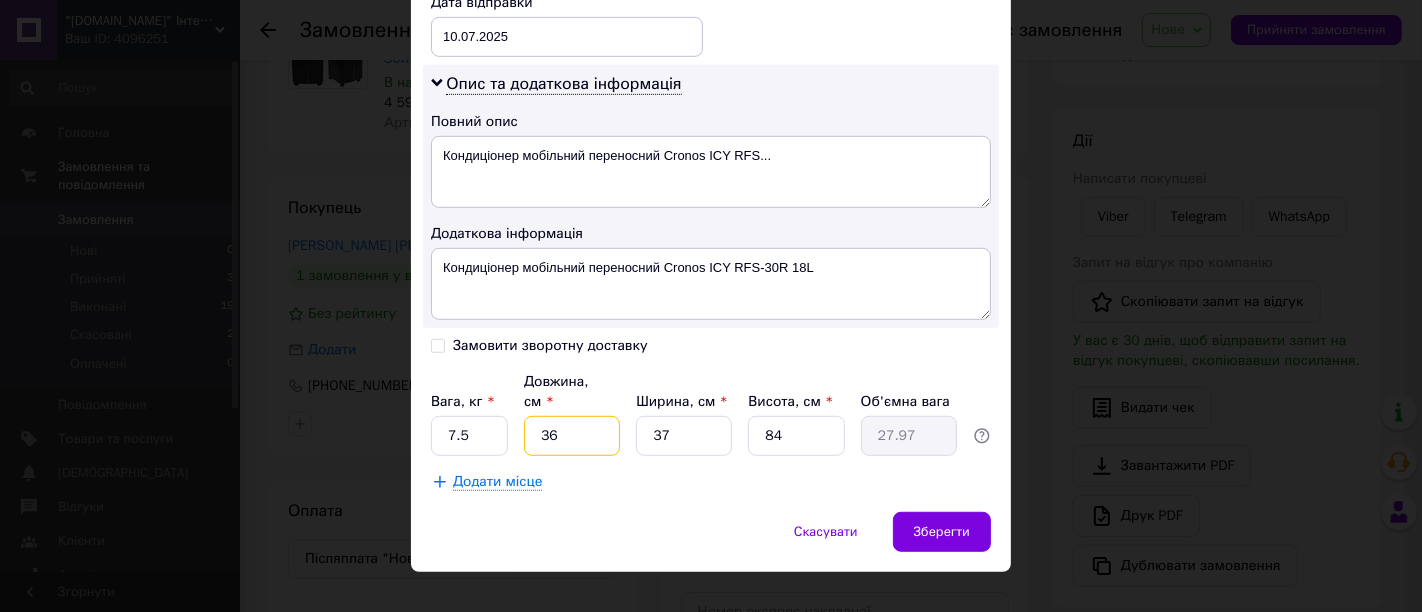 type on "36" 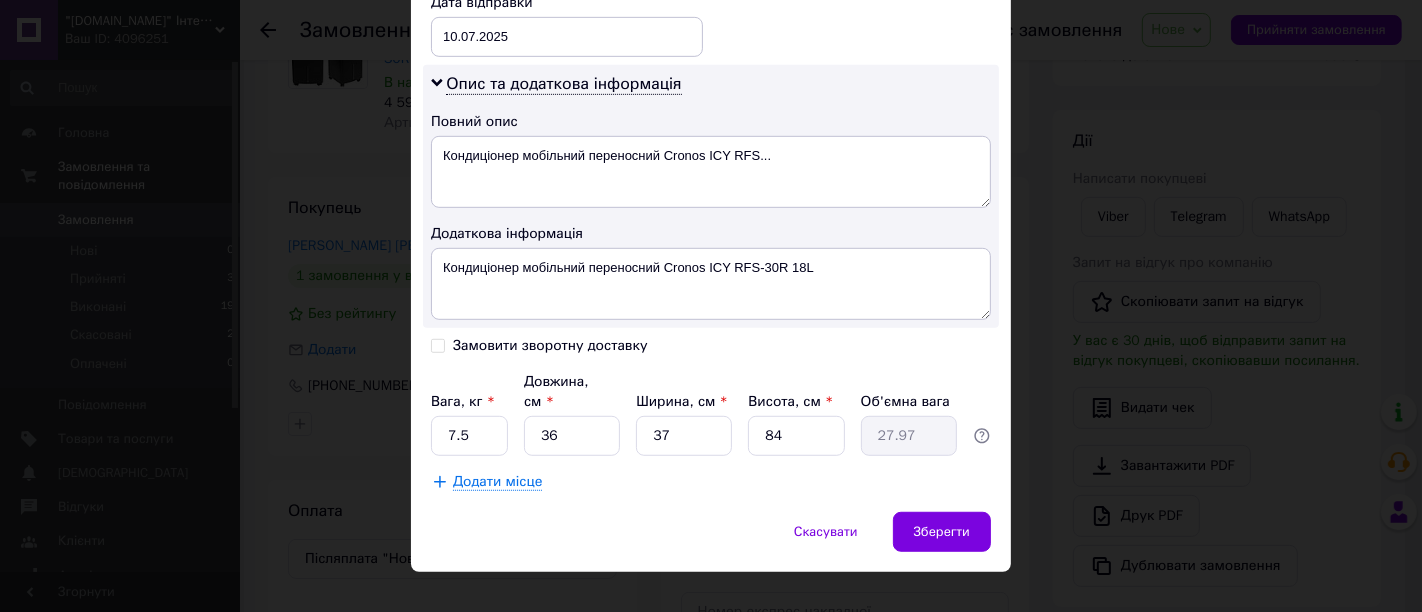 click on "Спосіб доставки Нова Пошта (платна) Платник Отримувач Відправник Прізвище отримувача [PERSON_NAME] Ім'я отримувача [PERSON_NAME] батькові отримувача Телефон отримувача [PHONE_NUMBER] Тип доставки У відділенні Кур'єром В поштоматі Місто [GEOGRAPHIC_DATA] Відділення №71 (до 30 кг на одне місце): вул. [STREET_ADDRESS] Місце відправки [GEOGRAPHIC_DATA]: №1: вул. [GEOGRAPHIC_DATA], 25 смт. [GEOGRAPHIC_DATA] ([GEOGRAPHIC_DATA].): №1: вул. [STREET_ADDRESS] с. Жовтанці: №1: вул. [PERSON_NAME], 1 с. Довжок ([GEOGRAPHIC_DATA].): №1 (до 30 кг на одне місце): вул. Унявко, 1 Додати ще місце відправки Тип посилки Вантаж Документи 4590 [DATE] <" at bounding box center [711, -162] 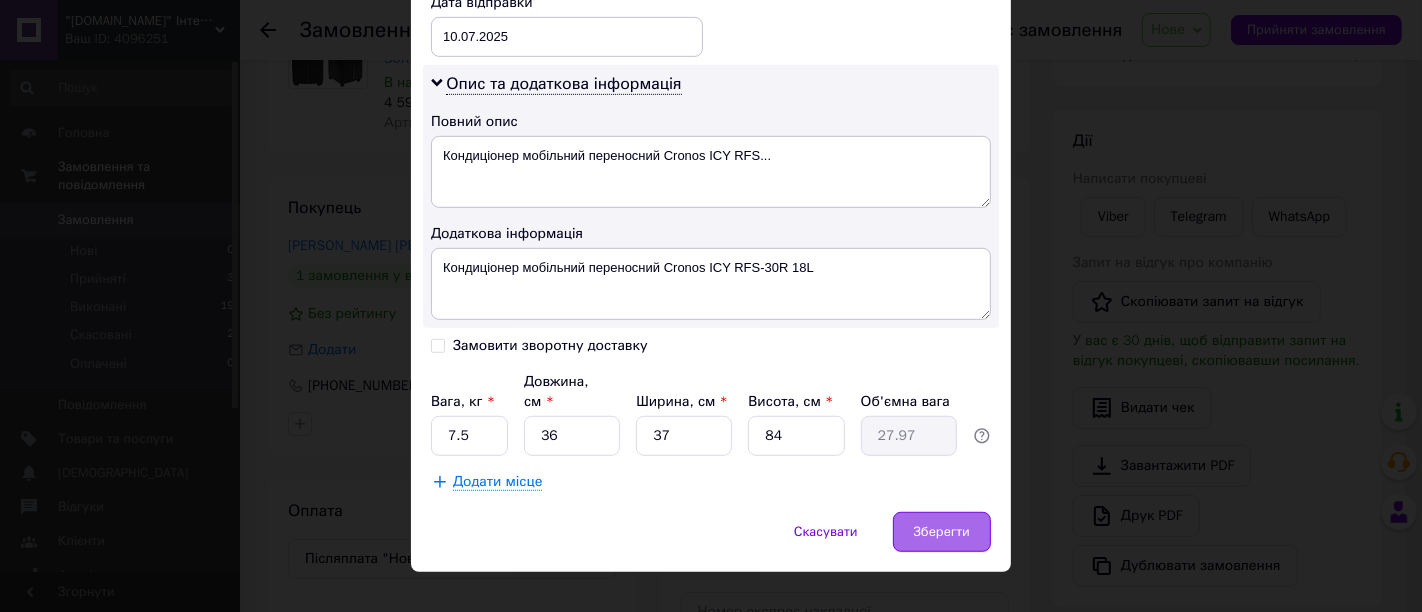 click on "Зберегти" at bounding box center [942, 532] 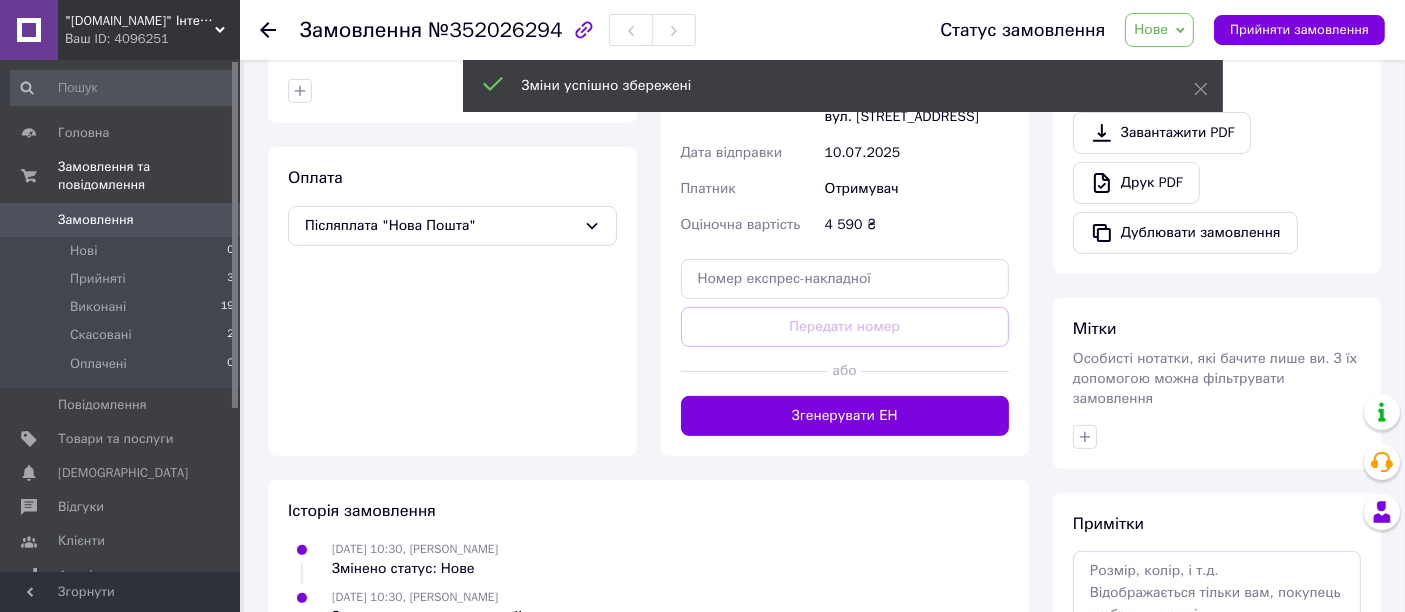 scroll, scrollTop: 333, scrollLeft: 0, axis: vertical 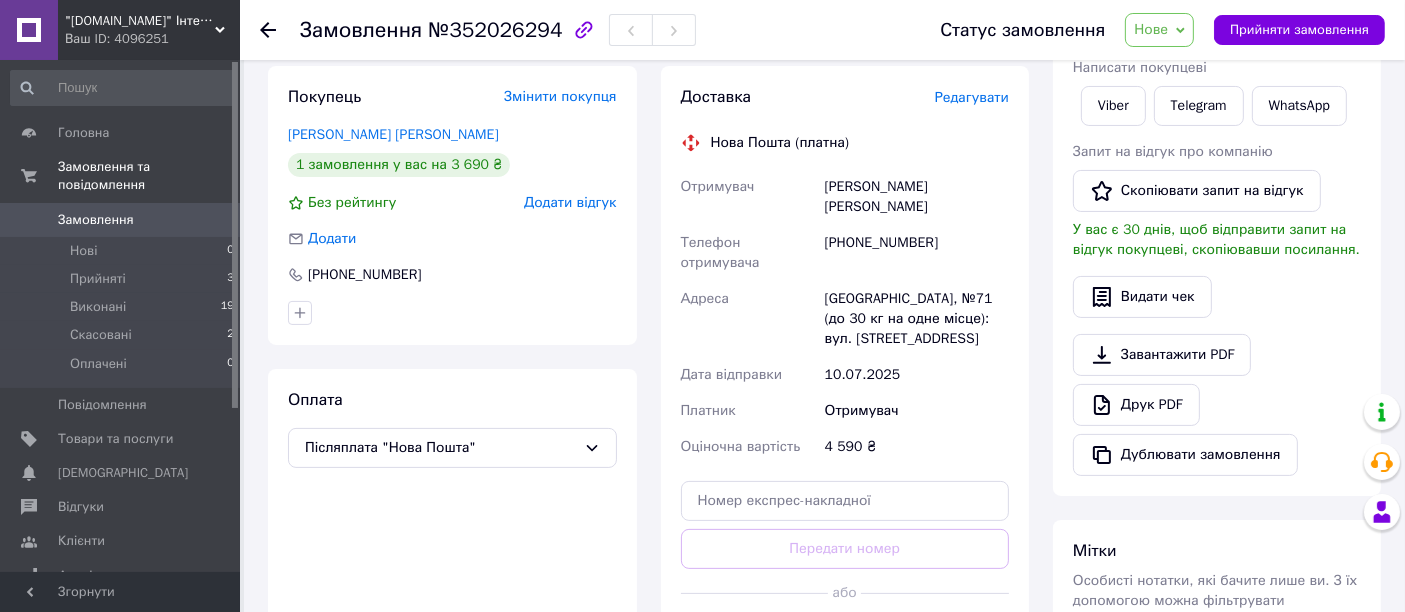 click on "Згенерувати ЕН" at bounding box center (845, 638) 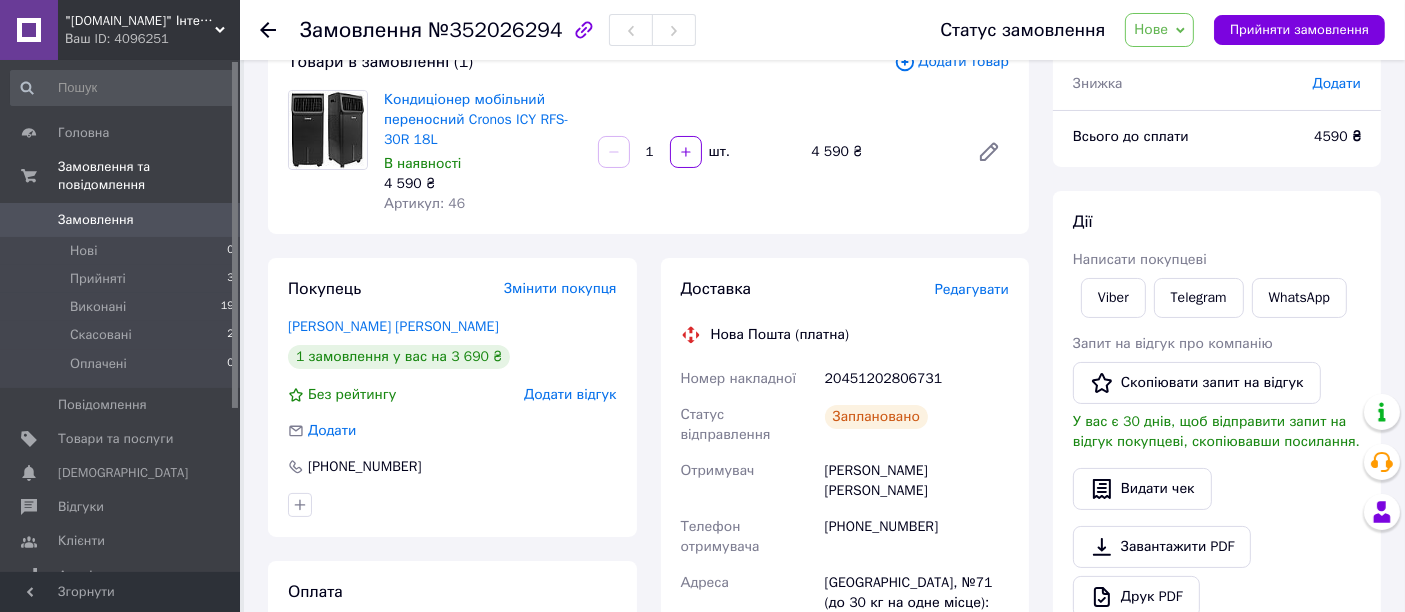 scroll, scrollTop: 0, scrollLeft: 0, axis: both 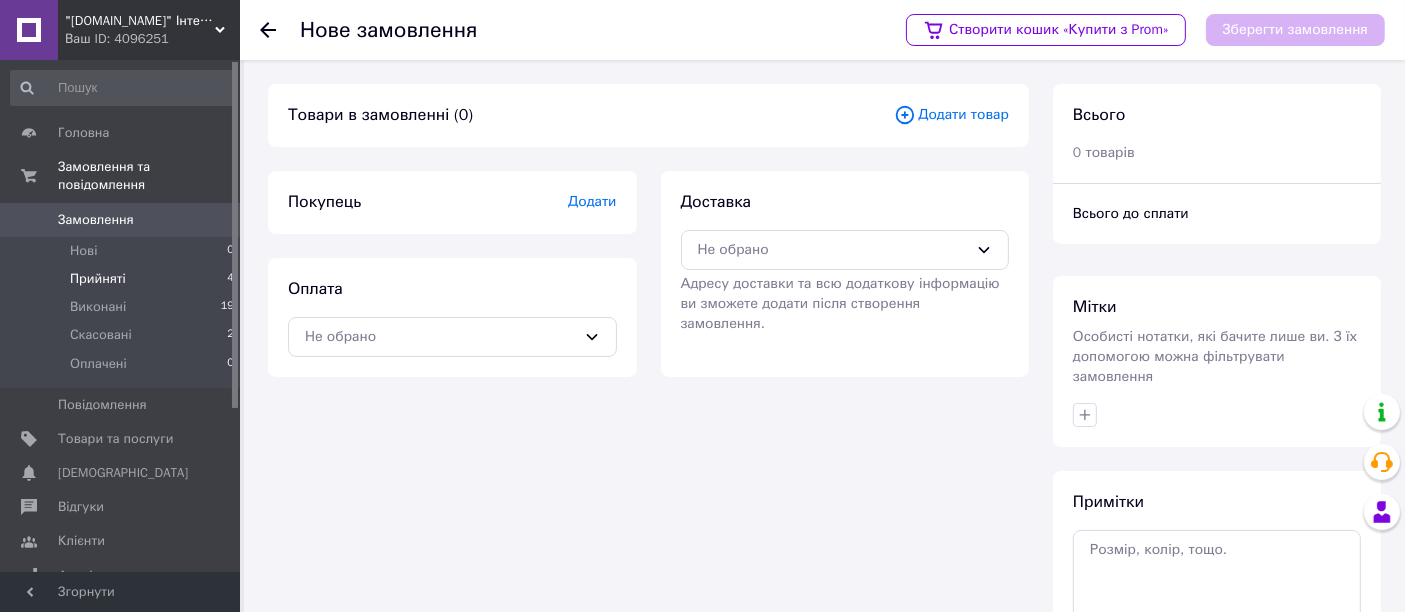 click on "Прийняті 4" at bounding box center [123, 279] 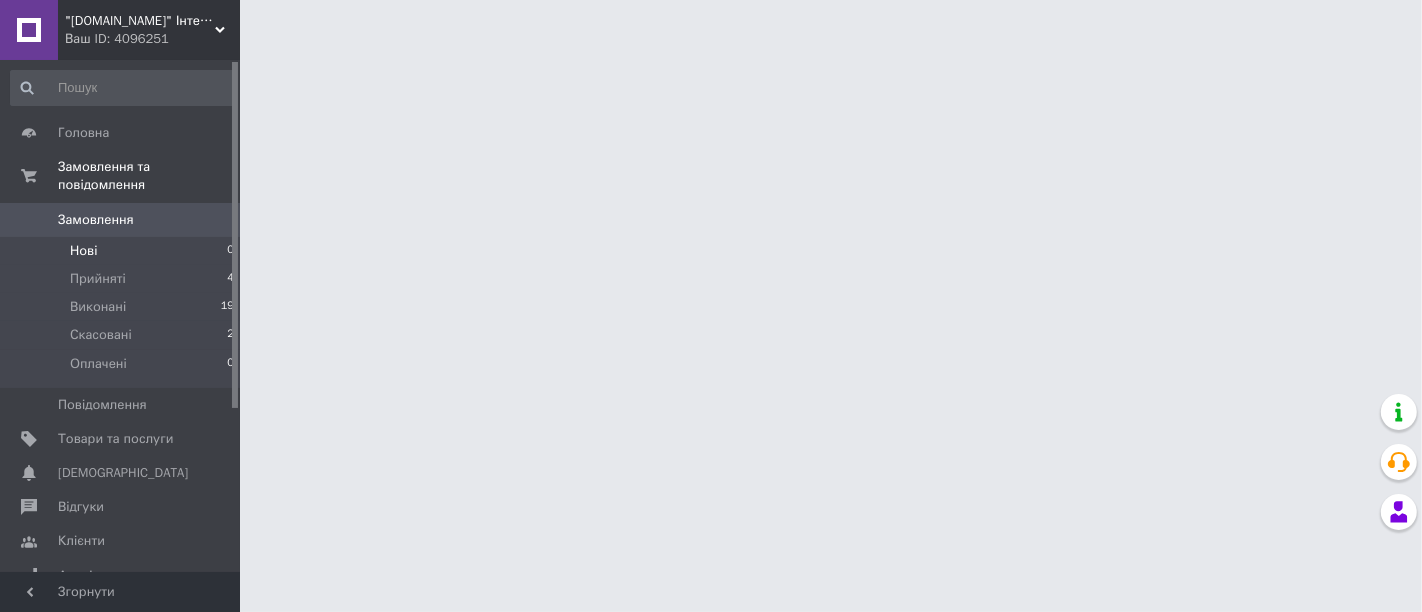 click on "Нові 0" at bounding box center [123, 251] 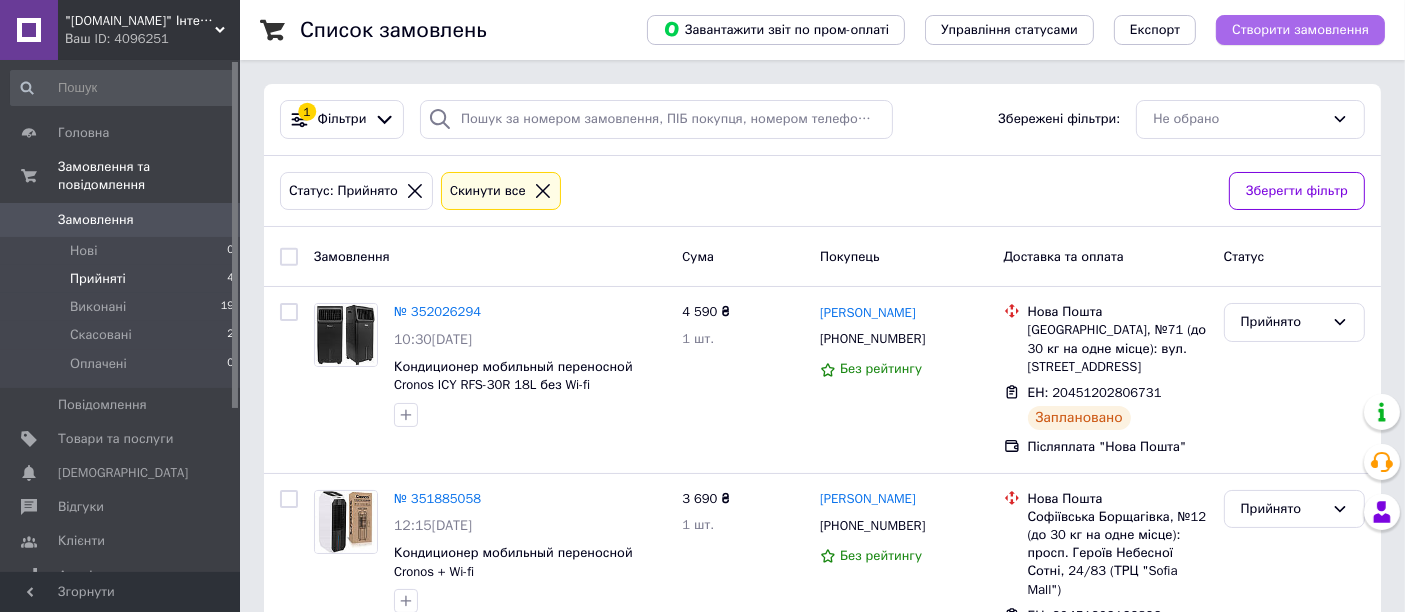 click on "Створити замовлення" at bounding box center [1300, 30] 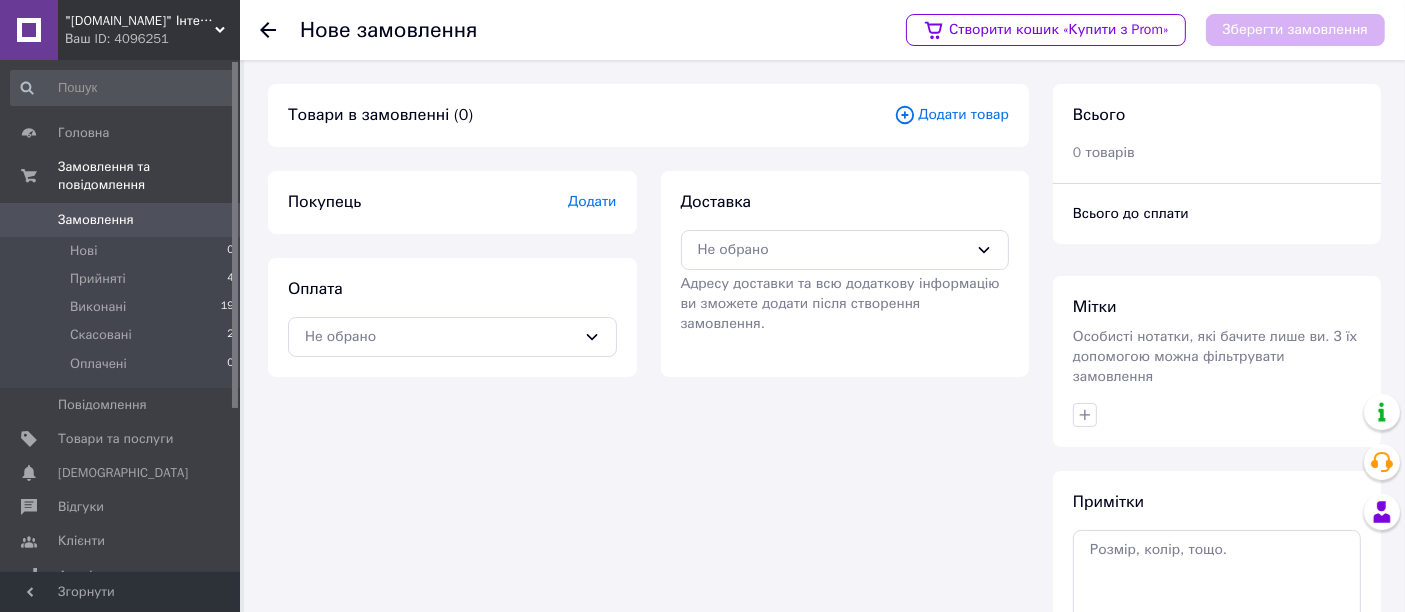 click on "Додати товар" at bounding box center [951, 115] 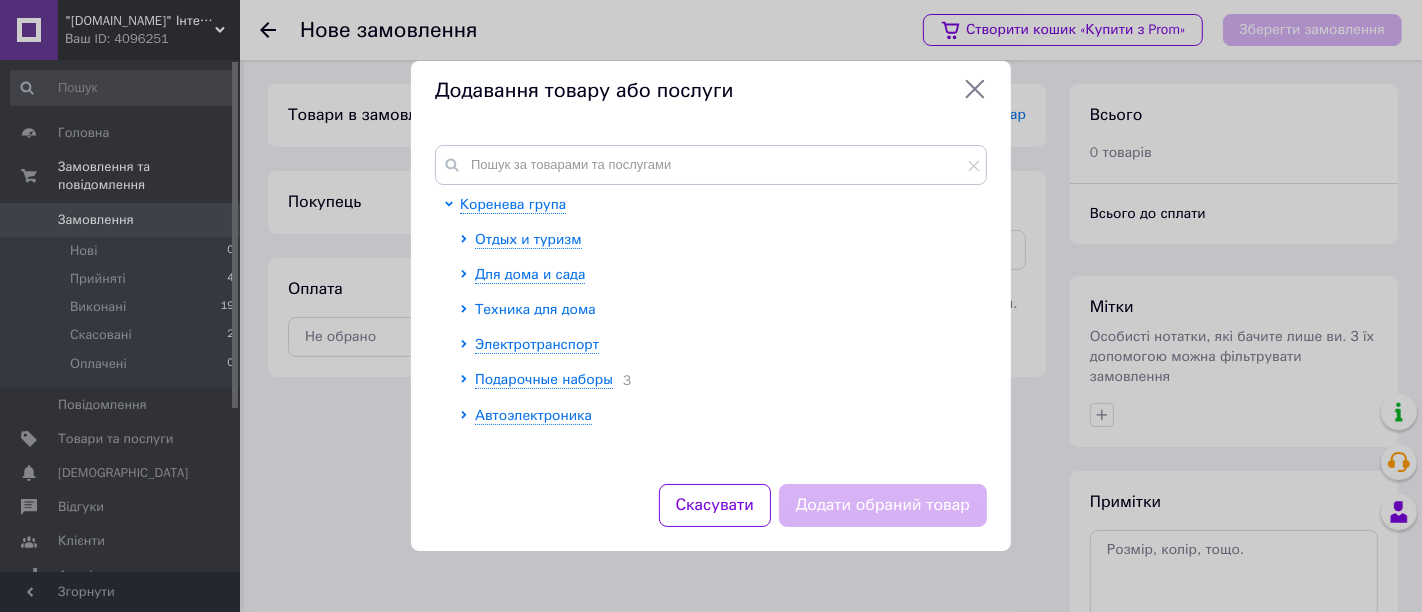 click on "Техника для дома" at bounding box center (535, 309) 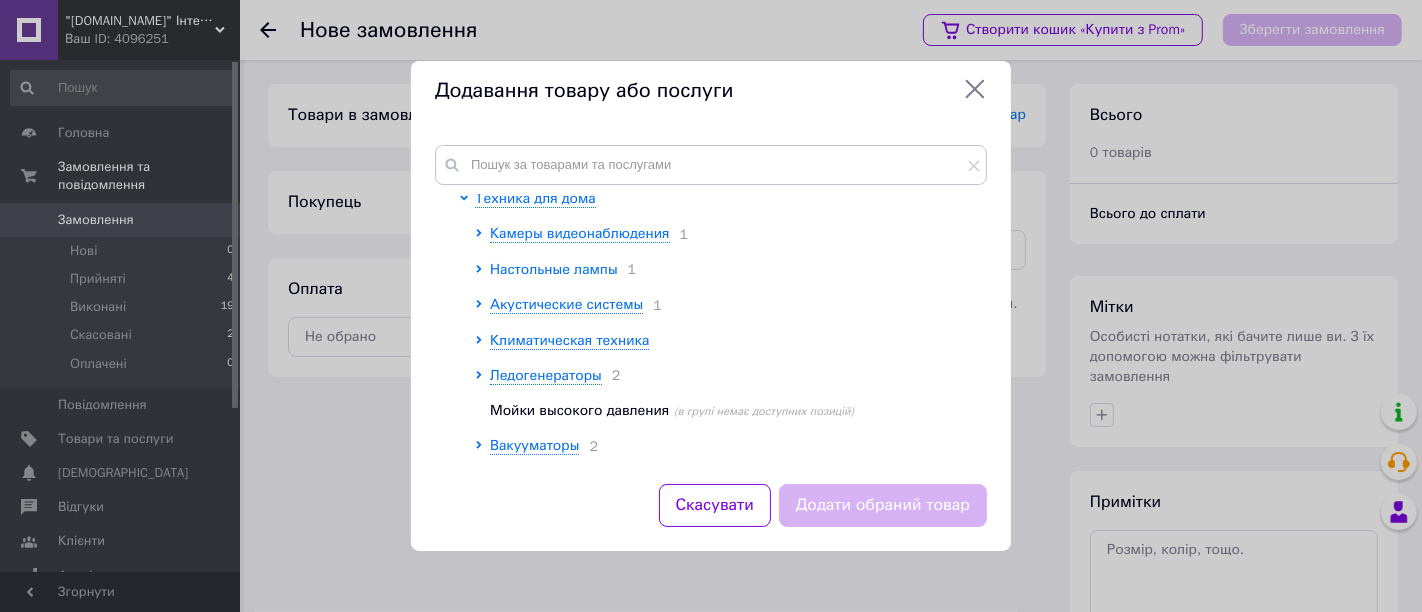 scroll, scrollTop: 33, scrollLeft: 0, axis: vertical 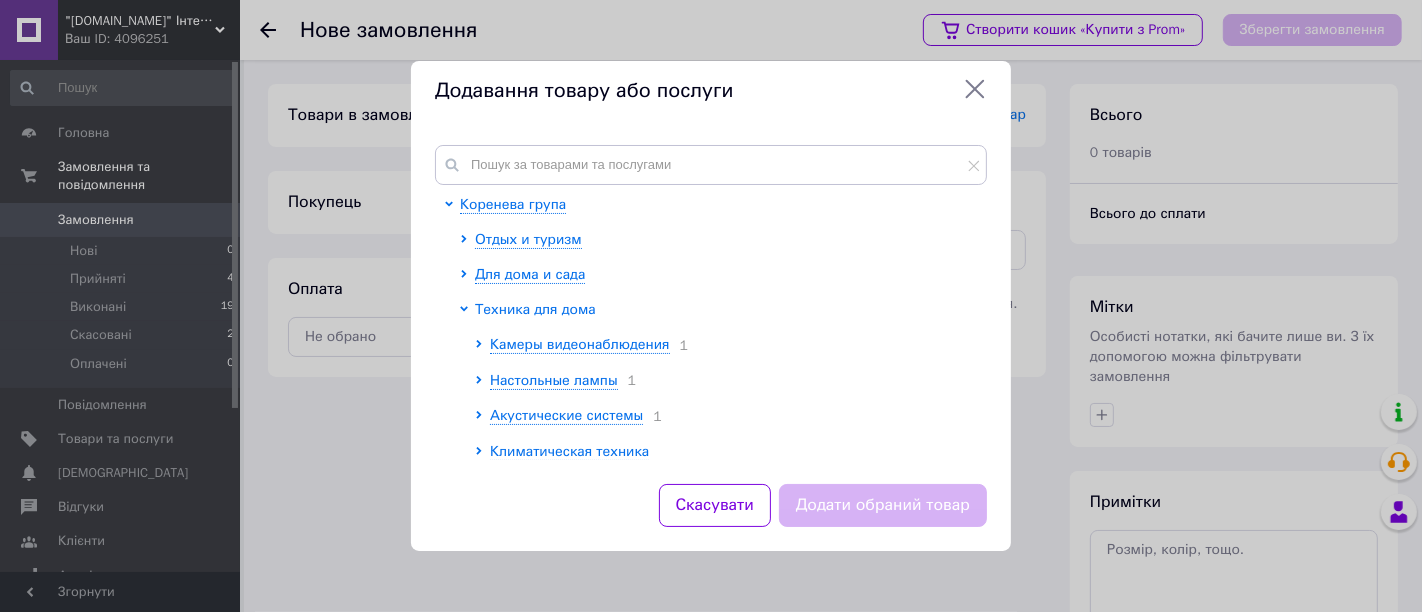 click on "Техника для дома" at bounding box center [535, 309] 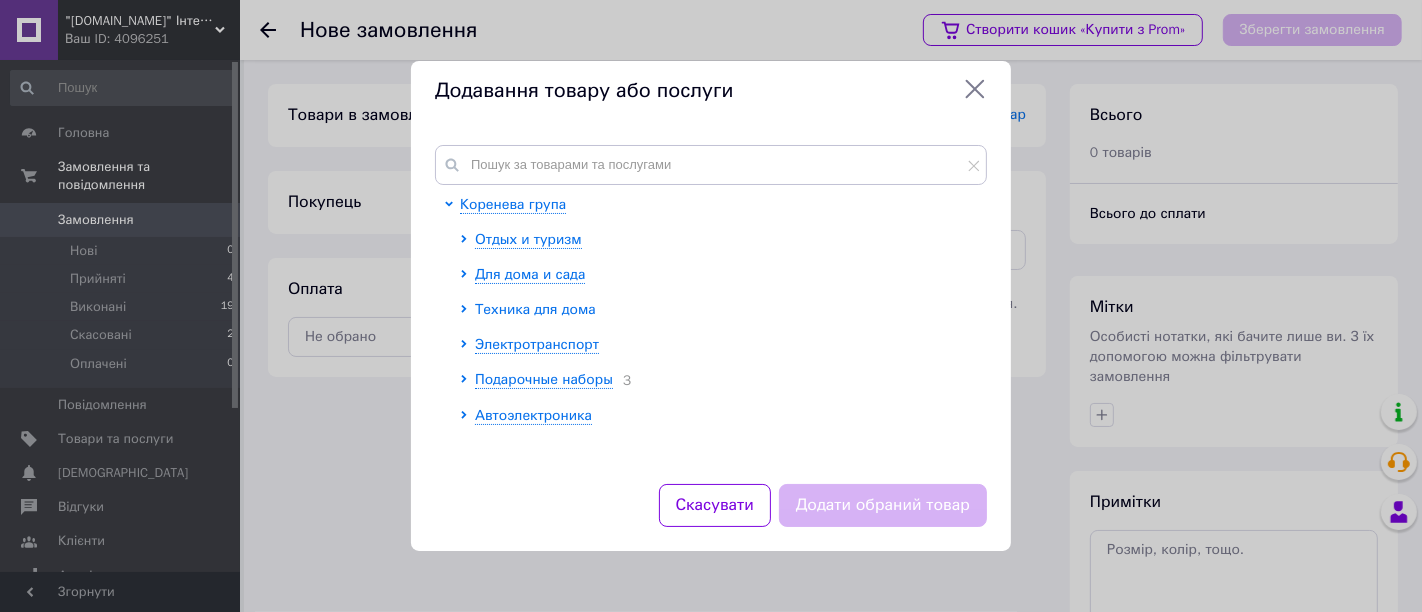 scroll, scrollTop: 0, scrollLeft: 0, axis: both 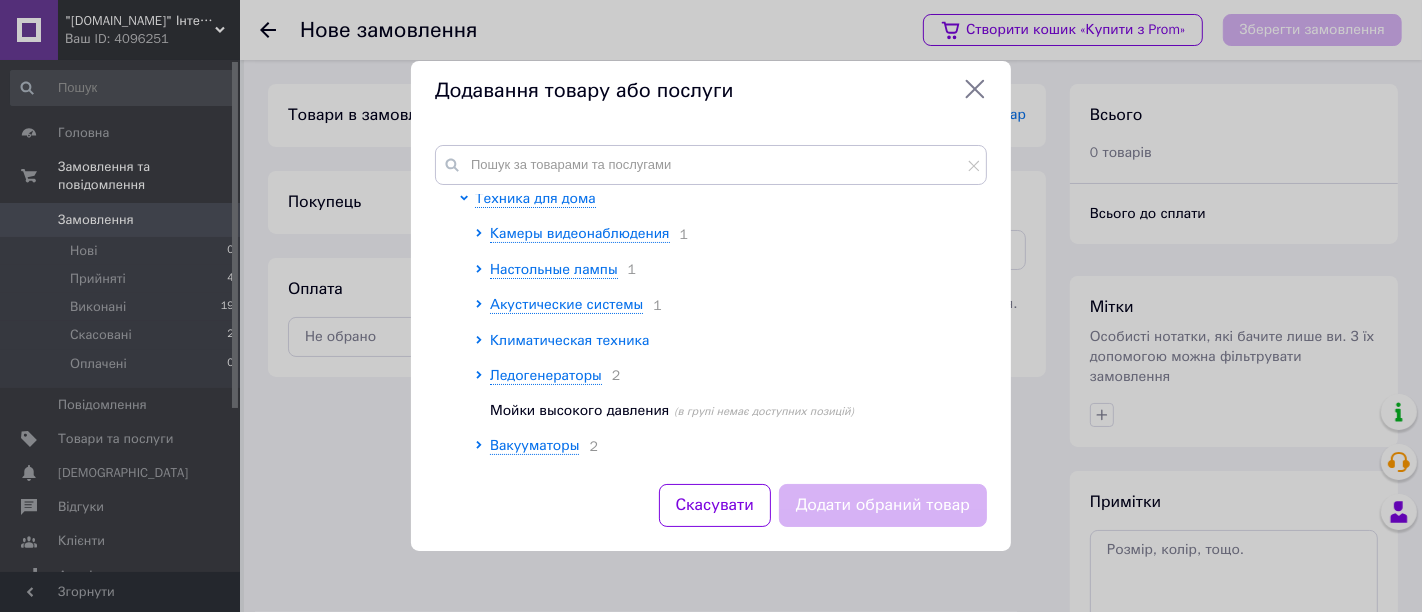 click on "Климатическая техника" at bounding box center (569, 340) 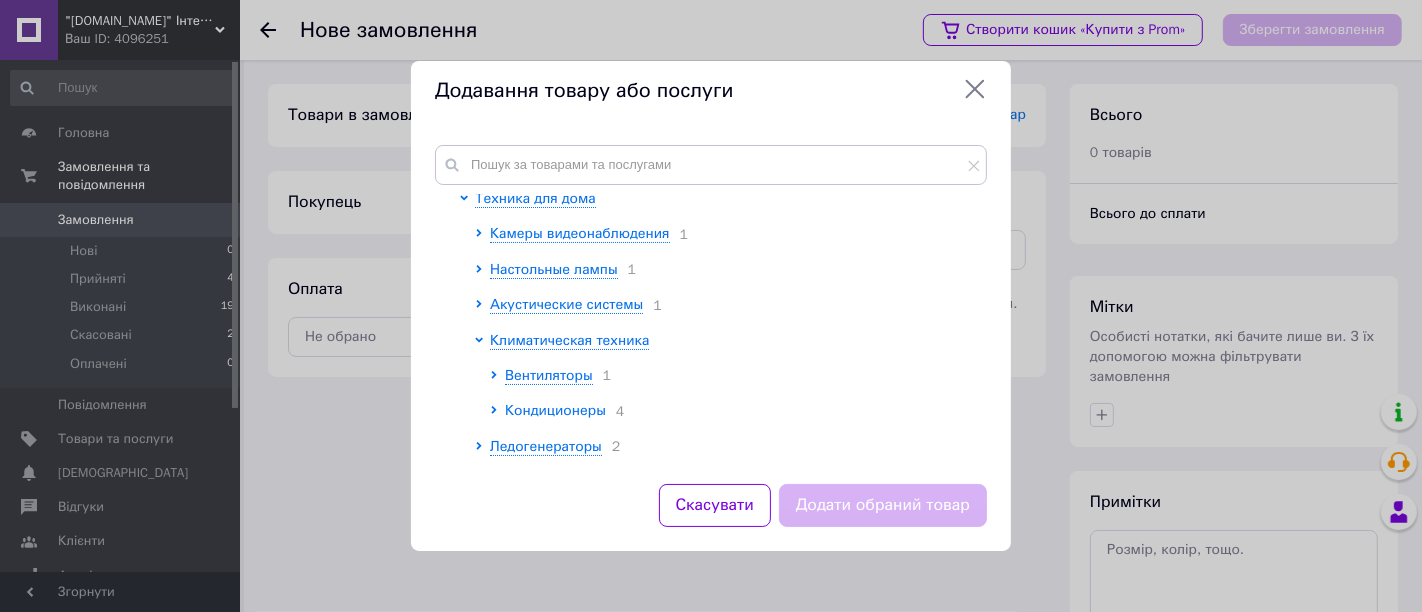 scroll, scrollTop: 222, scrollLeft: 0, axis: vertical 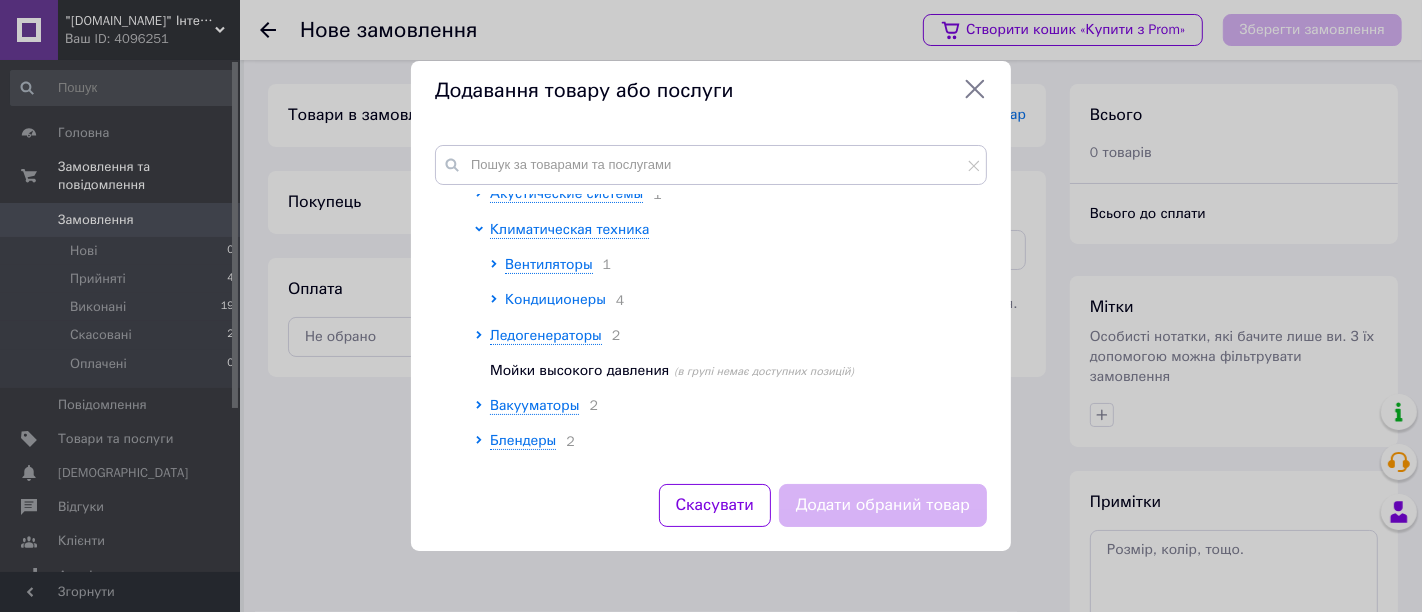 click on "Кондиционеры" at bounding box center [555, 299] 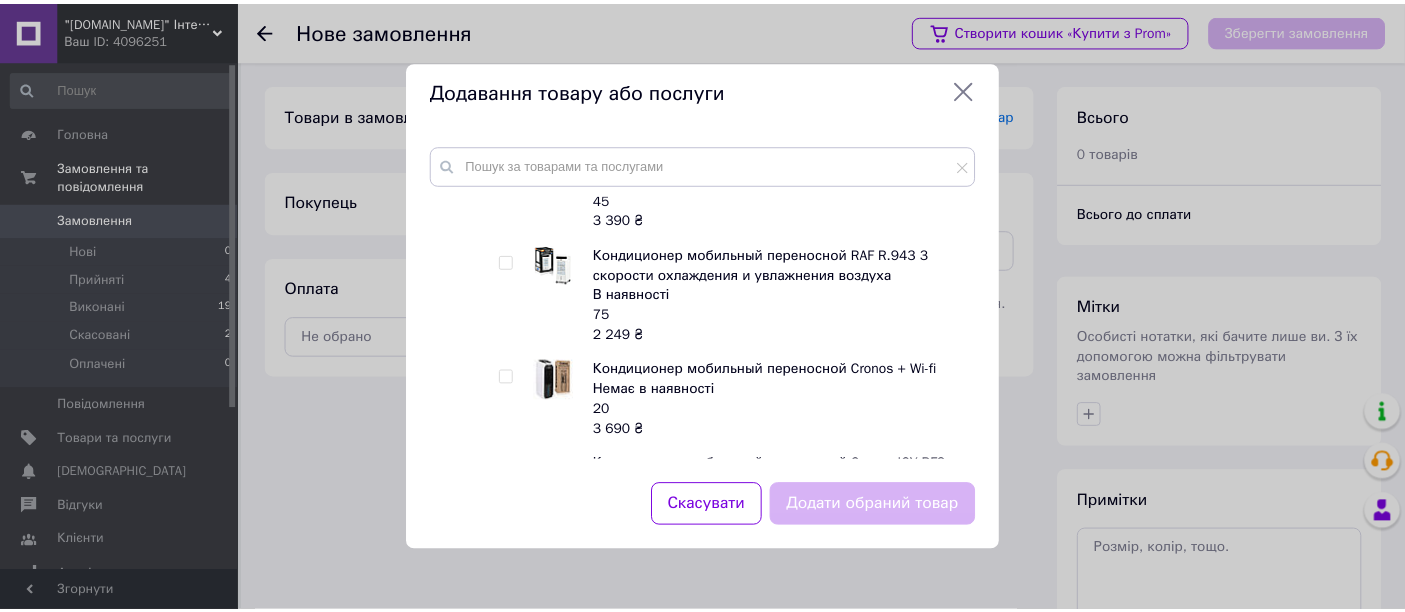 scroll, scrollTop: 555, scrollLeft: 0, axis: vertical 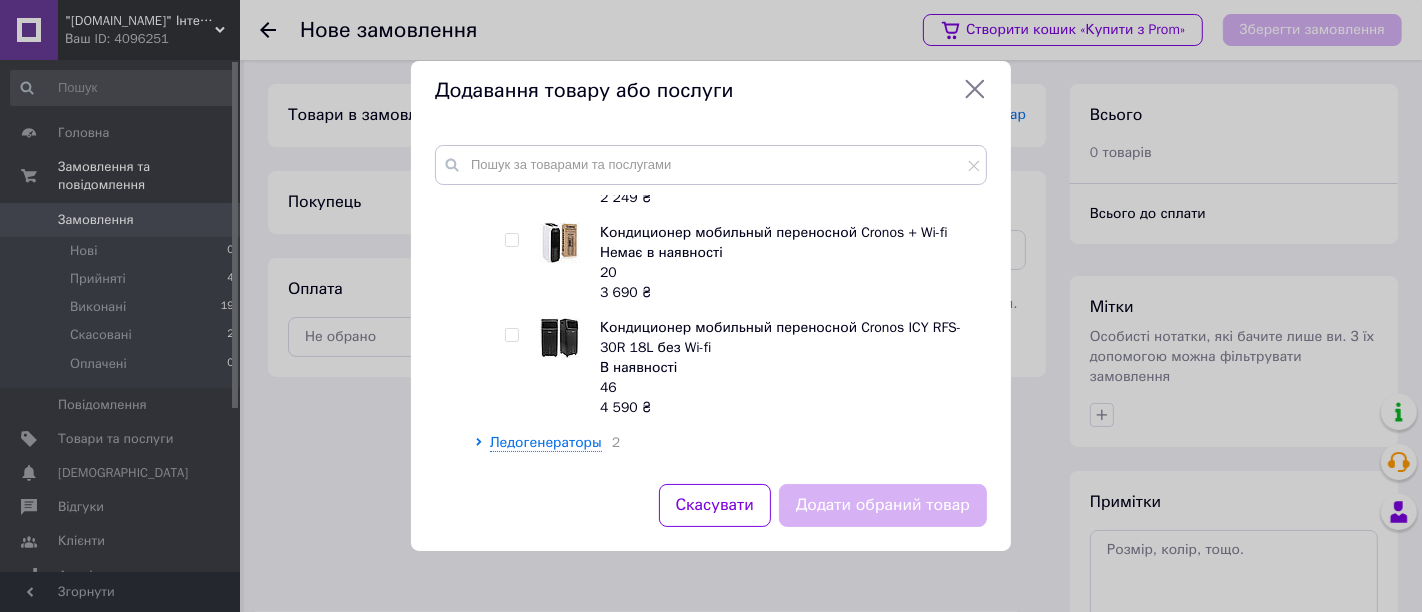 click at bounding box center (511, 335) 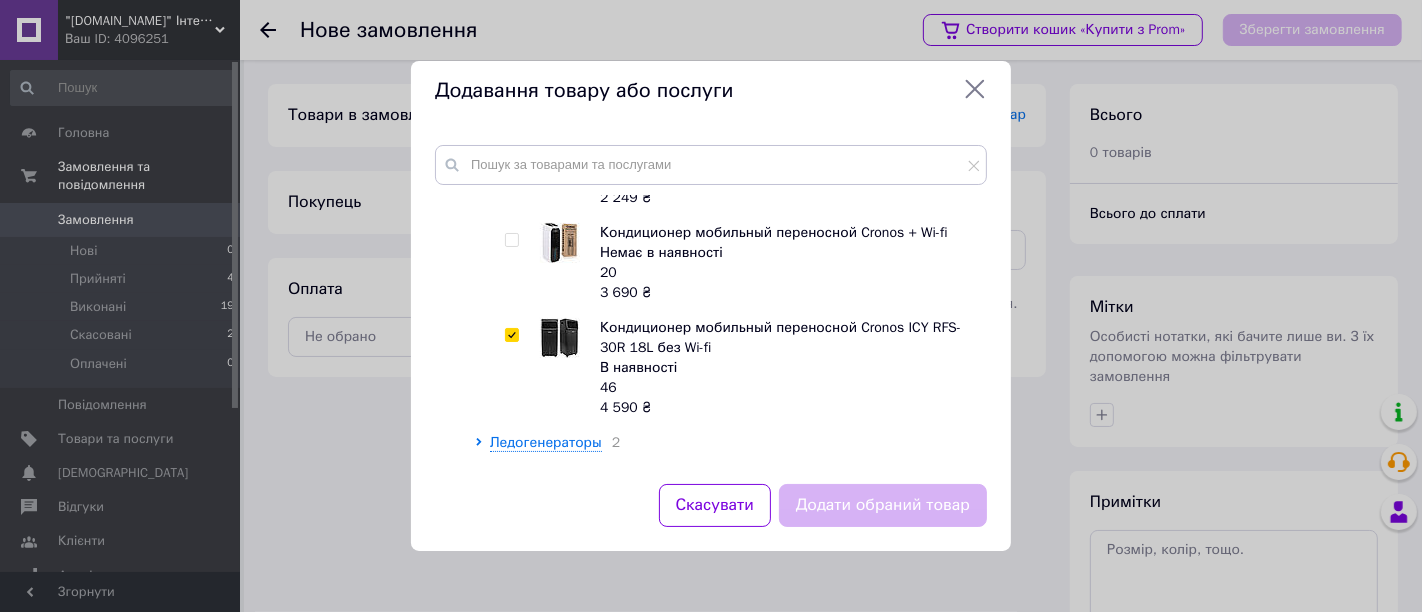 checkbox on "true" 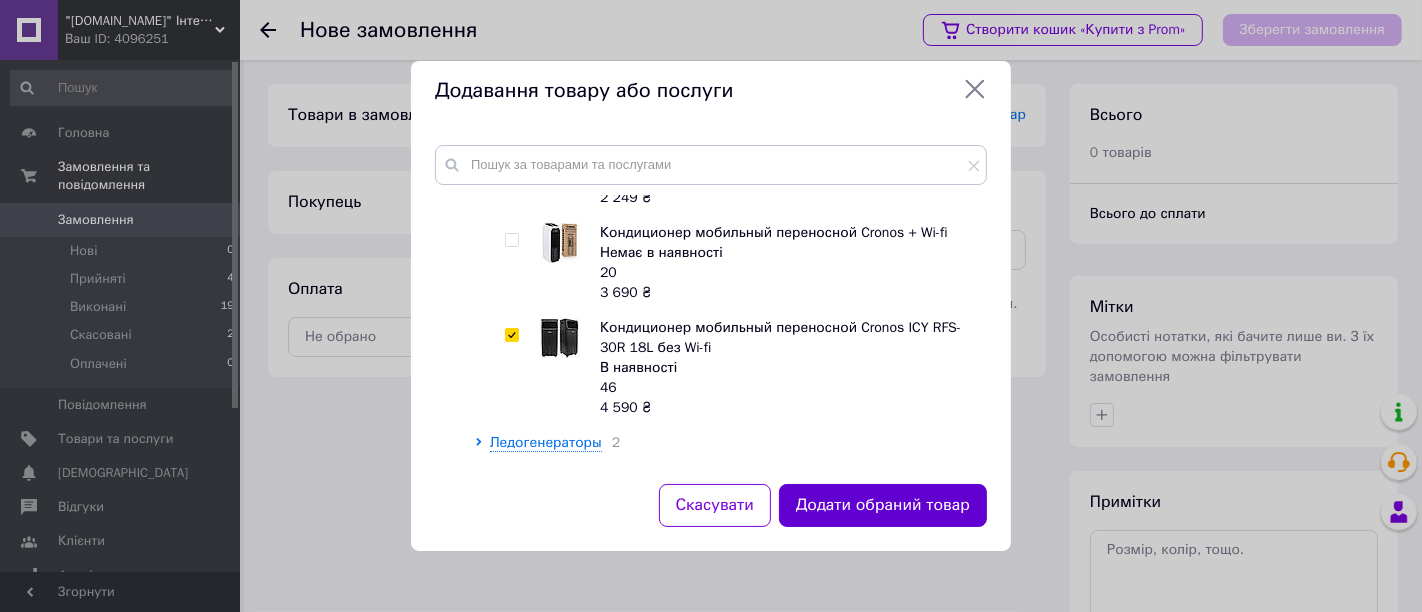 click on "Додати обраний товар" at bounding box center [883, 505] 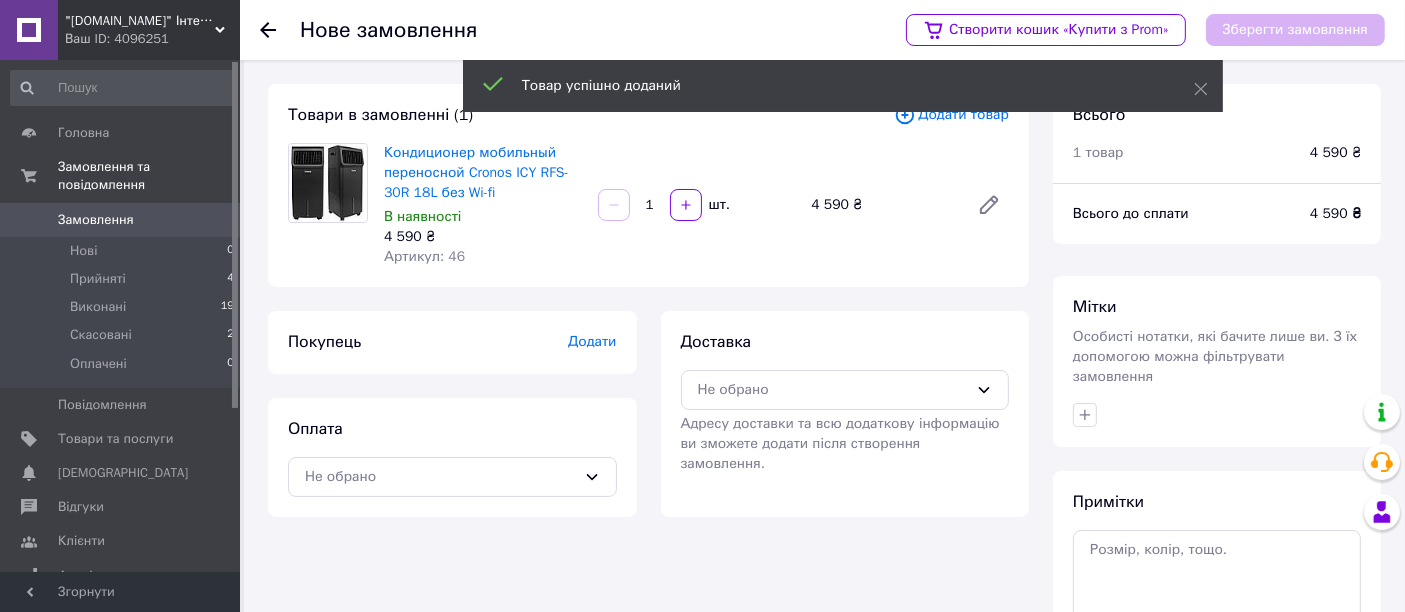 click on "Додати" at bounding box center (592, 341) 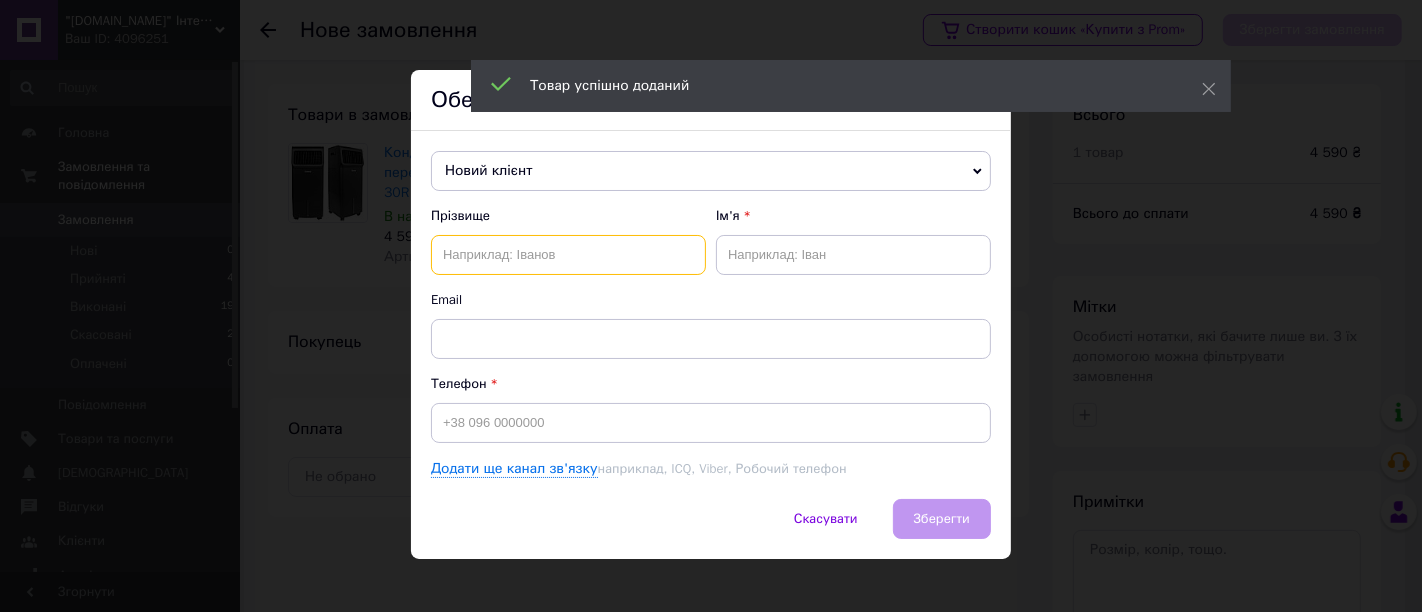 click at bounding box center (568, 255) 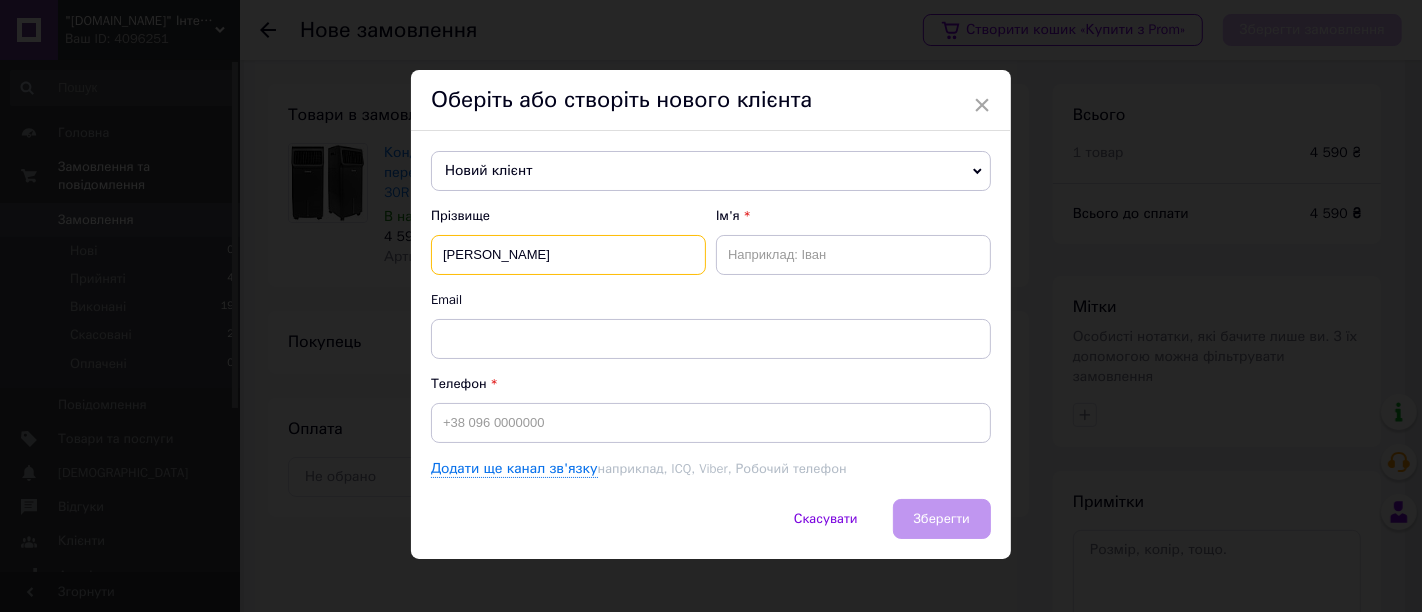 type on "Чорнозуб" 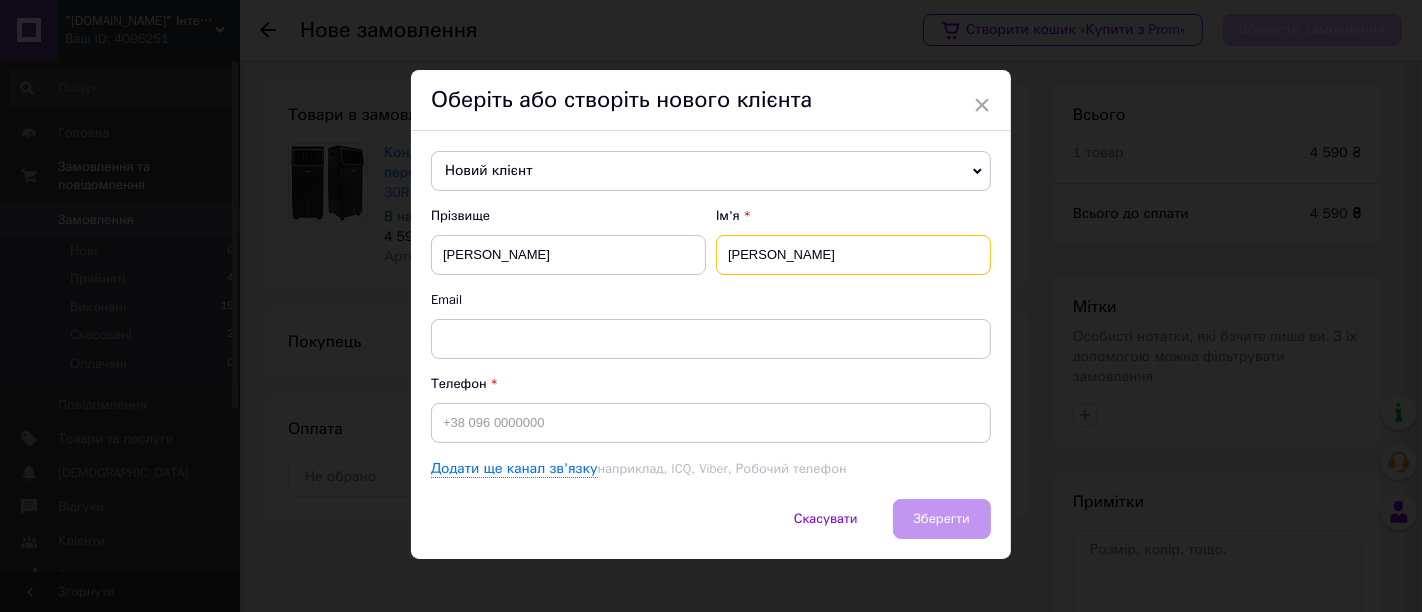 type on "Андрій" 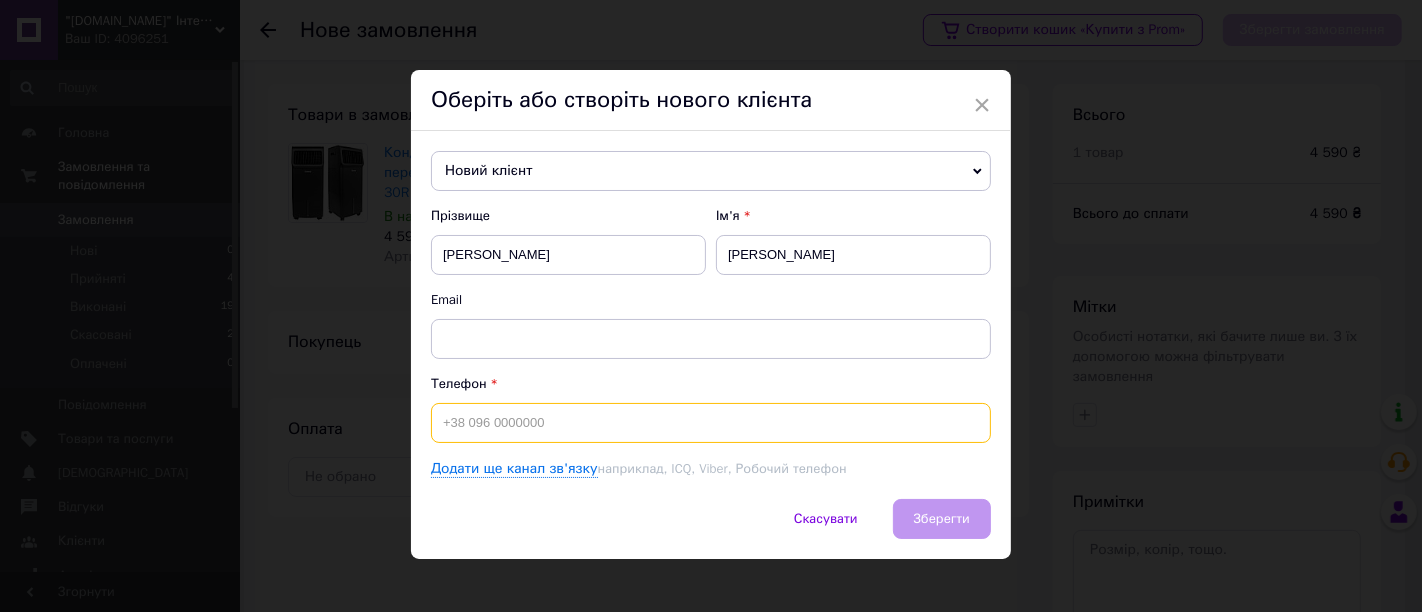 click at bounding box center [711, 423] 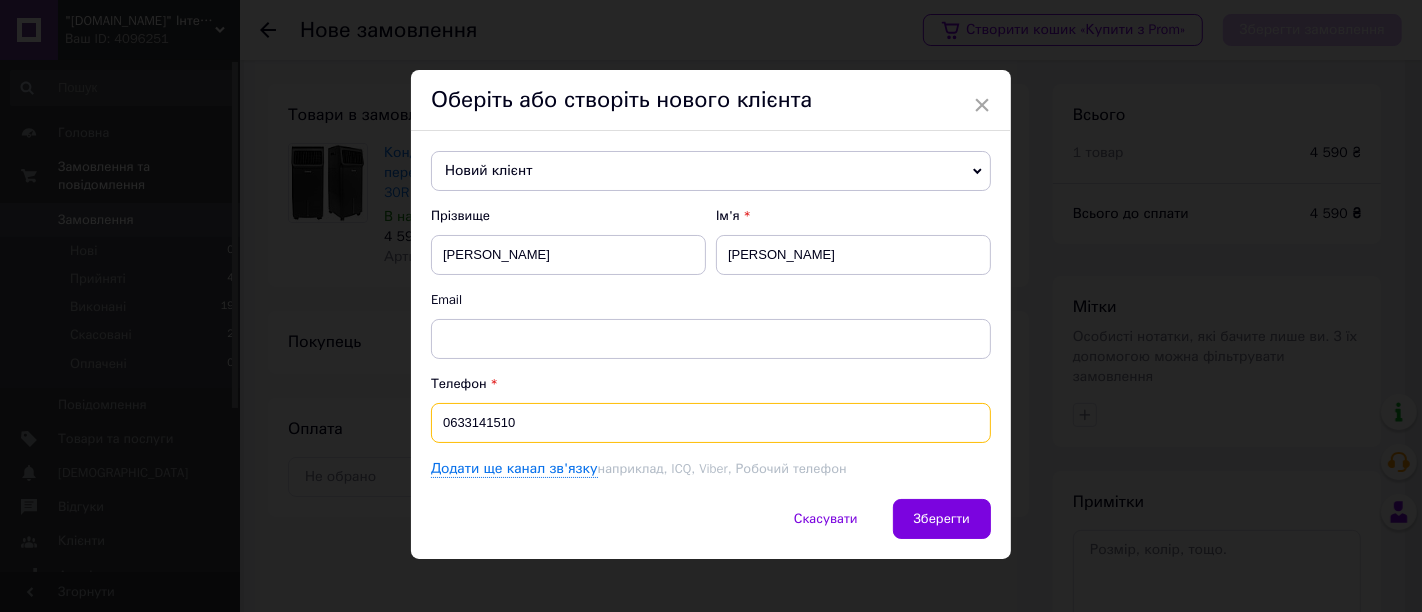 click on "0633141510" at bounding box center (711, 423) 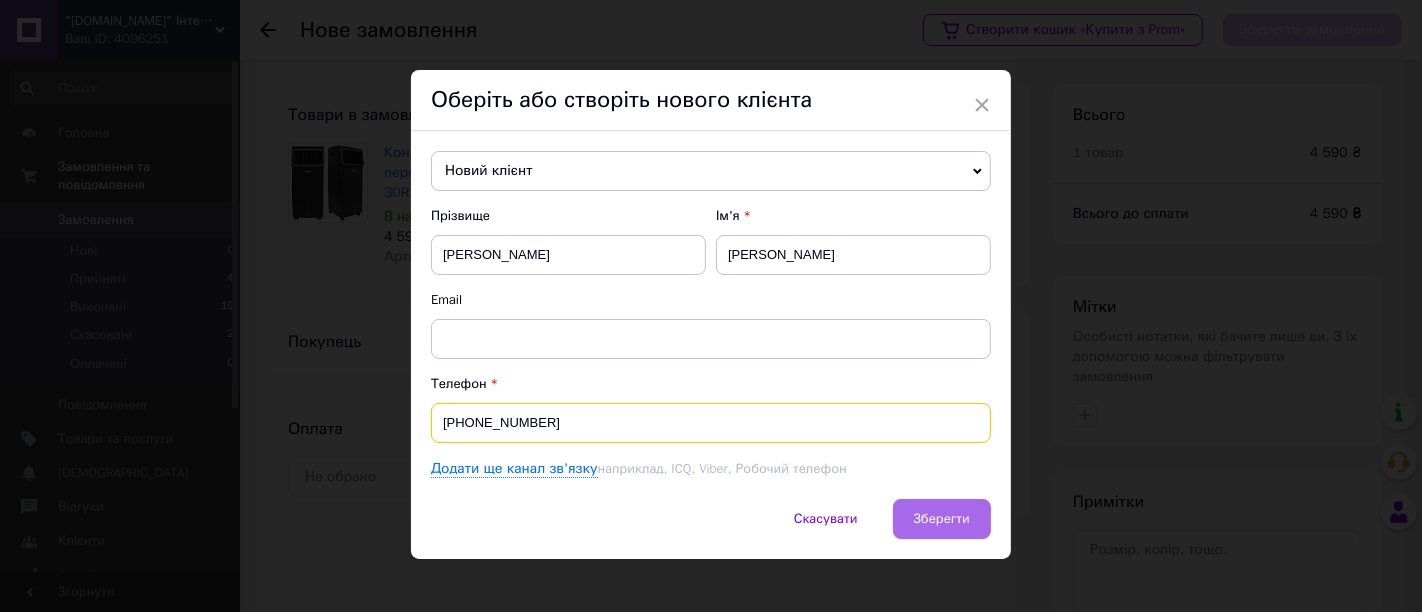 type on "+380633141510" 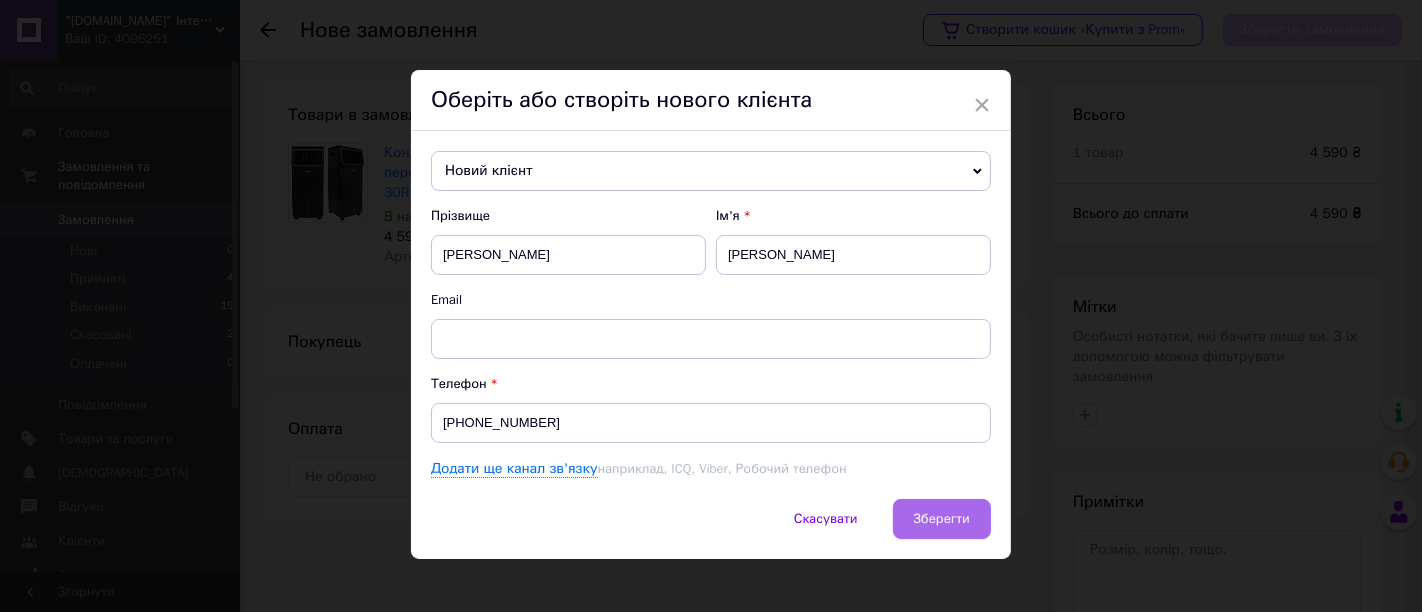 click on "Зберегти" at bounding box center [942, 518] 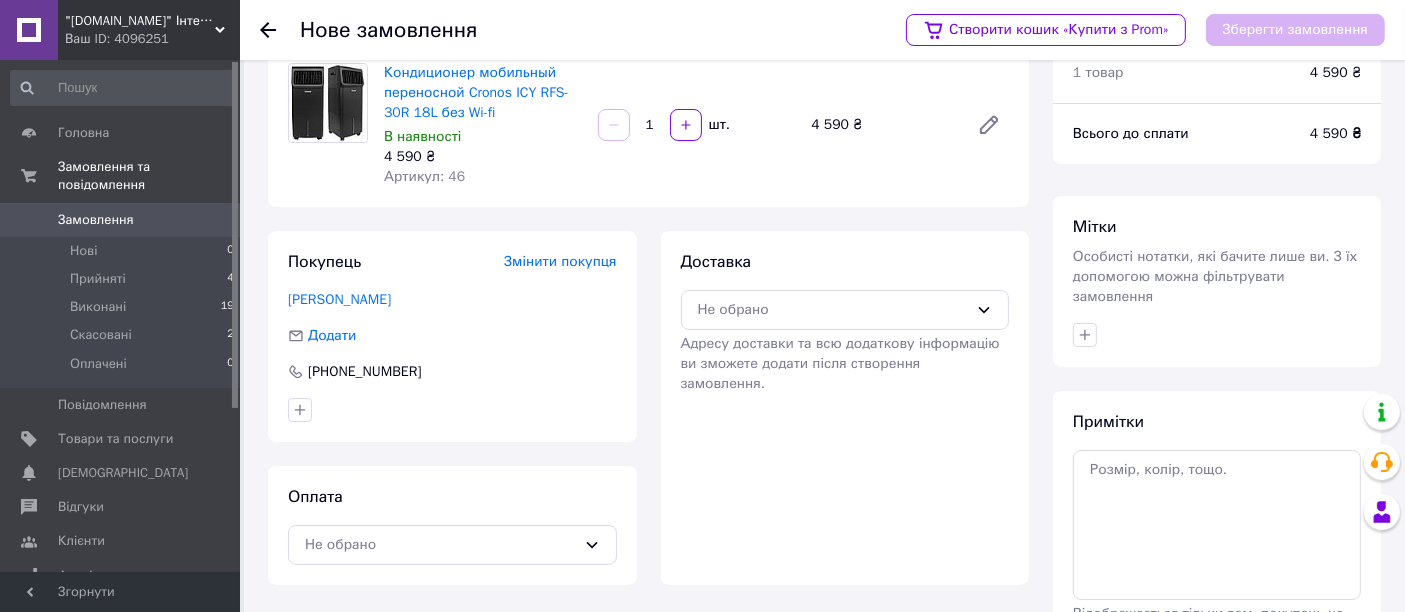 scroll, scrollTop: 111, scrollLeft: 0, axis: vertical 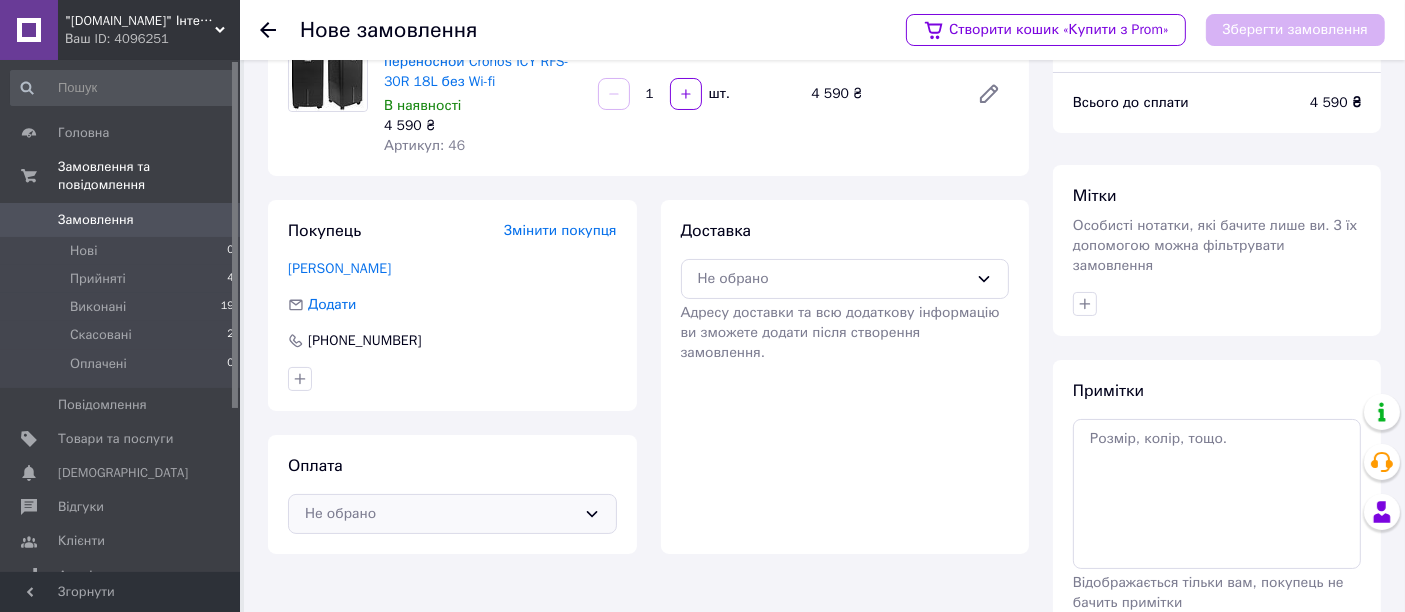 click on "Не обрано" at bounding box center [452, 514] 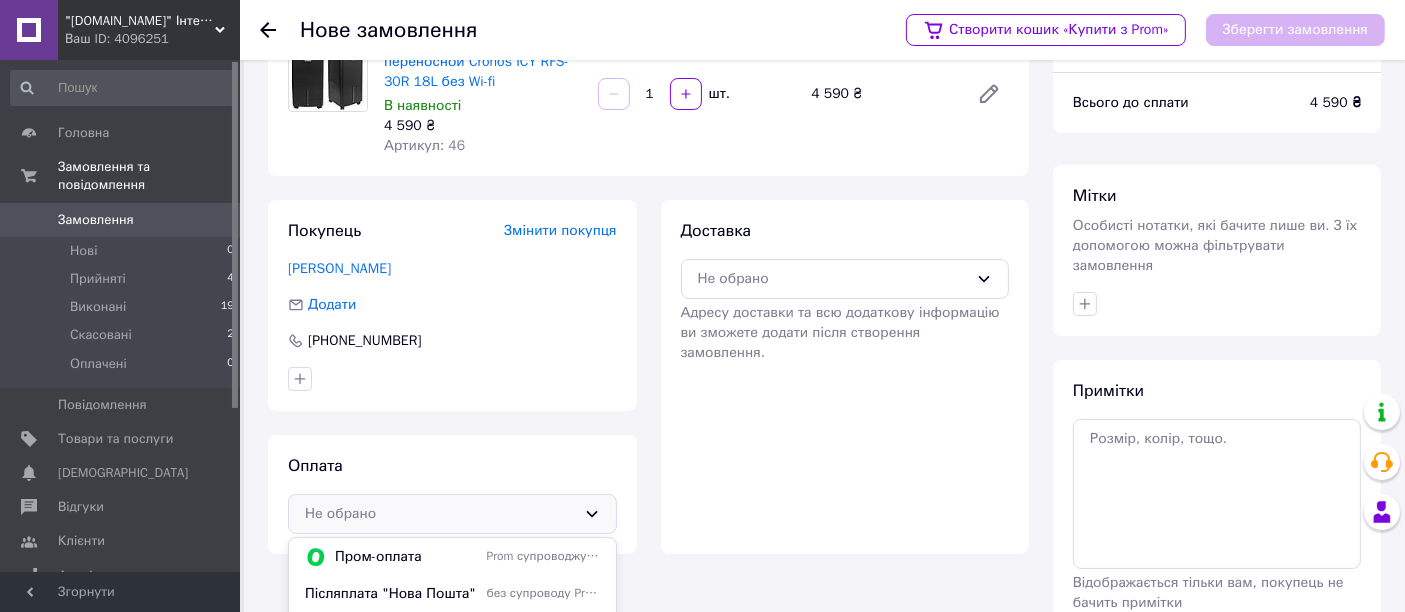 scroll, scrollTop: 209, scrollLeft: 0, axis: vertical 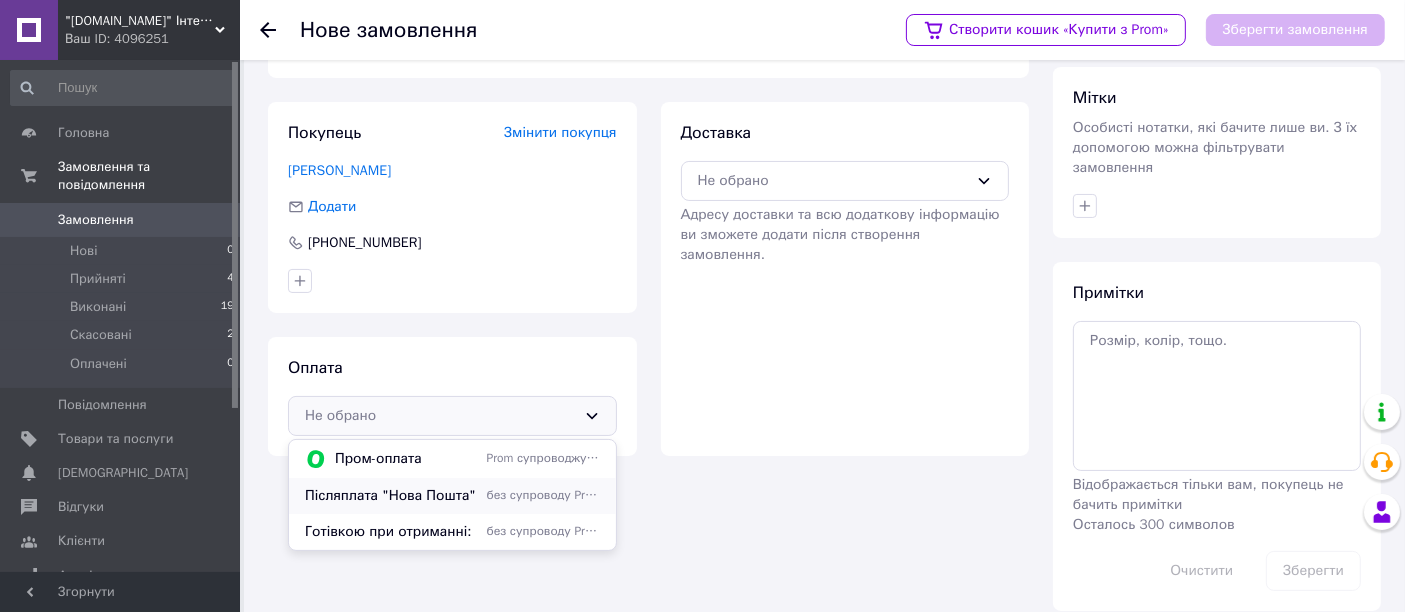 click on "Післяплата "Нова Пошта"" at bounding box center (392, 496) 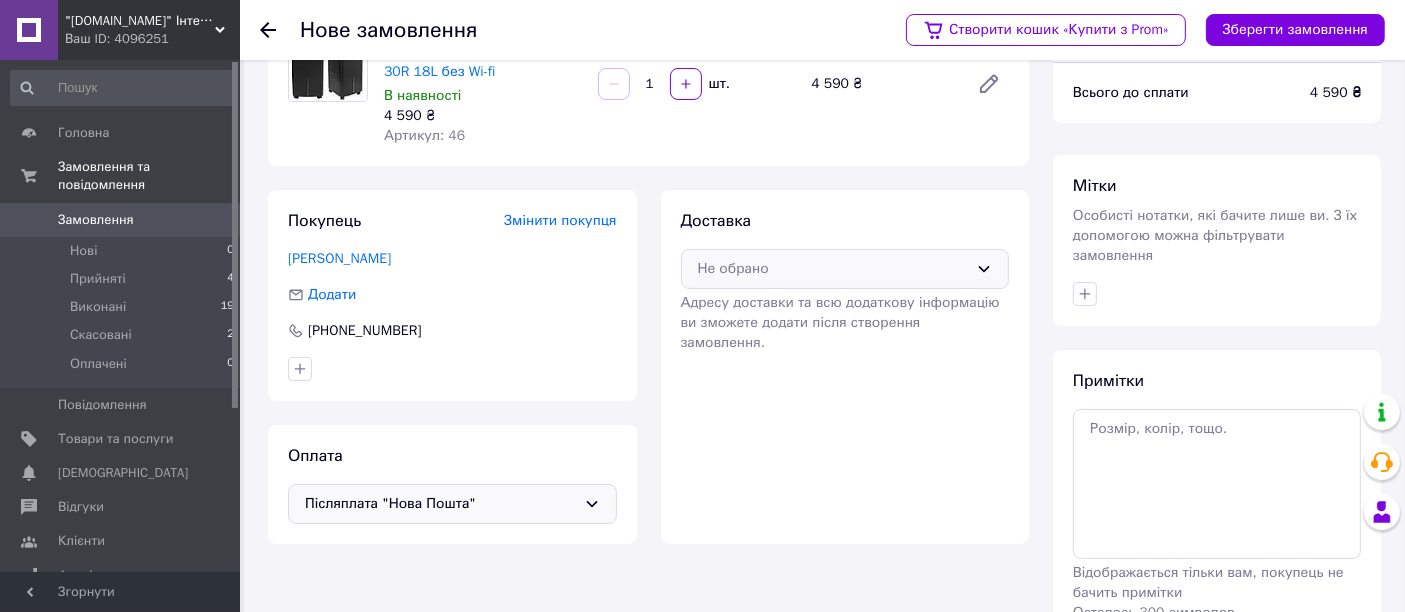 scroll, scrollTop: 0, scrollLeft: 0, axis: both 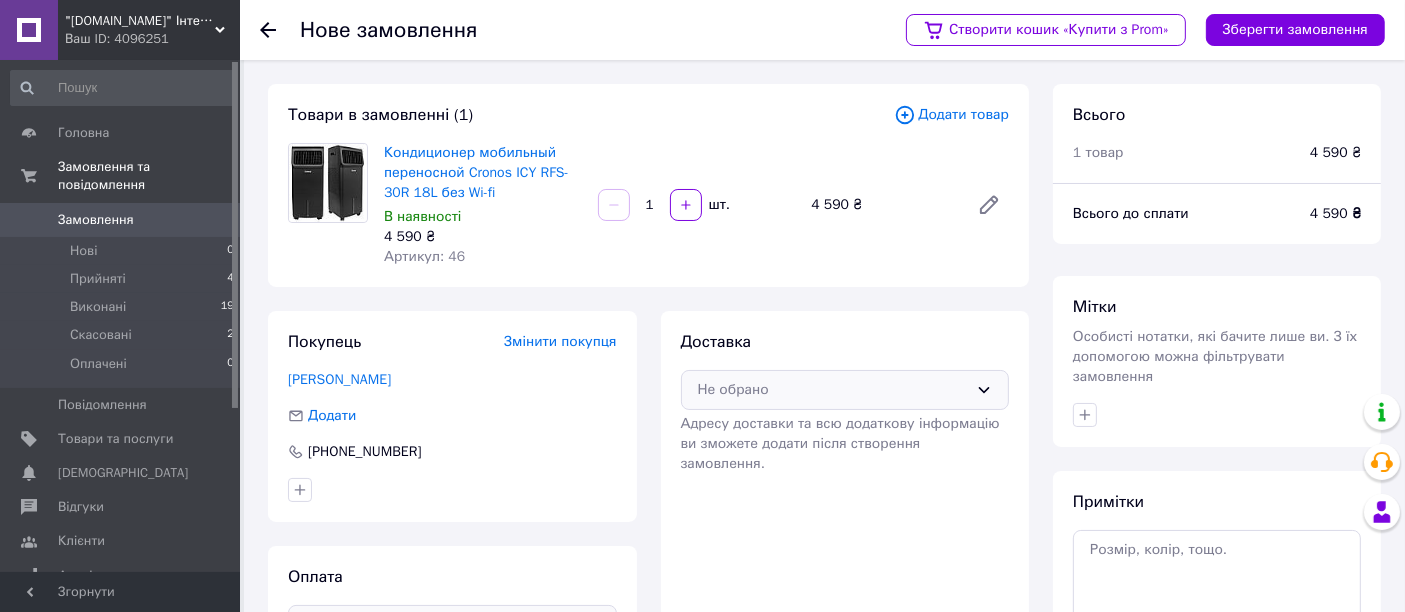 click on "Не обрано" at bounding box center (833, 390) 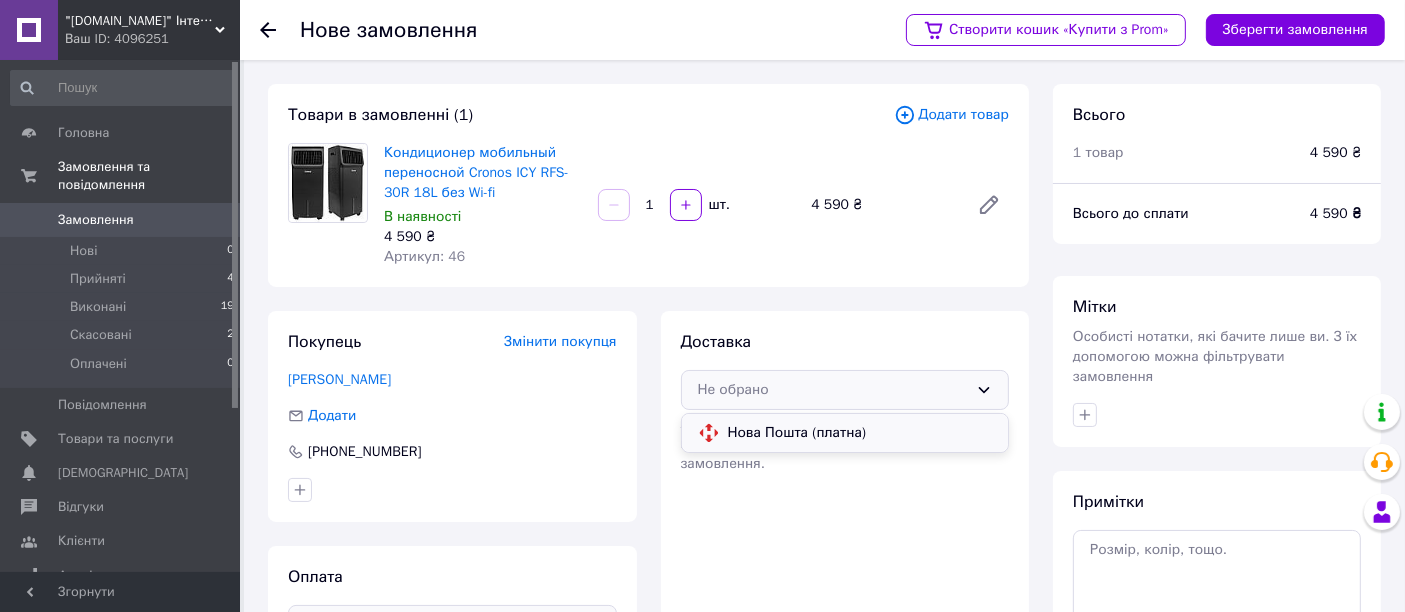 click on "Нова Пошта (платна)" at bounding box center (860, 433) 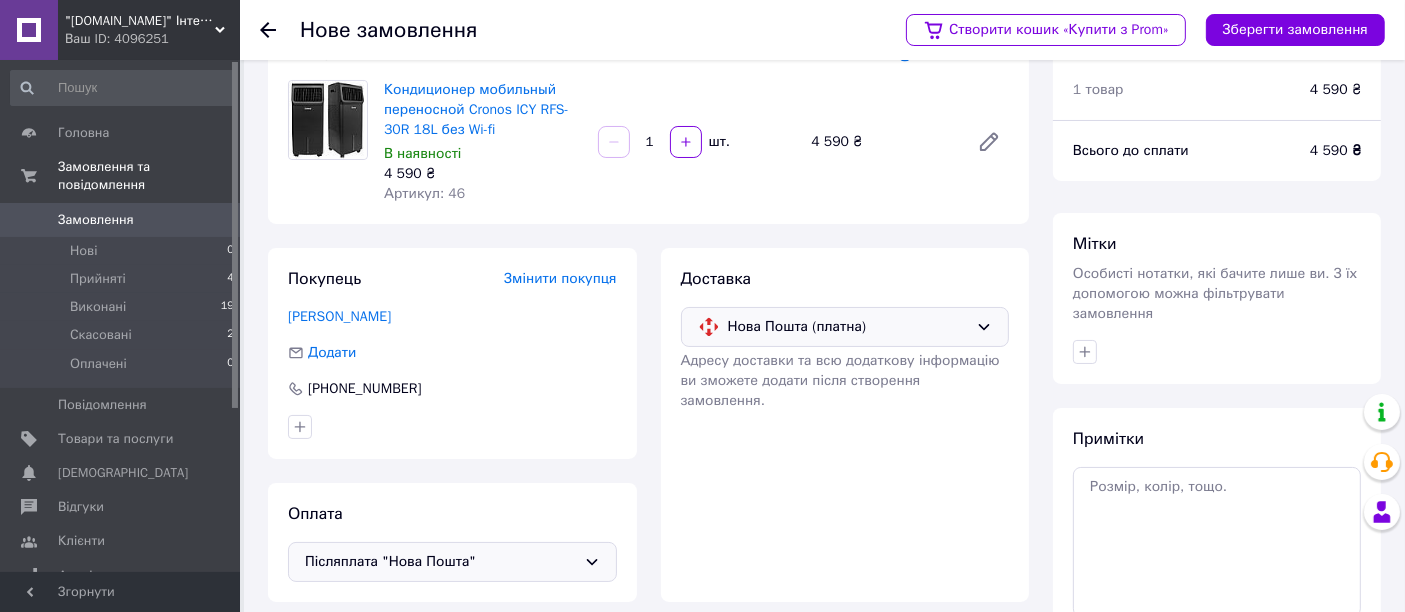 scroll, scrollTop: 111, scrollLeft: 0, axis: vertical 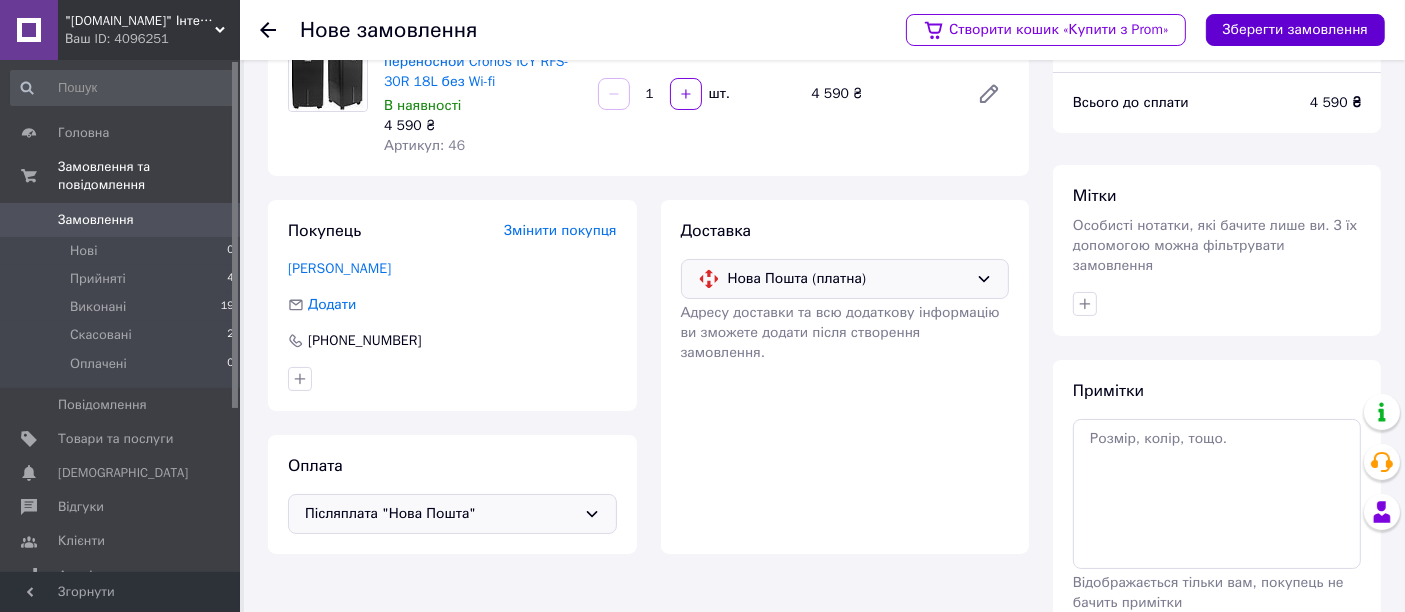 click on "Зберегти замовлення" at bounding box center [1295, 30] 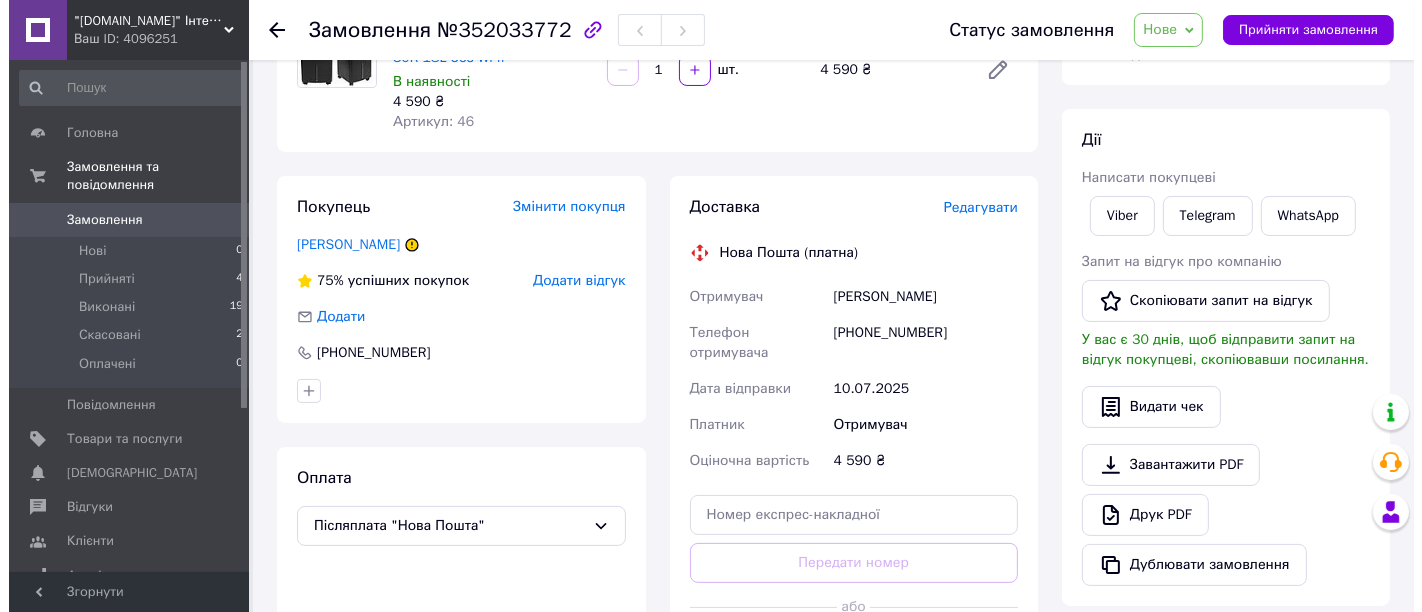 scroll, scrollTop: 222, scrollLeft: 0, axis: vertical 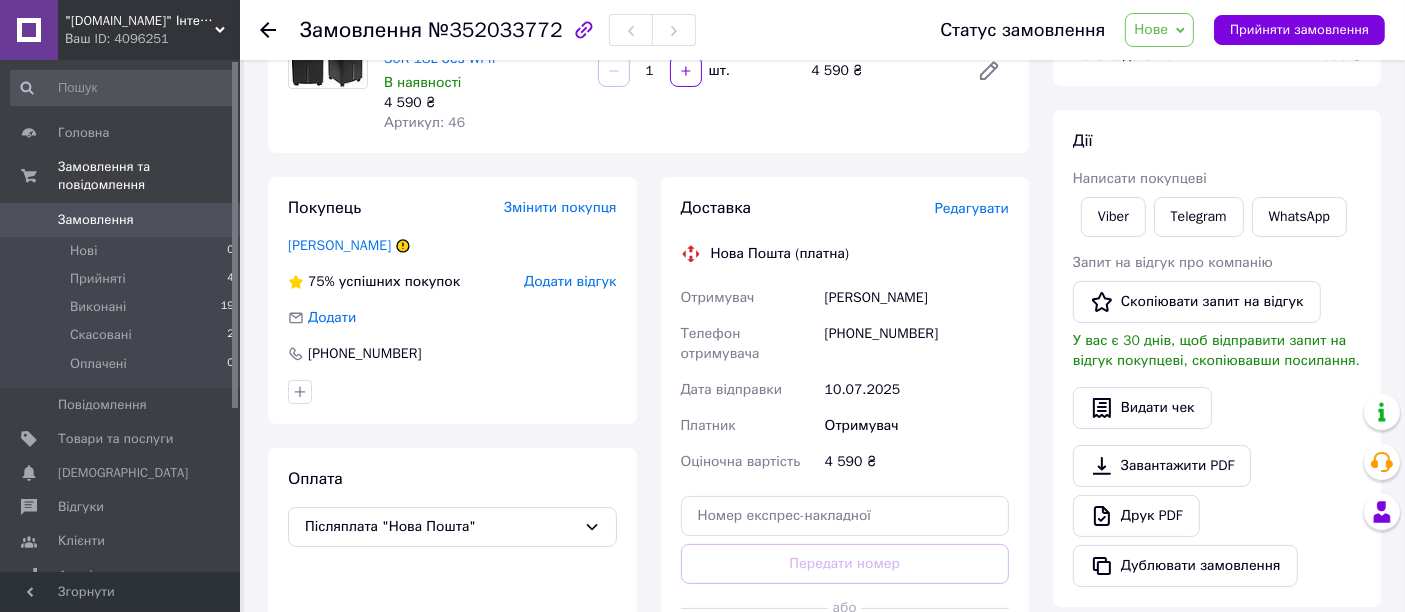 click on "Редагувати" at bounding box center (972, 208) 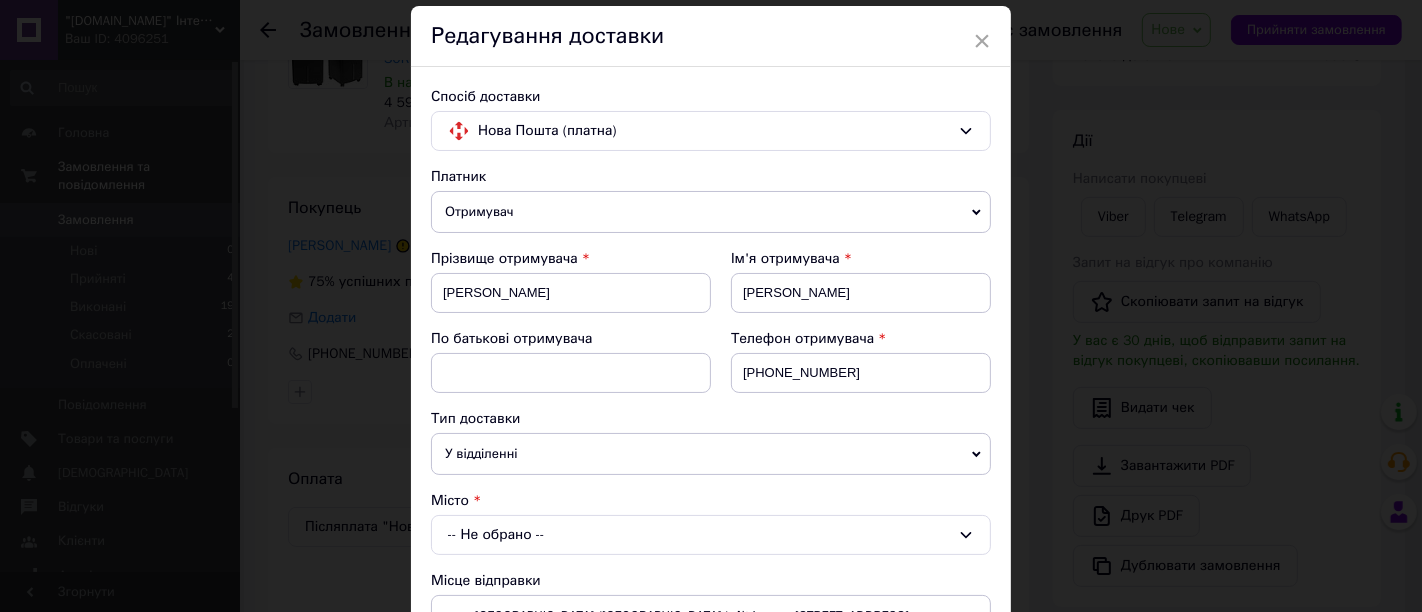 scroll, scrollTop: 111, scrollLeft: 0, axis: vertical 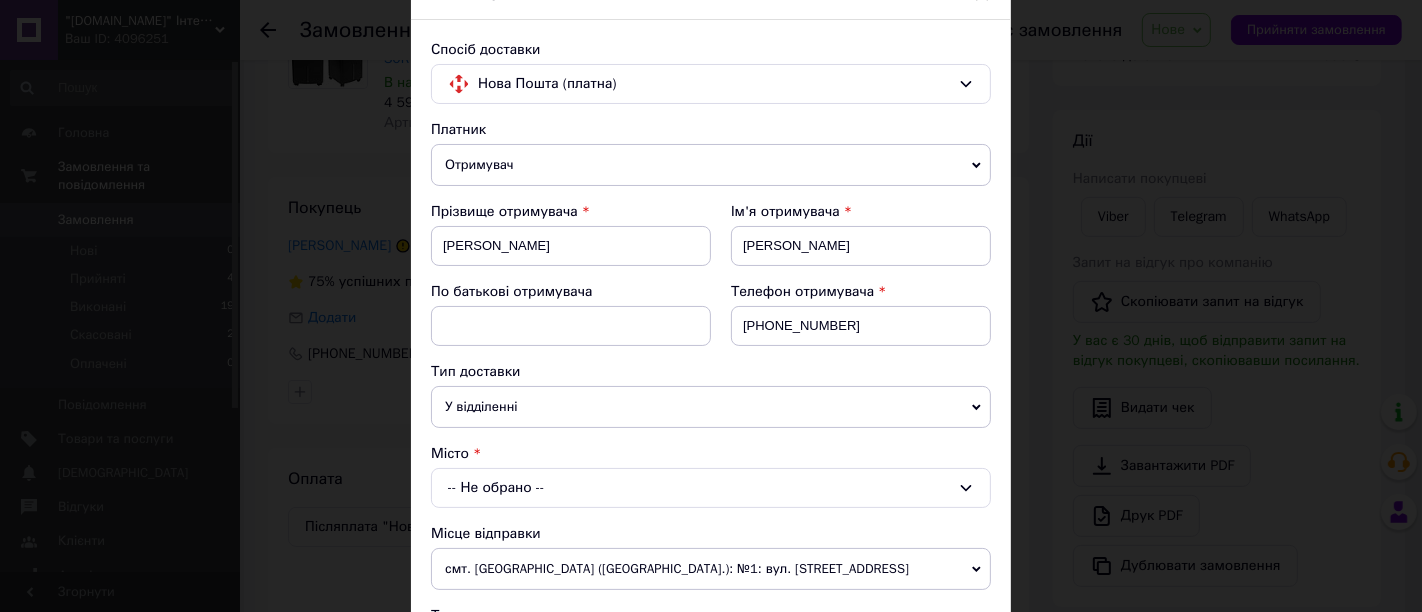 click on "У відділенні" at bounding box center [711, 407] 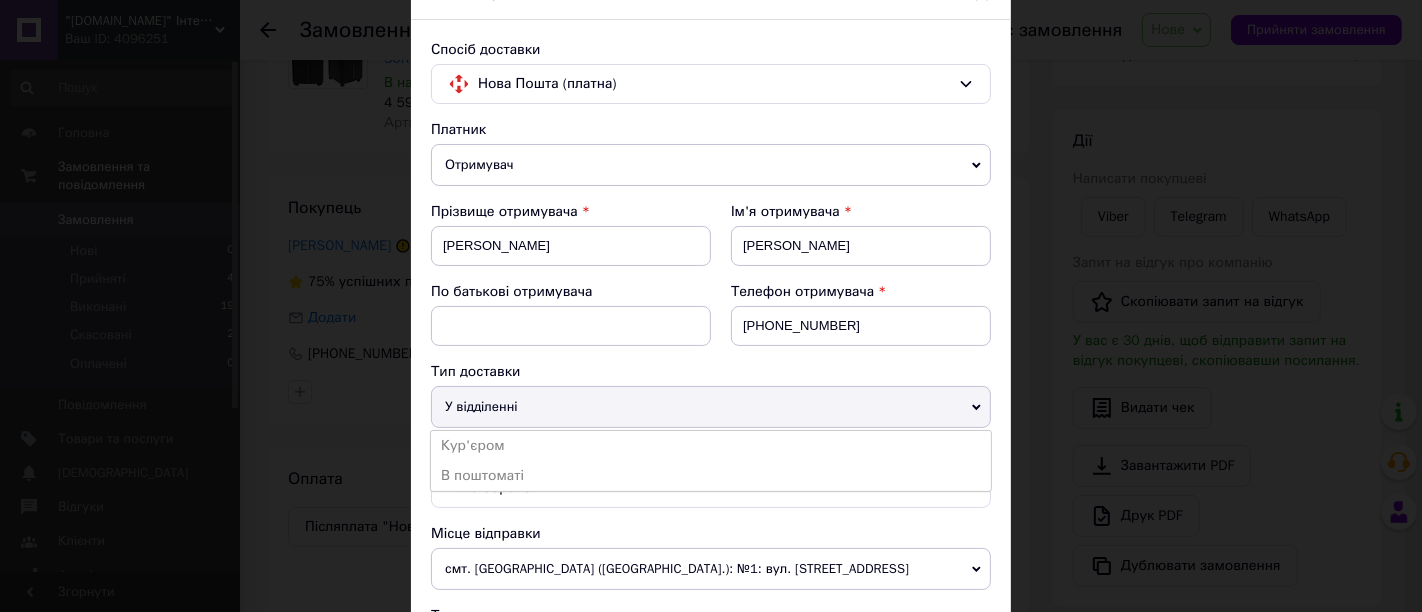 click on "У відділенні" at bounding box center (711, 407) 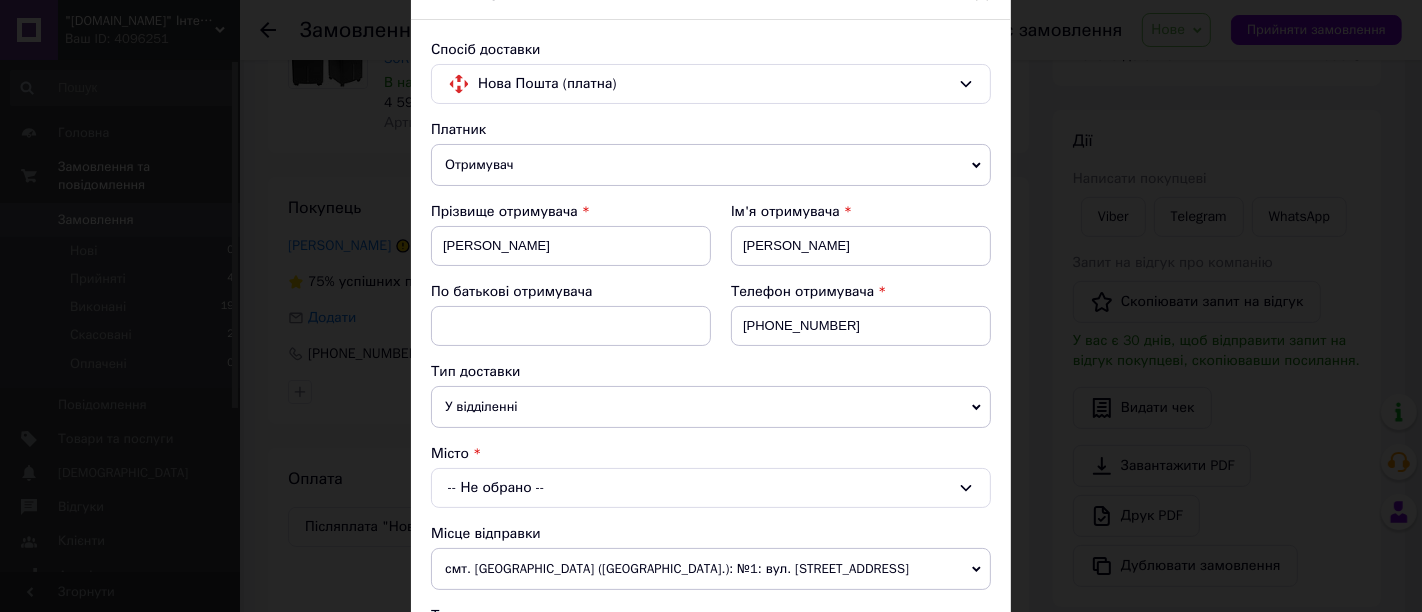 click on "-- Не обрано --" at bounding box center (711, 488) 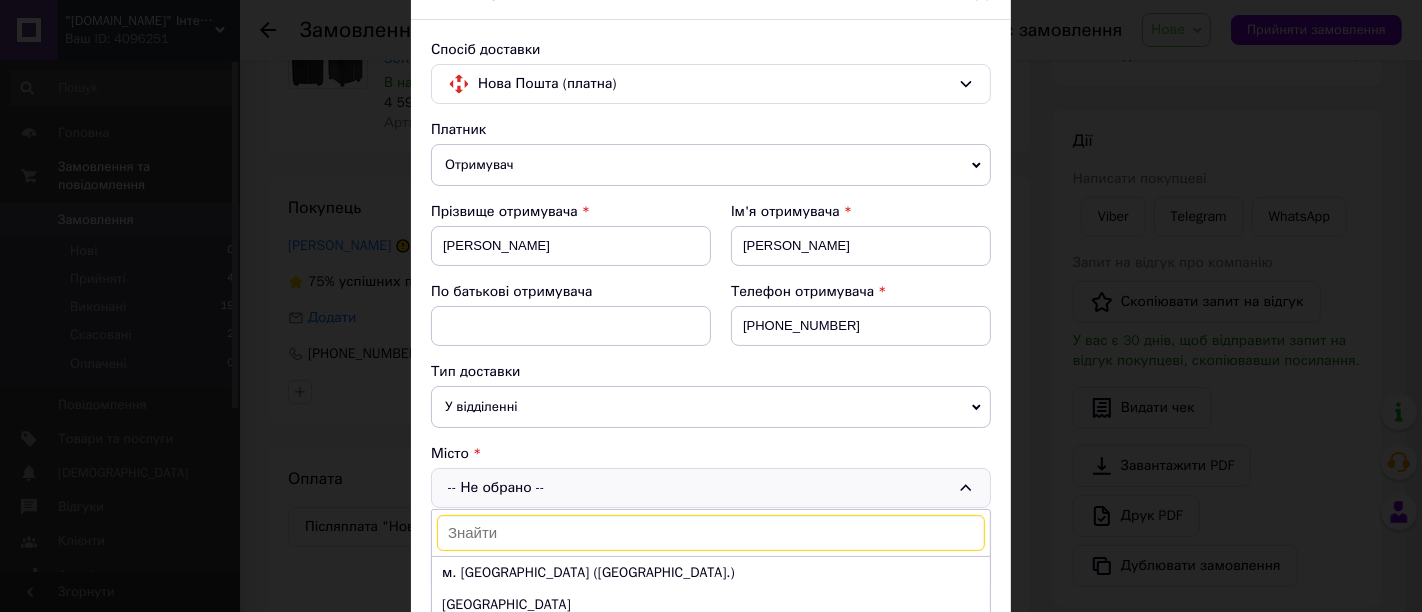 type on "с" 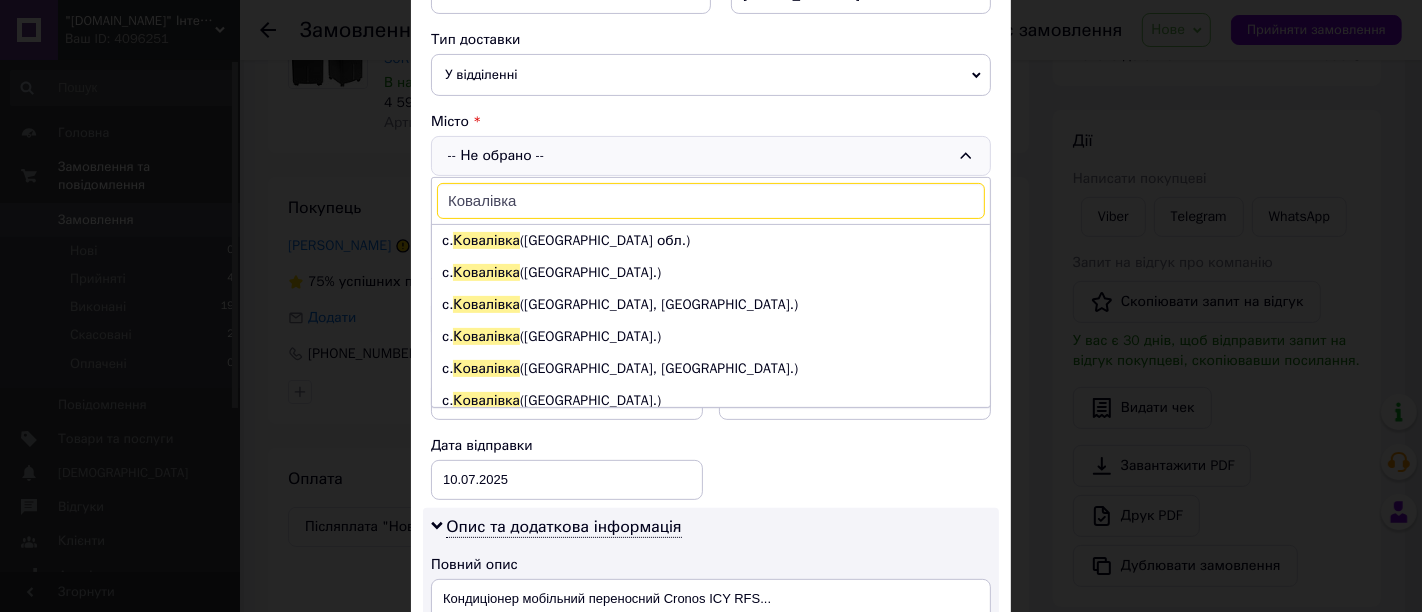 scroll, scrollTop: 444, scrollLeft: 0, axis: vertical 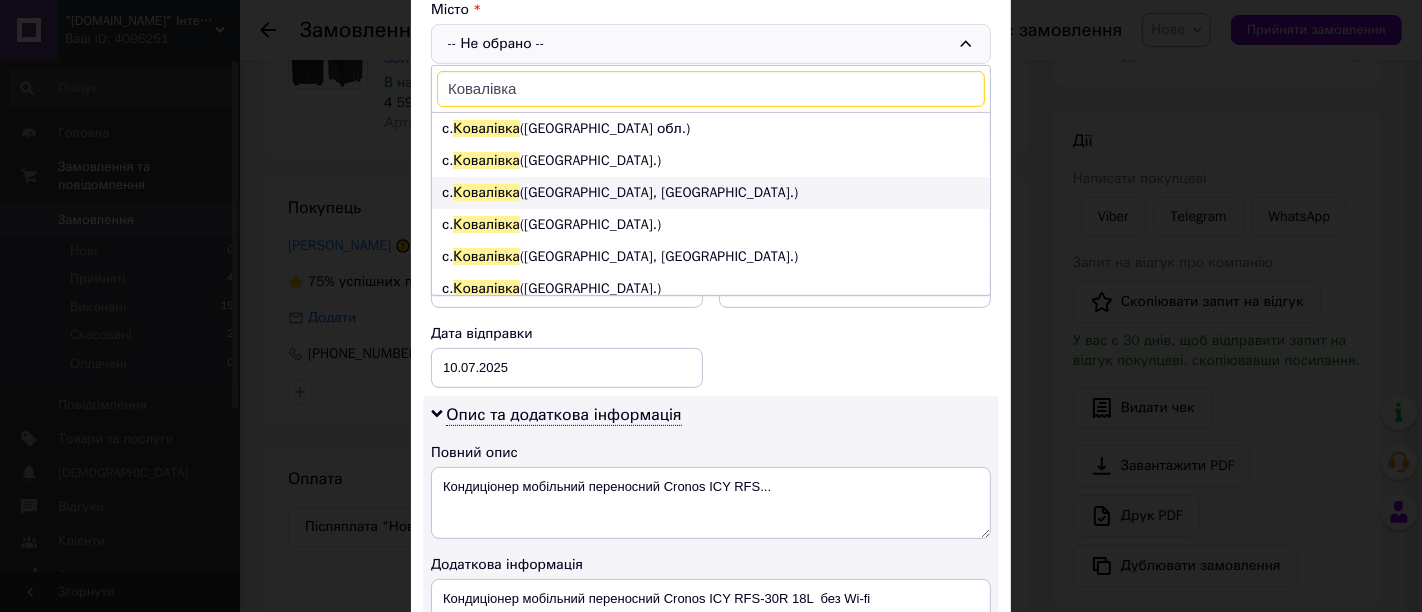 type on "Ковалівка" 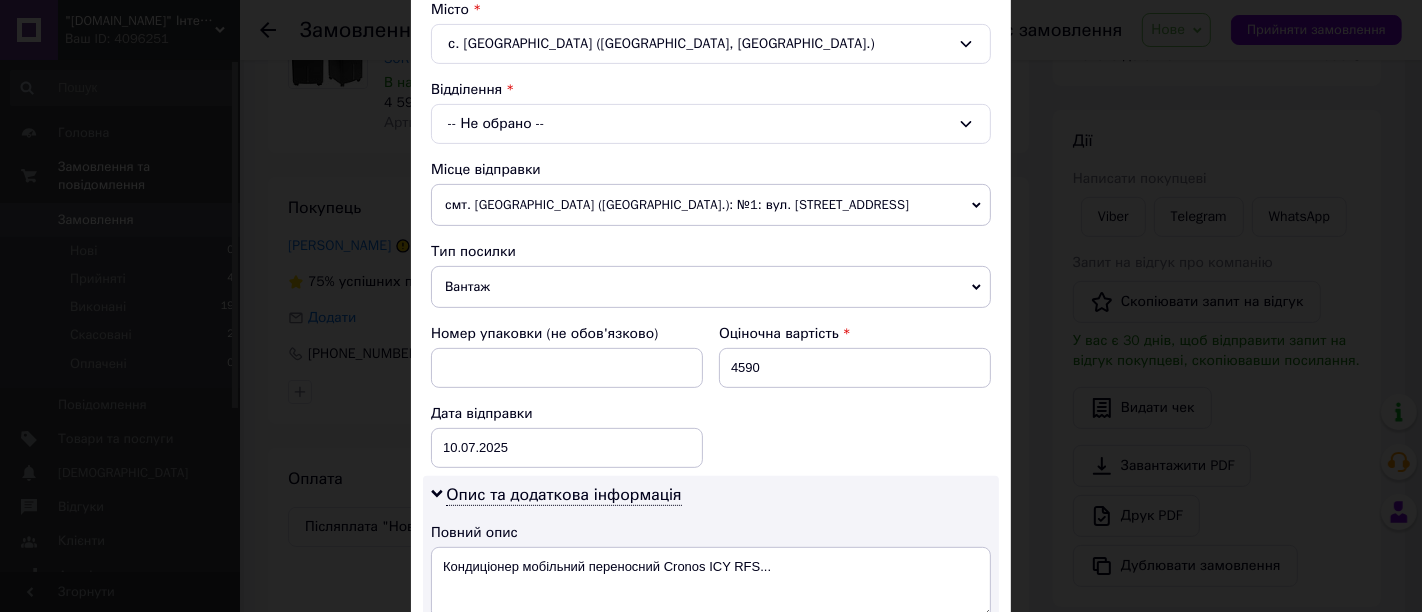 click on "-- Не обрано --" at bounding box center [711, 124] 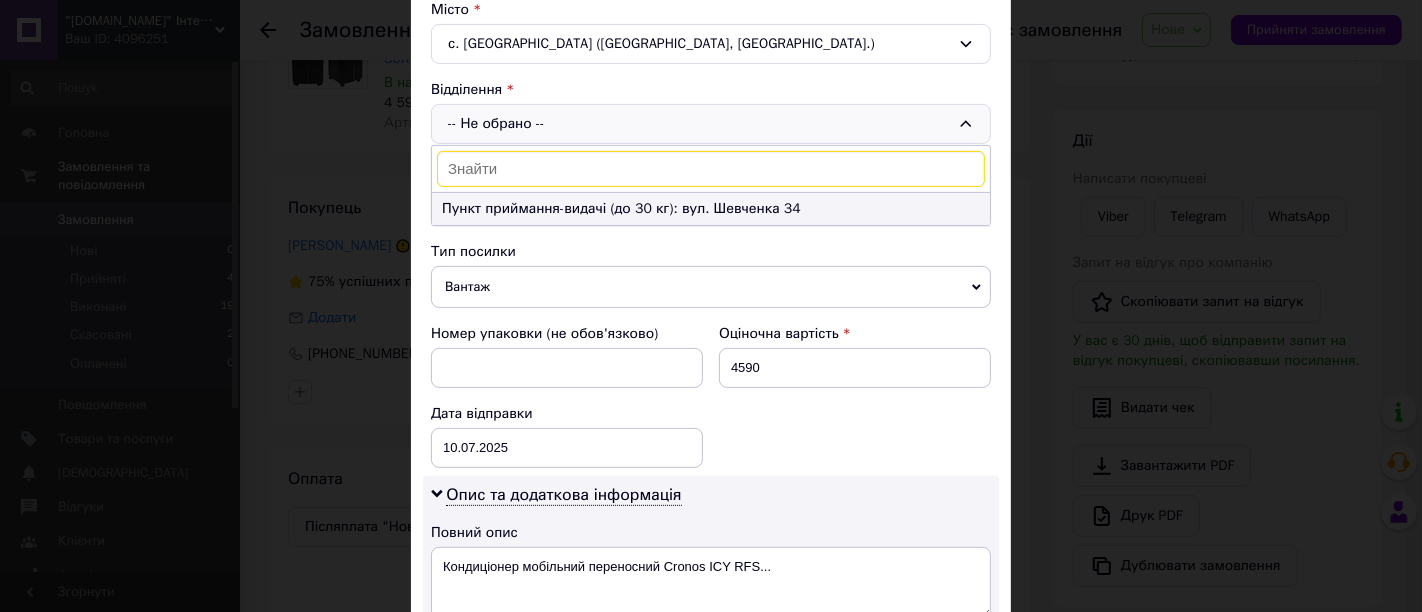 click on "Пункт приймання-видачі (до 30 кг): вул. Шевченка 34" at bounding box center [711, 209] 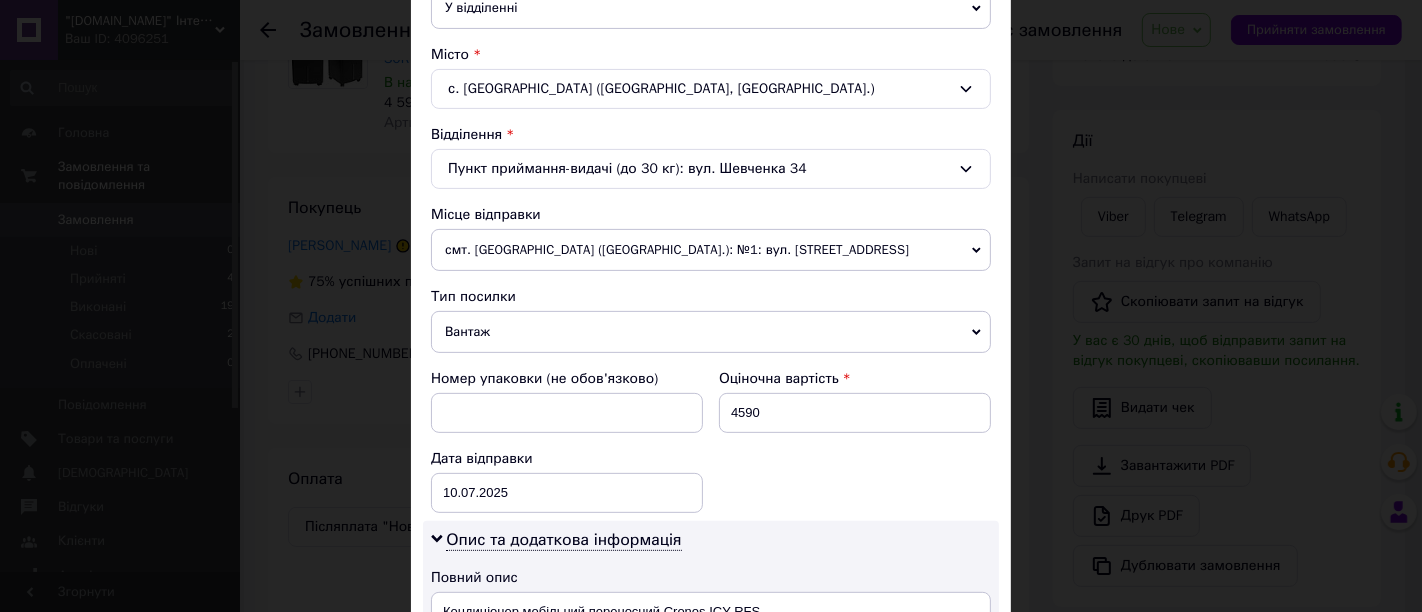 scroll, scrollTop: 555, scrollLeft: 0, axis: vertical 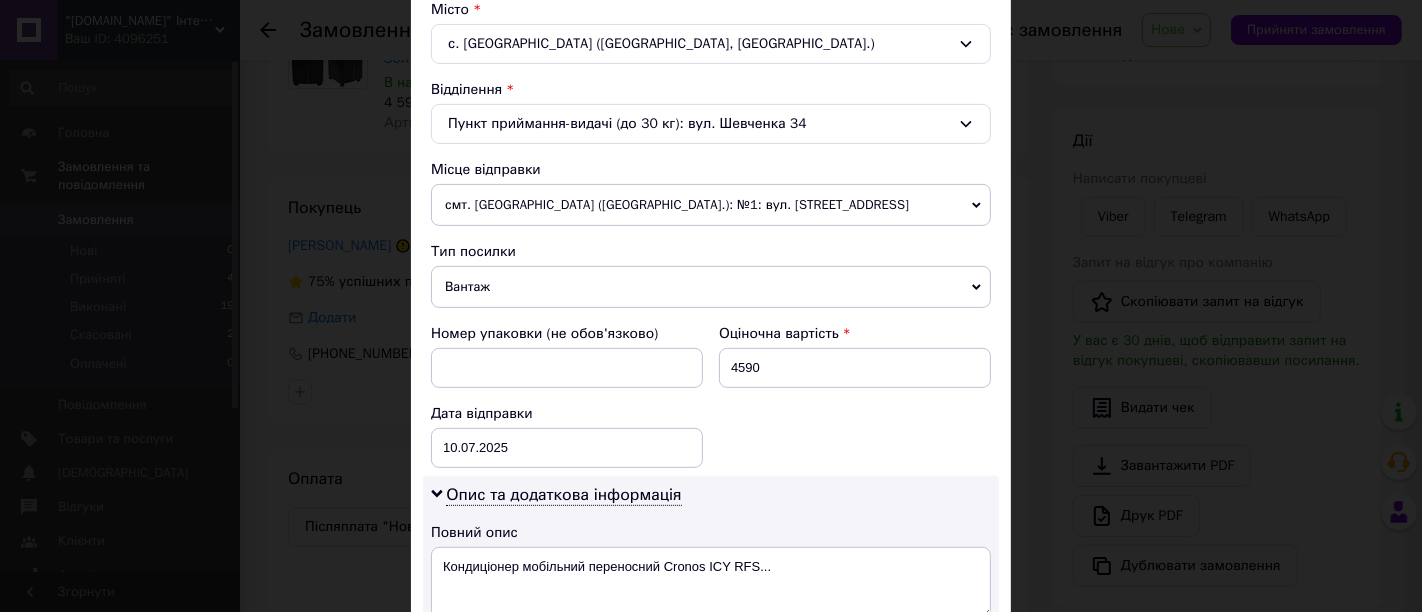 click on "смт. [GEOGRAPHIC_DATA] ([GEOGRAPHIC_DATA].): №1: вул. [STREET_ADDRESS]" at bounding box center (711, 205) 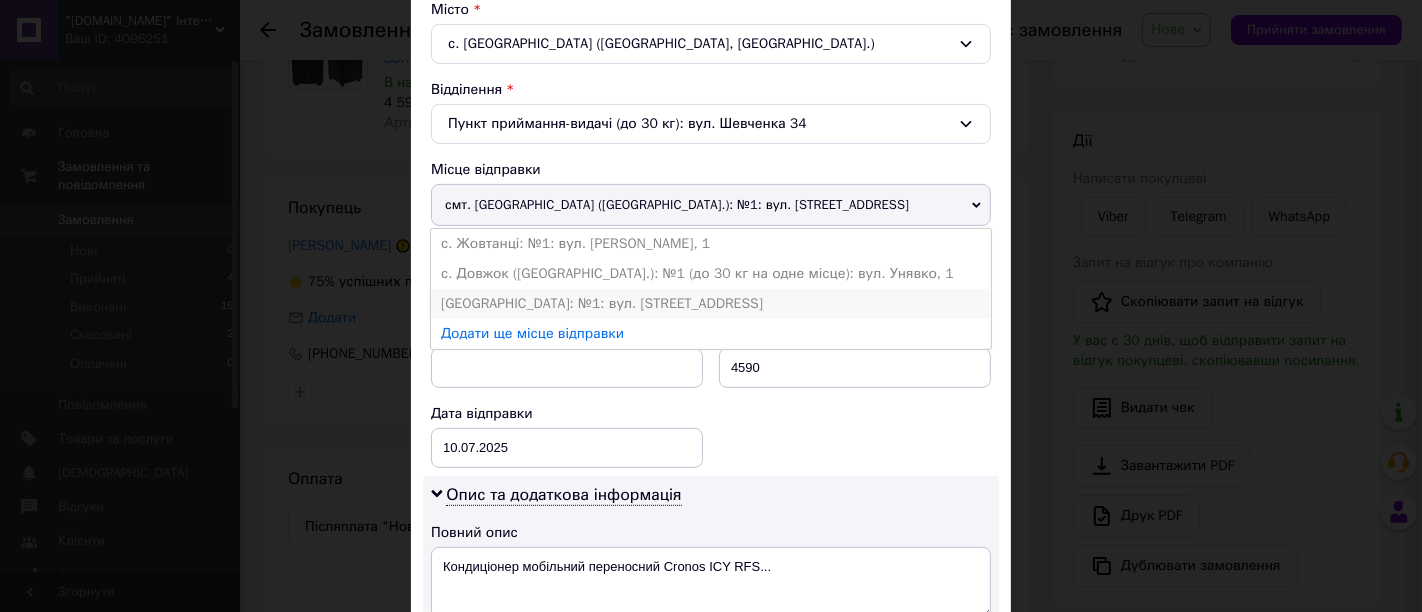 click on "[GEOGRAPHIC_DATA]: №1: вул. [STREET_ADDRESS]" at bounding box center [711, 304] 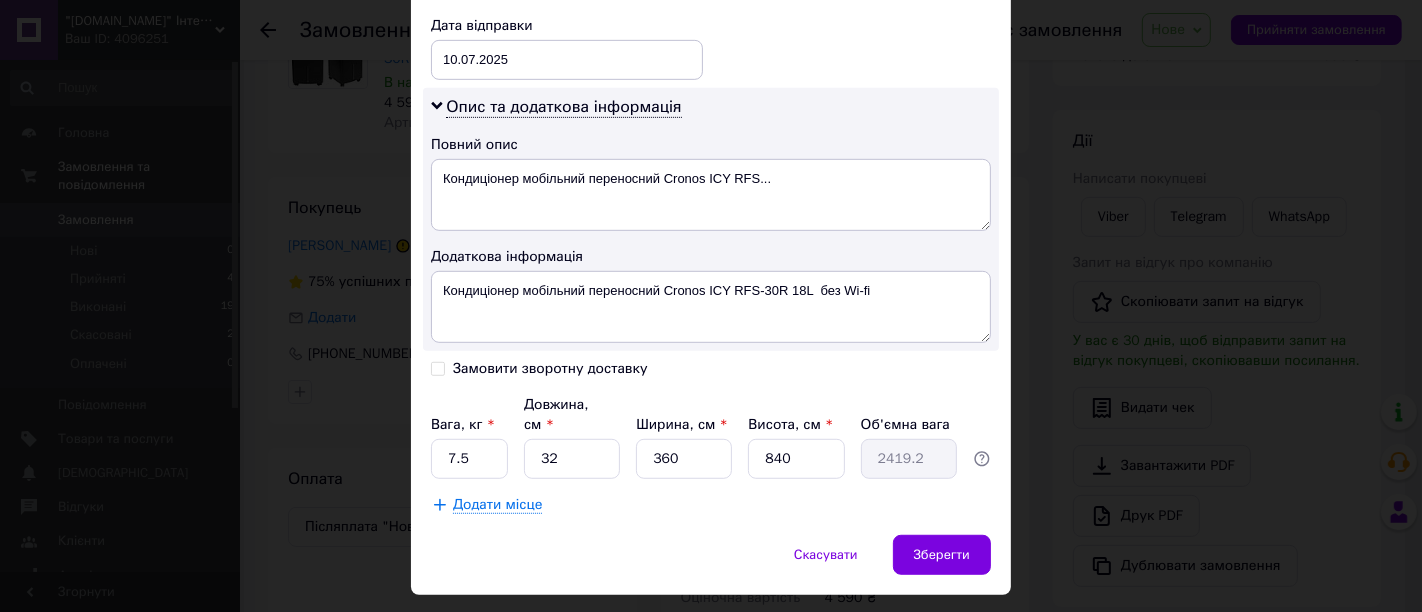 scroll, scrollTop: 966, scrollLeft: 0, axis: vertical 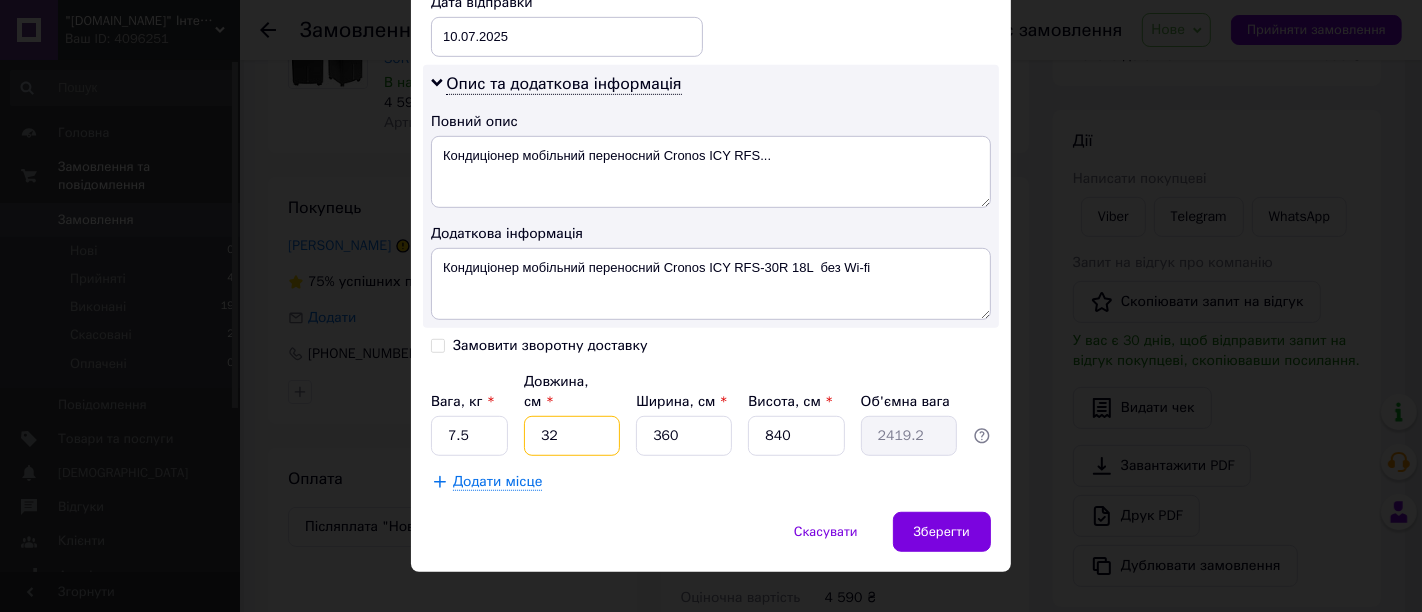 click on "32" at bounding box center (572, 436) 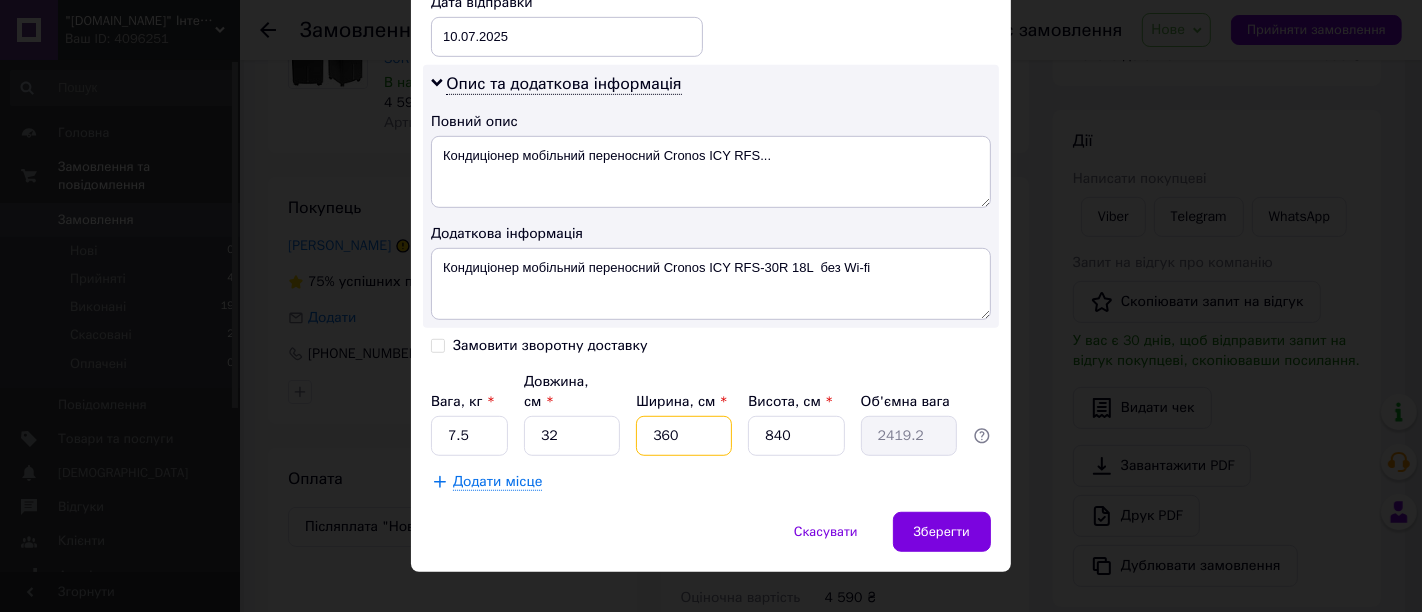 click on "360" at bounding box center [684, 436] 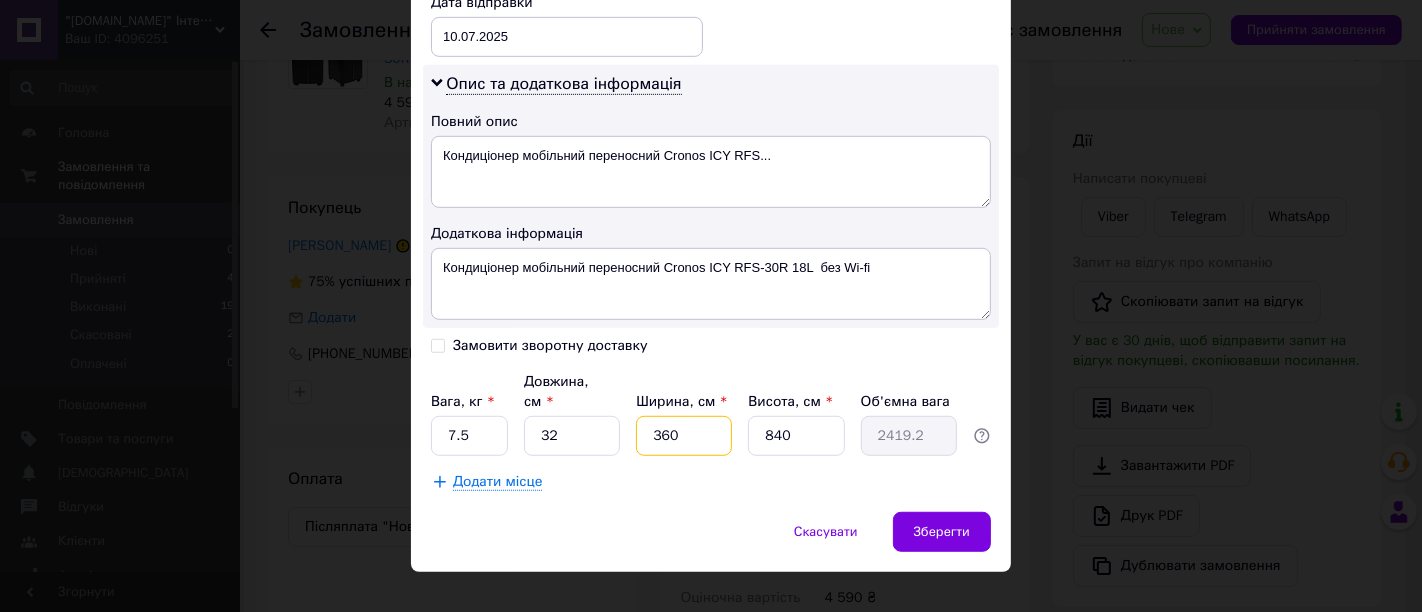 type on "36" 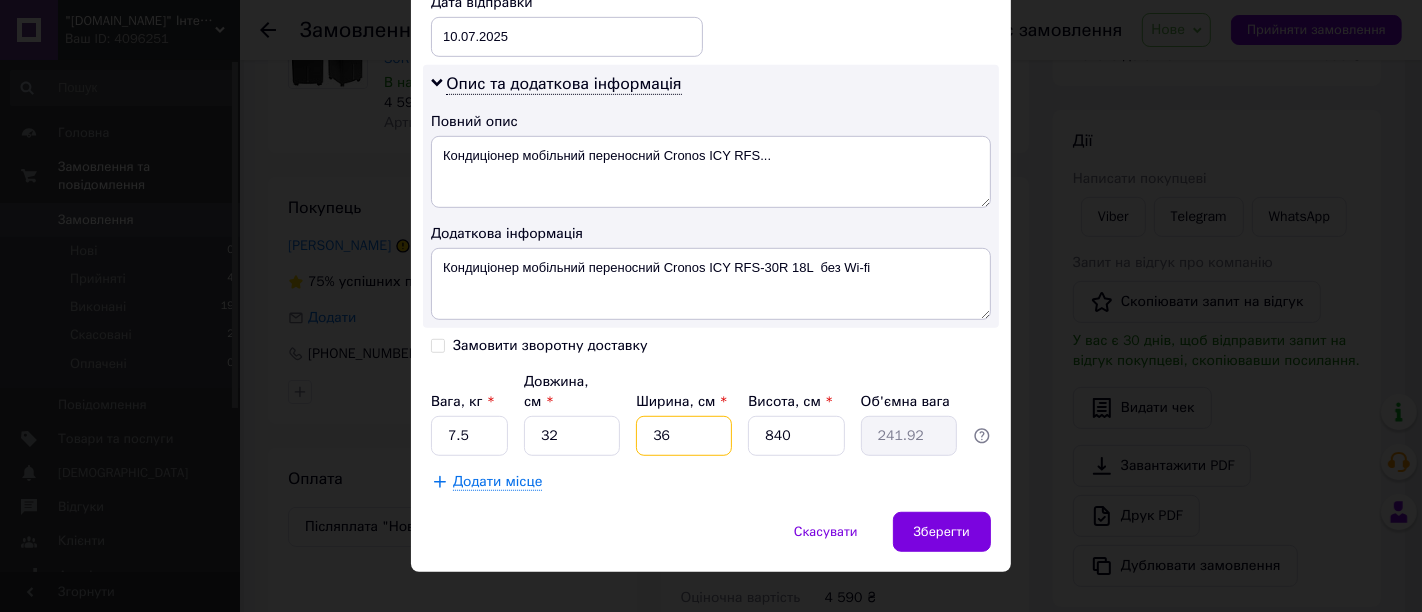 type on "36" 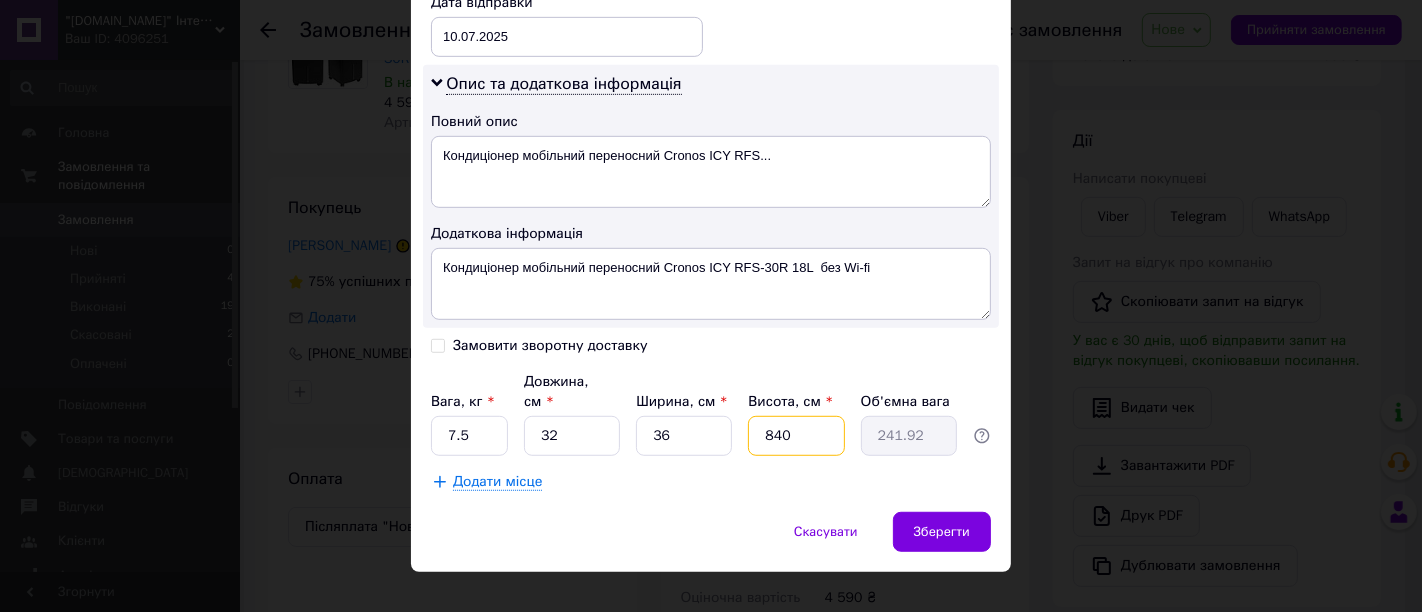 click on "840" at bounding box center (796, 436) 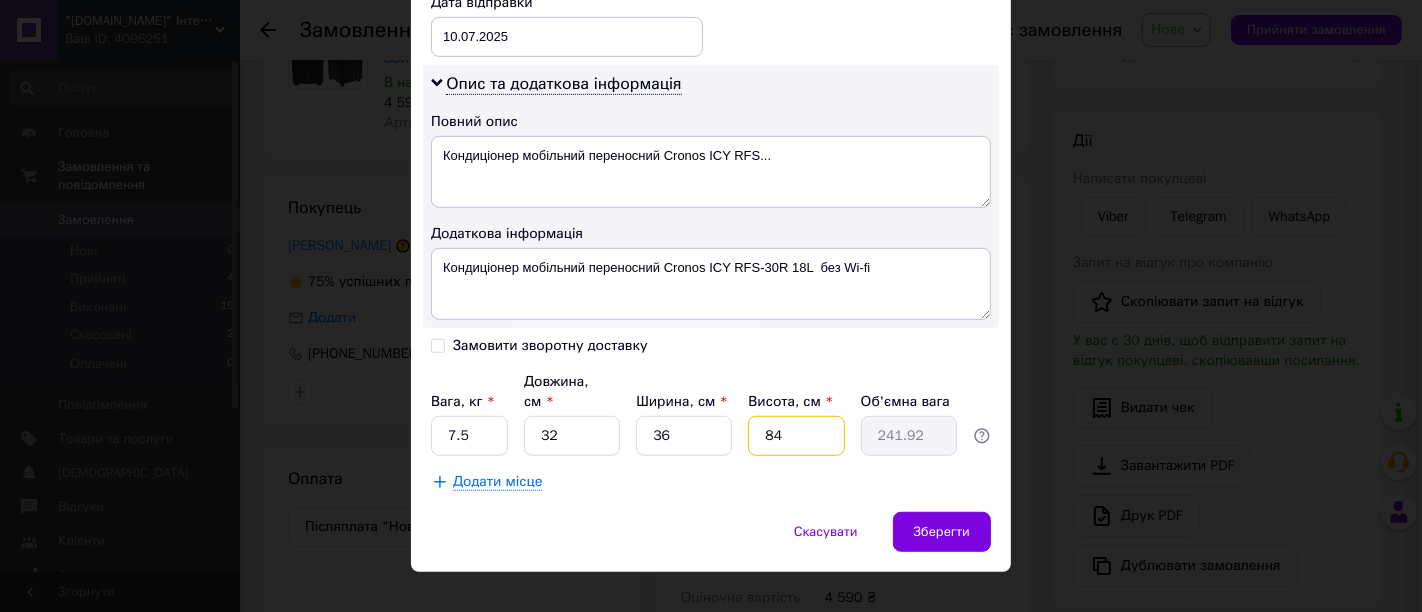 type on "24.19" 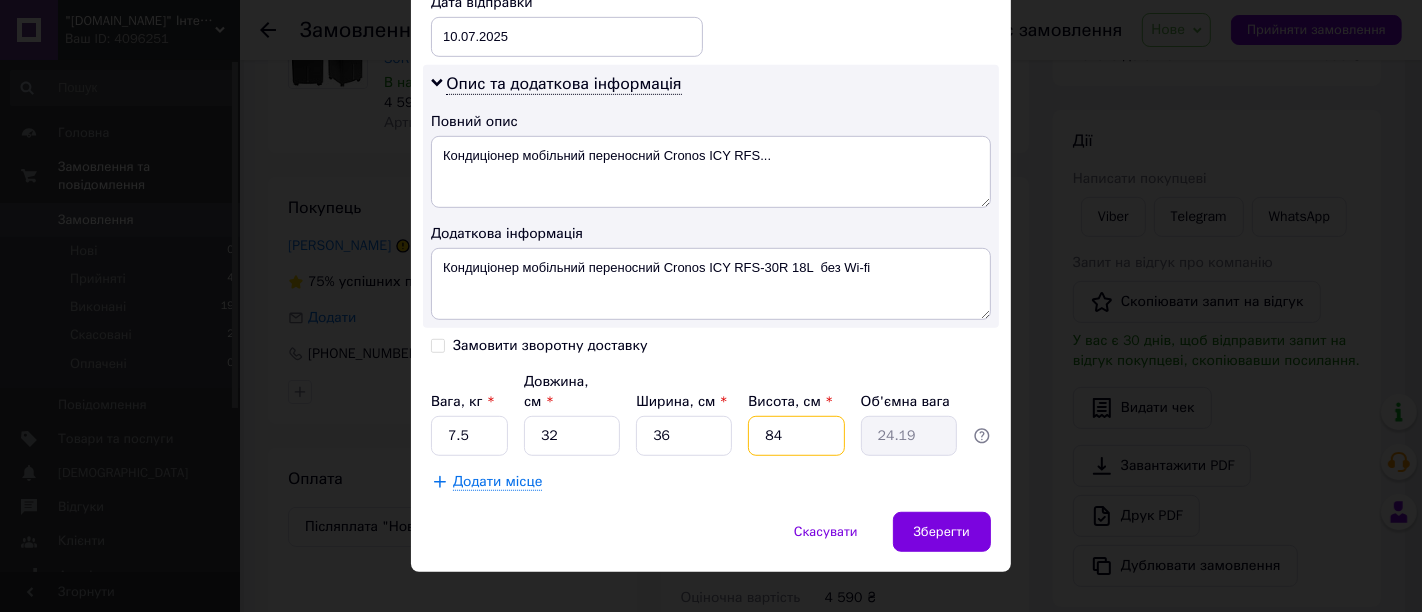 type on "84" 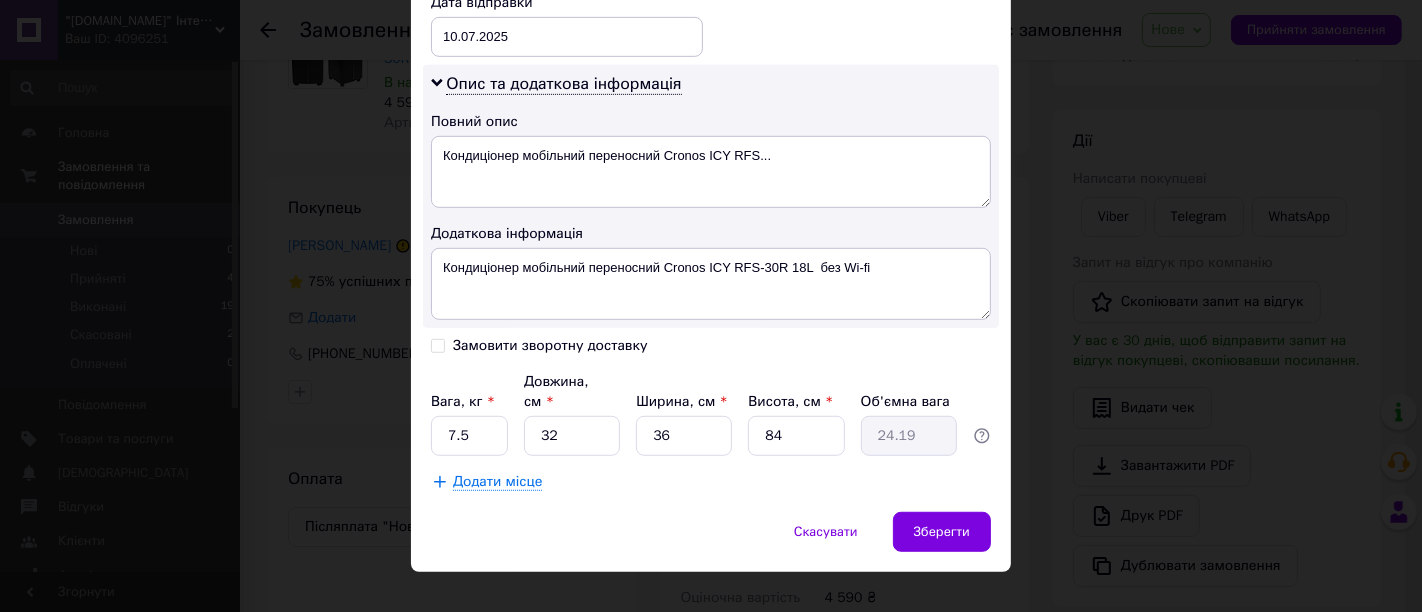click on "Додати місце" at bounding box center [711, 482] 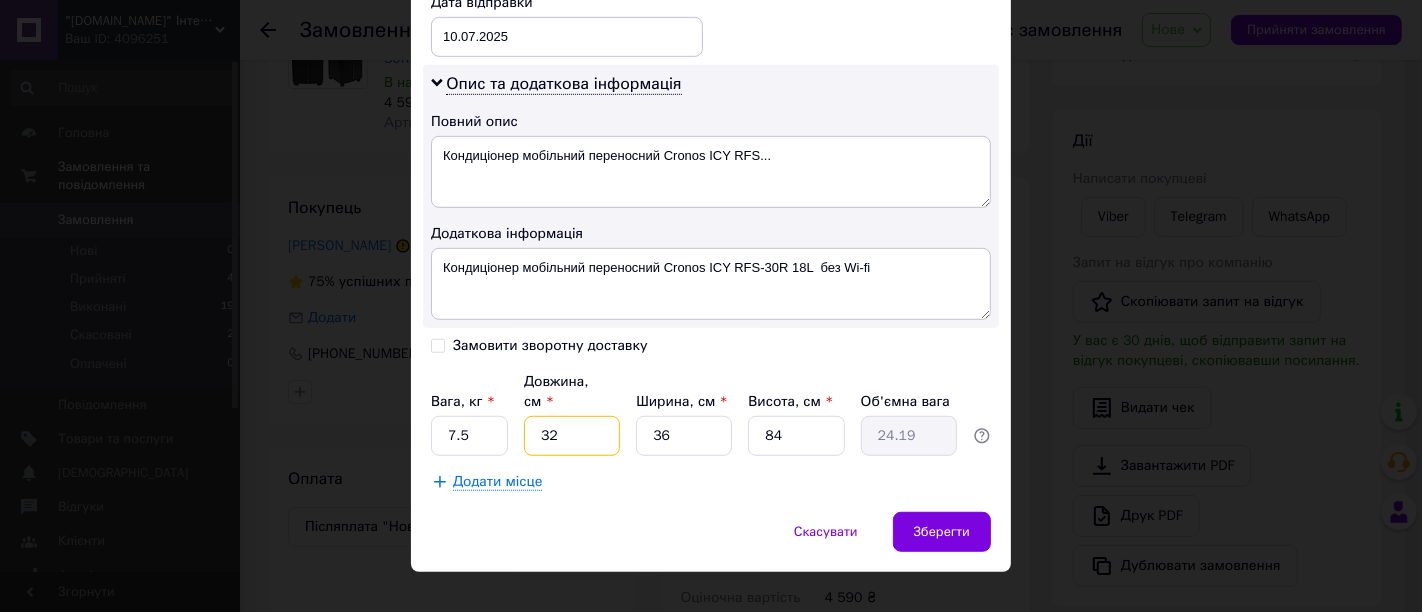 click on "32" at bounding box center (572, 436) 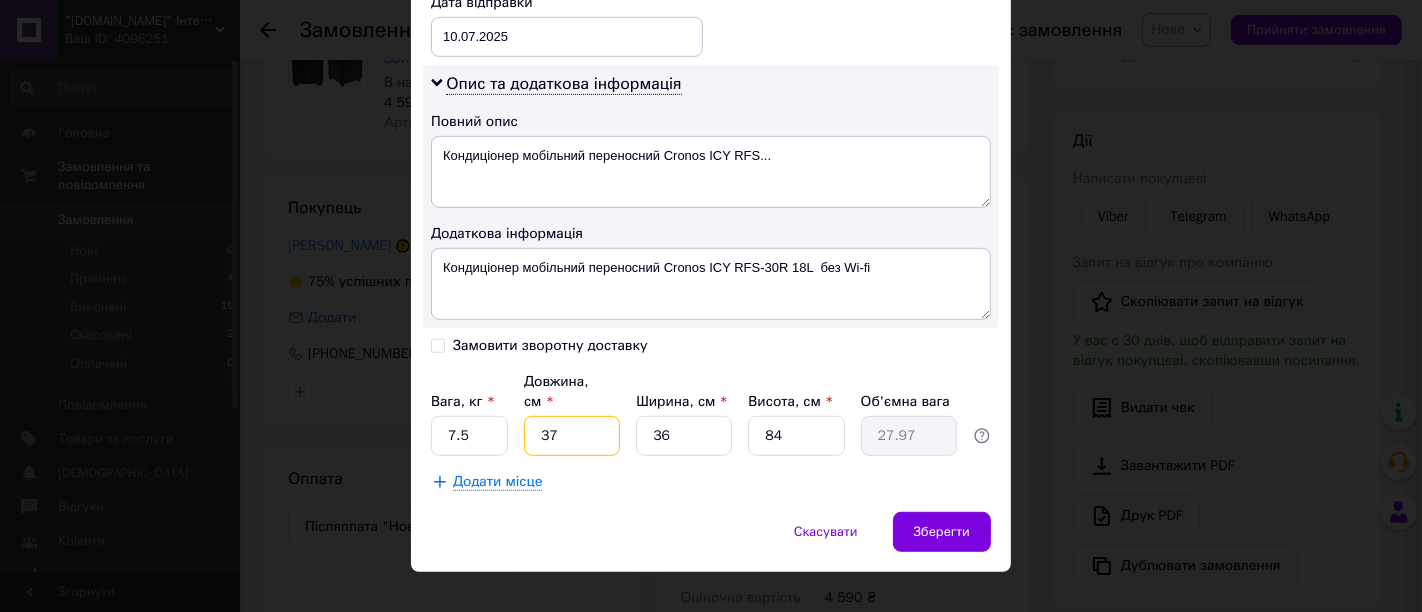 type on "37" 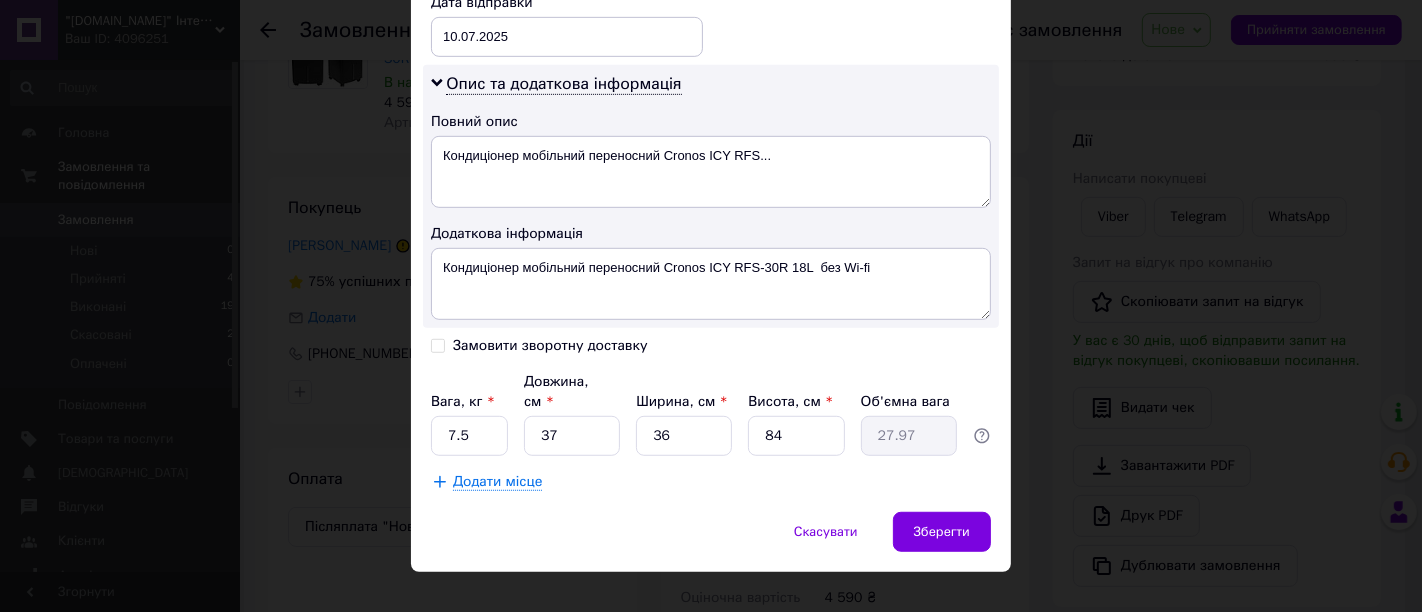 click on "Додати місце" at bounding box center [711, 482] 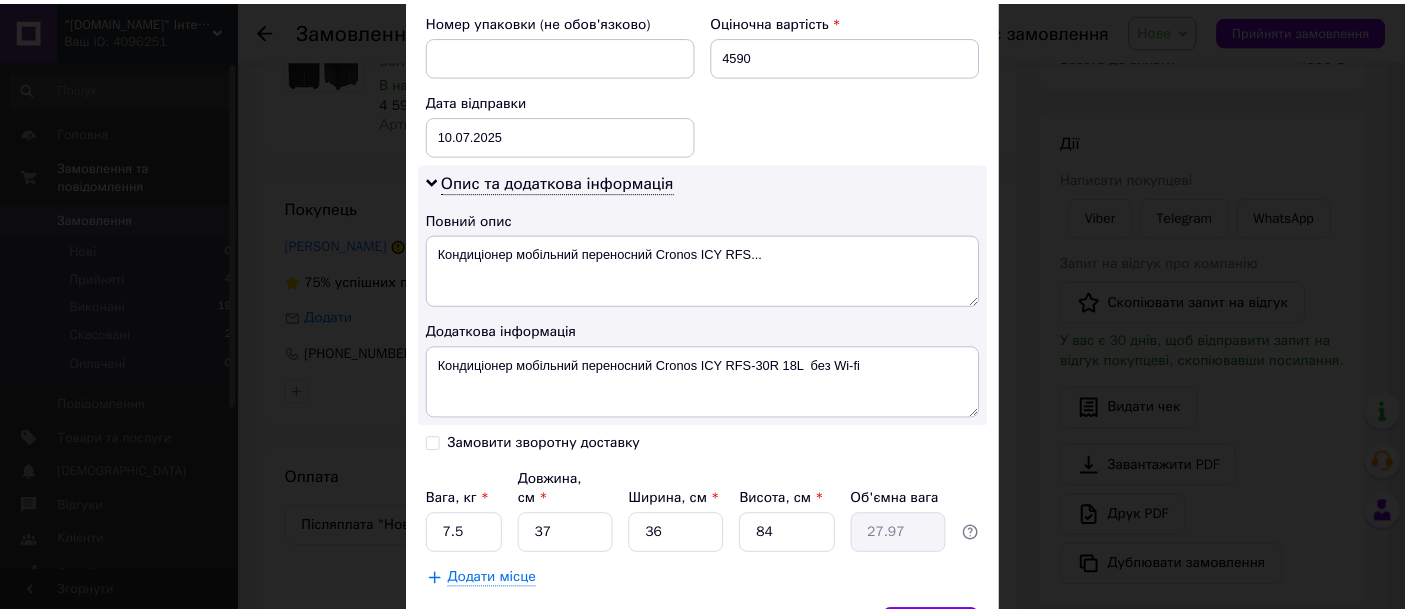 scroll, scrollTop: 966, scrollLeft: 0, axis: vertical 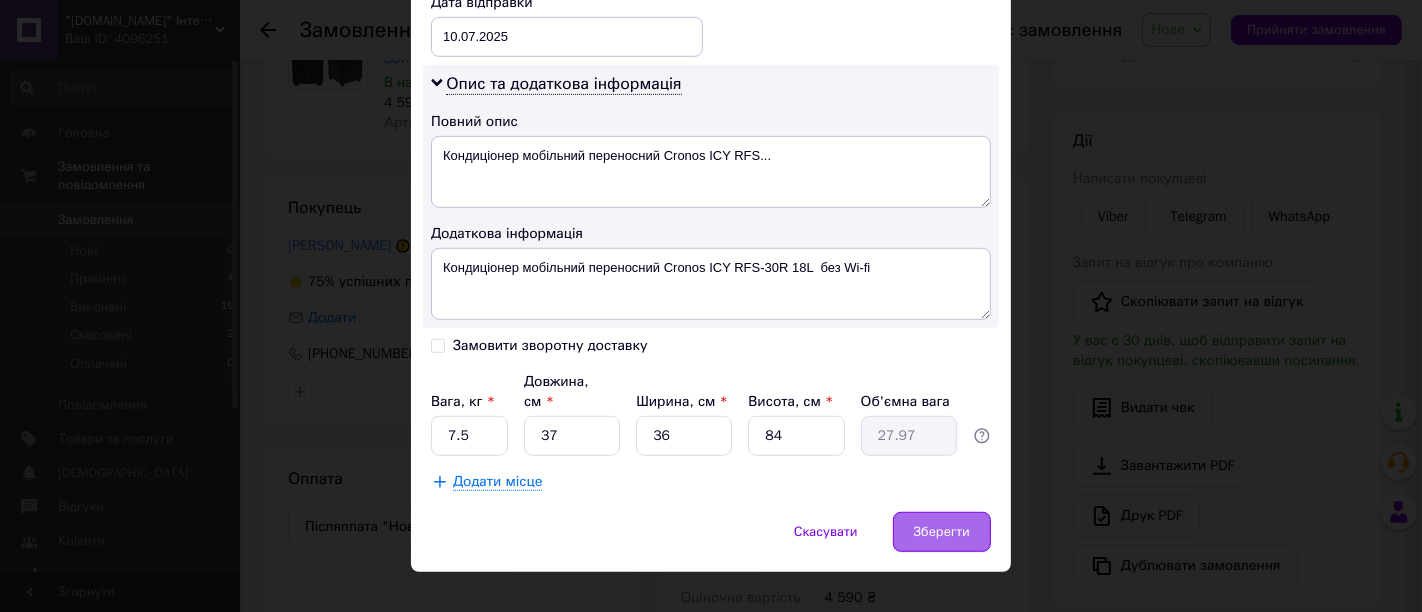 click on "Зберегти" at bounding box center [942, 532] 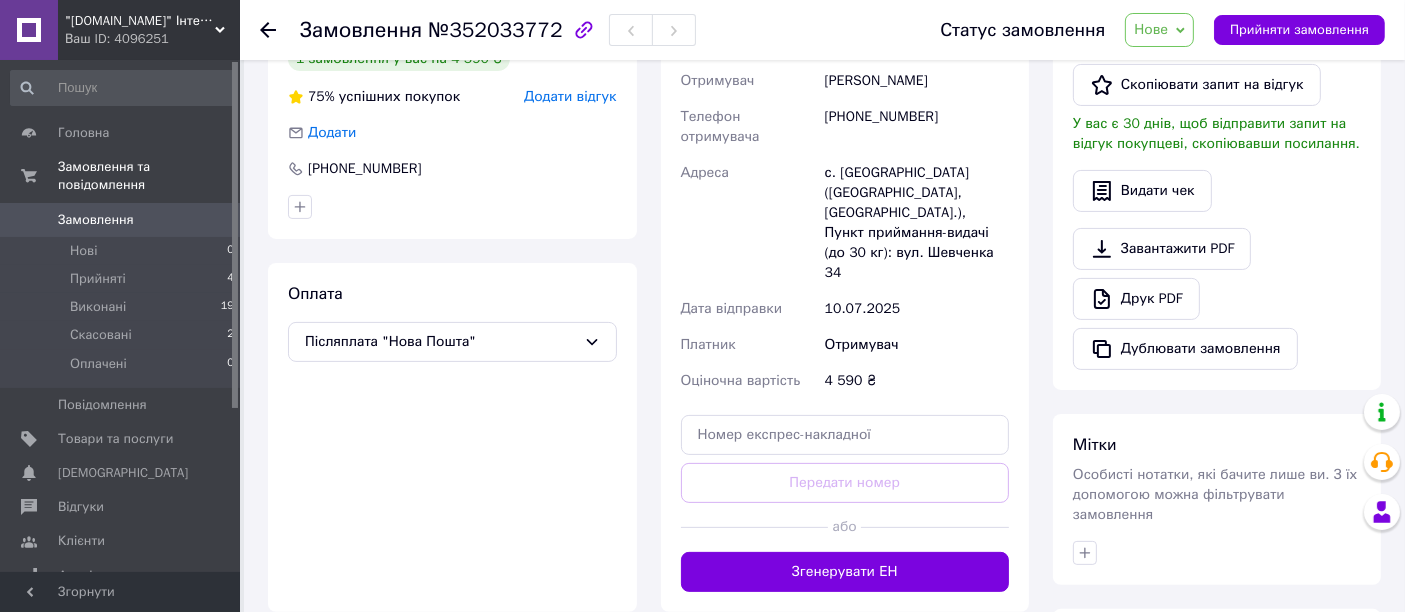 scroll, scrollTop: 555, scrollLeft: 0, axis: vertical 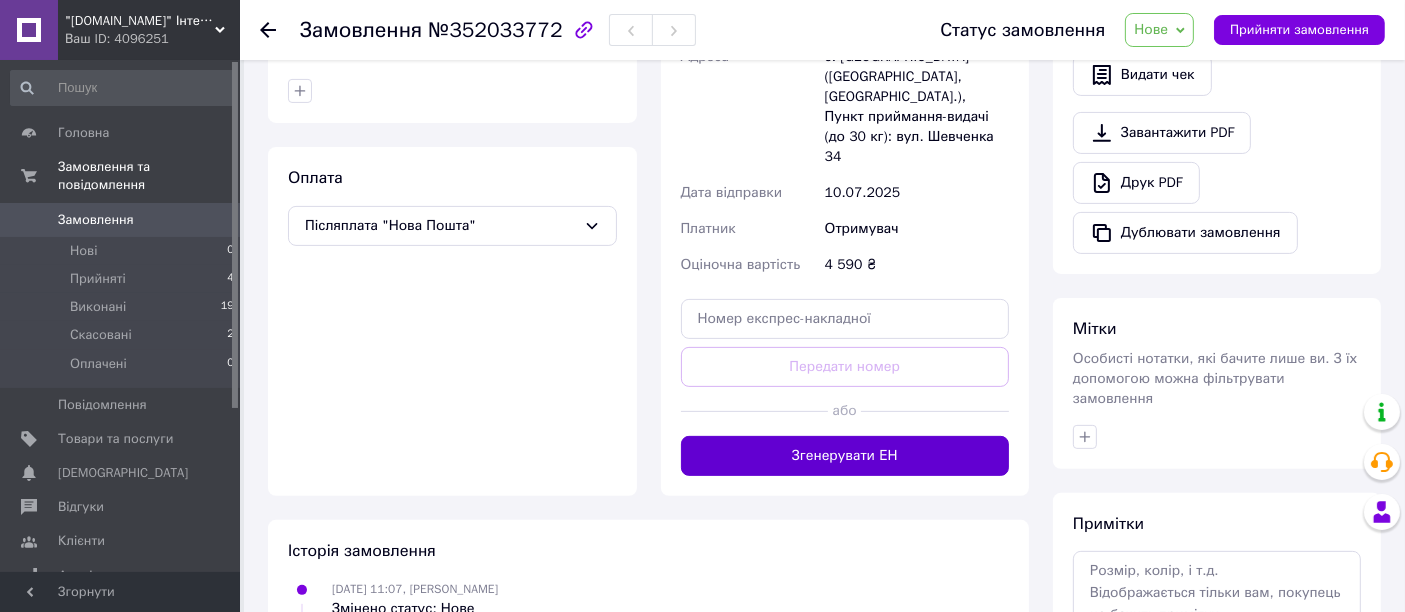 click on "Згенерувати ЕН" at bounding box center (845, 456) 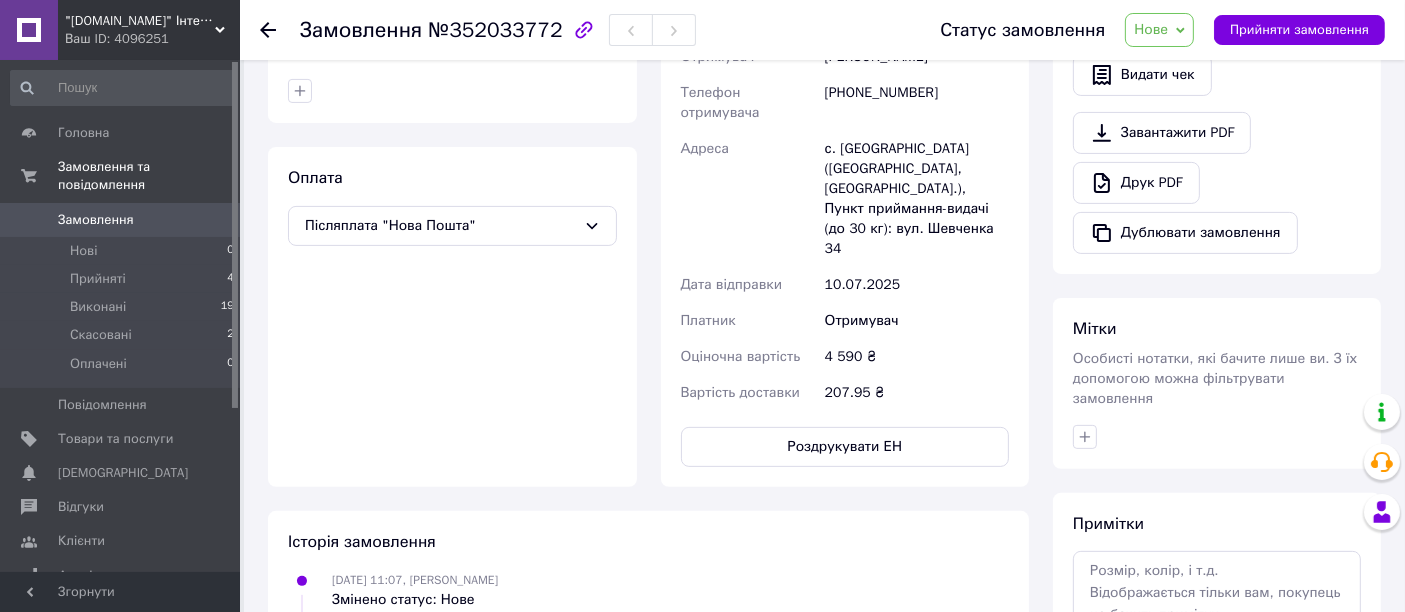 click on "Замовлення" at bounding box center [96, 220] 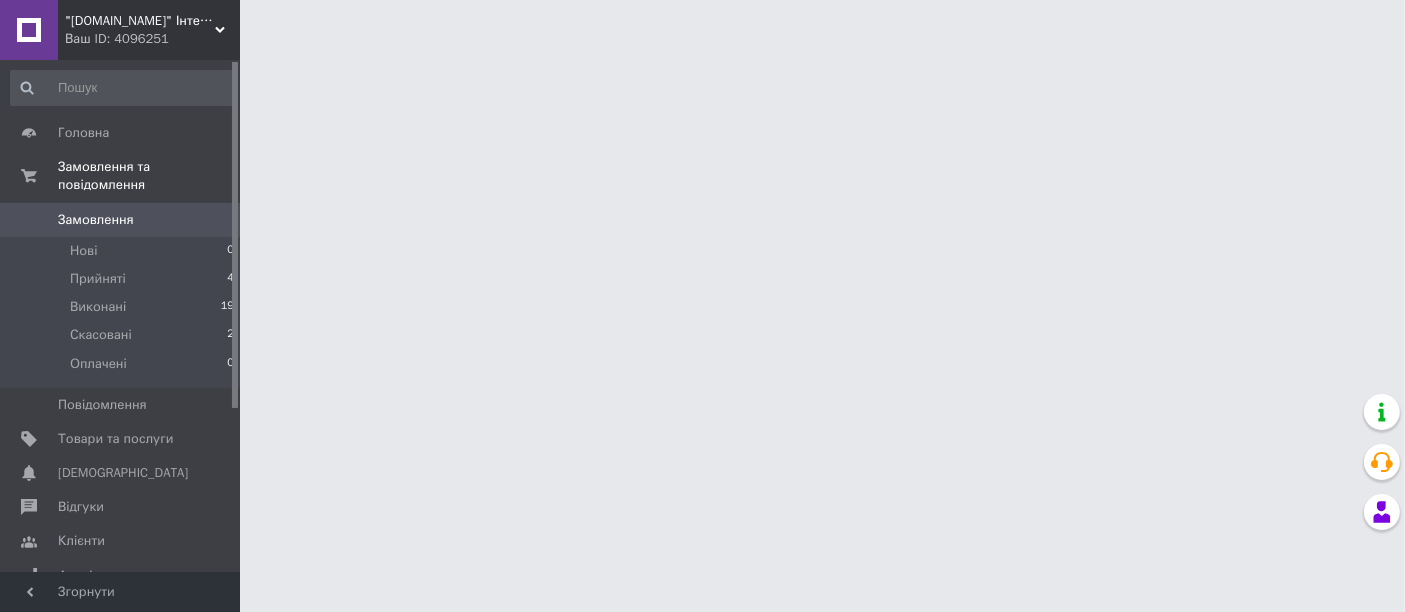 scroll, scrollTop: 0, scrollLeft: 0, axis: both 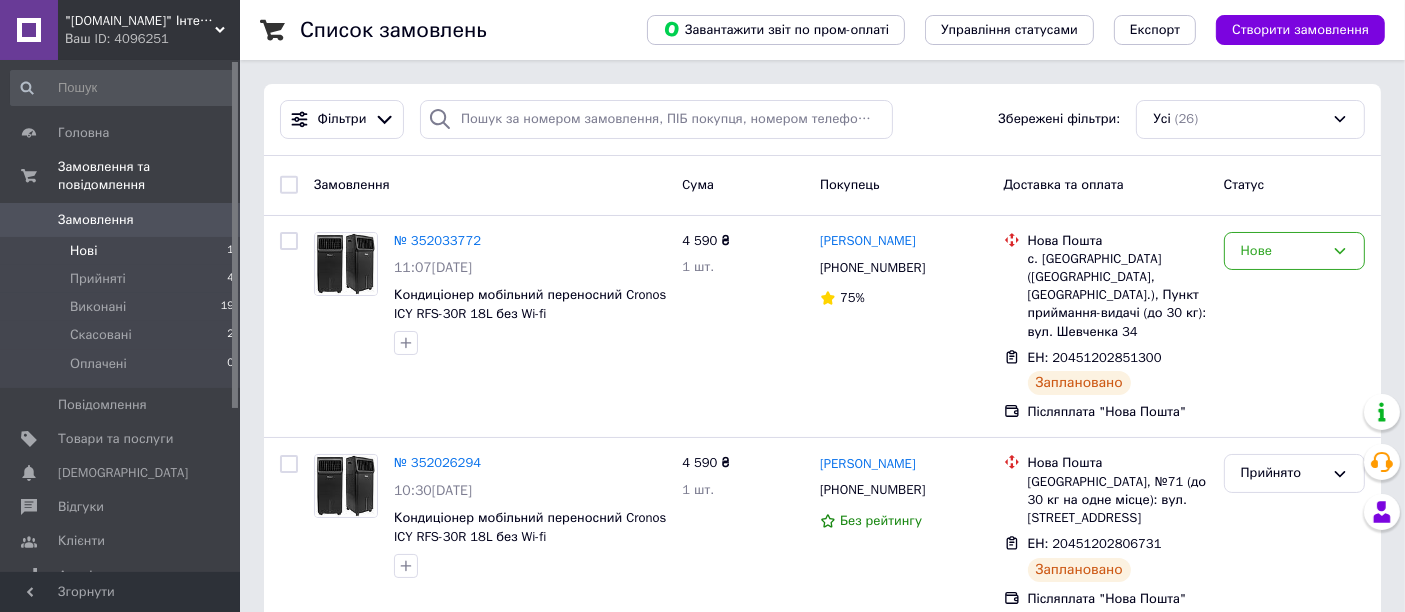 click on "Нові 1" at bounding box center (123, 251) 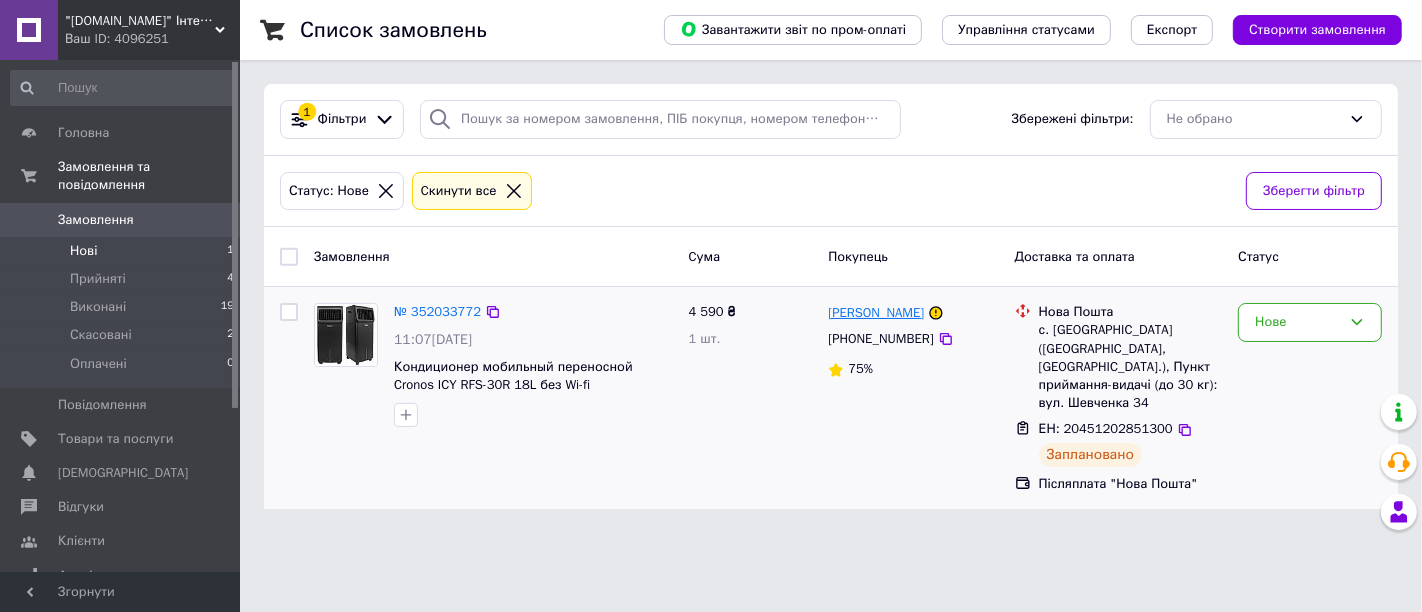 click on "Андрій Чорнозуб" at bounding box center (876, 313) 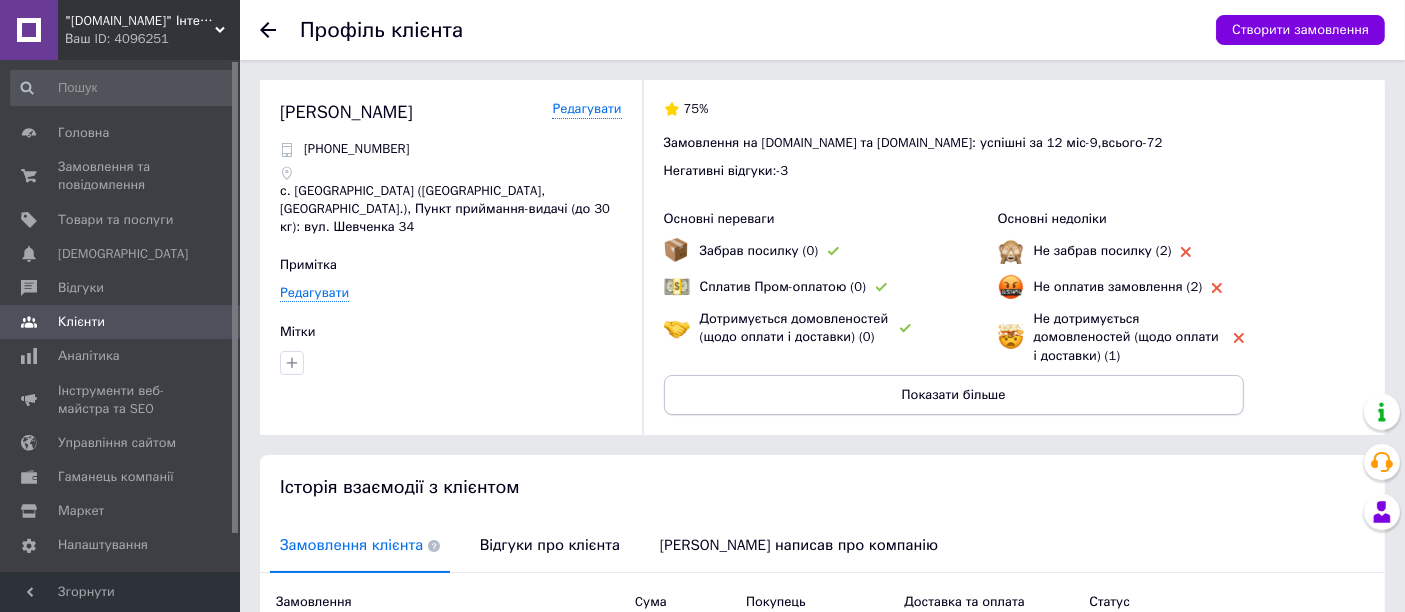 click on "Показати більше" at bounding box center (954, 395) 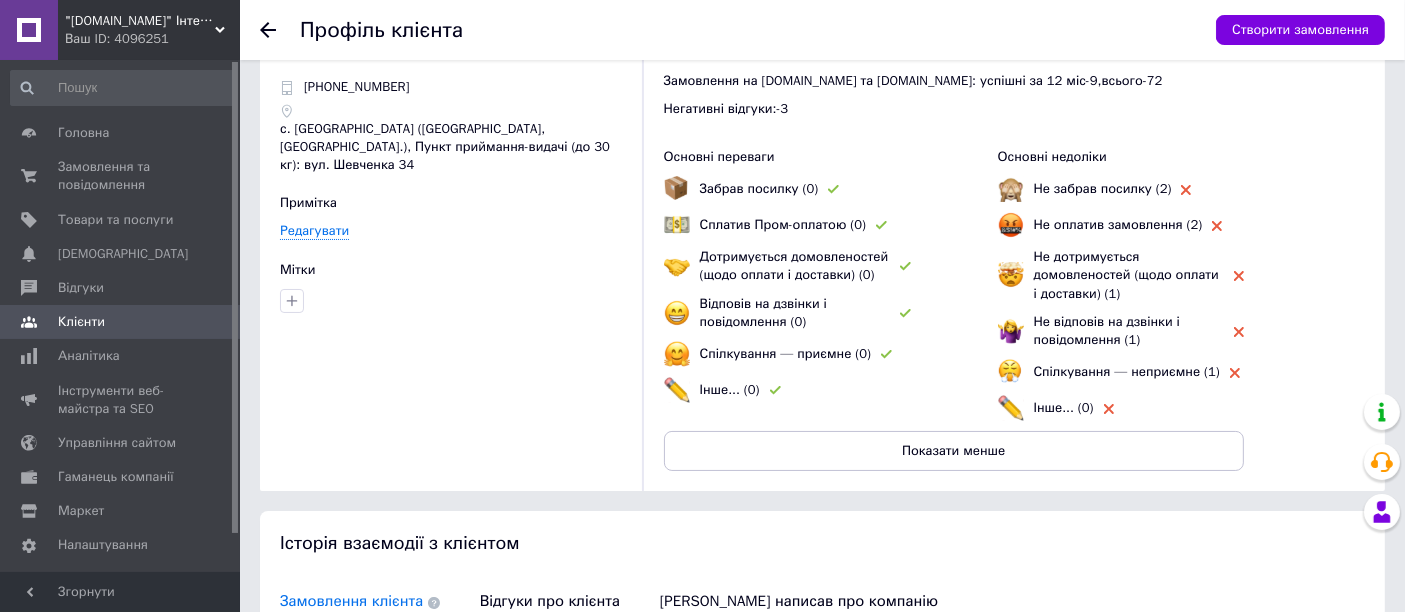 scroll, scrollTop: 0, scrollLeft: 0, axis: both 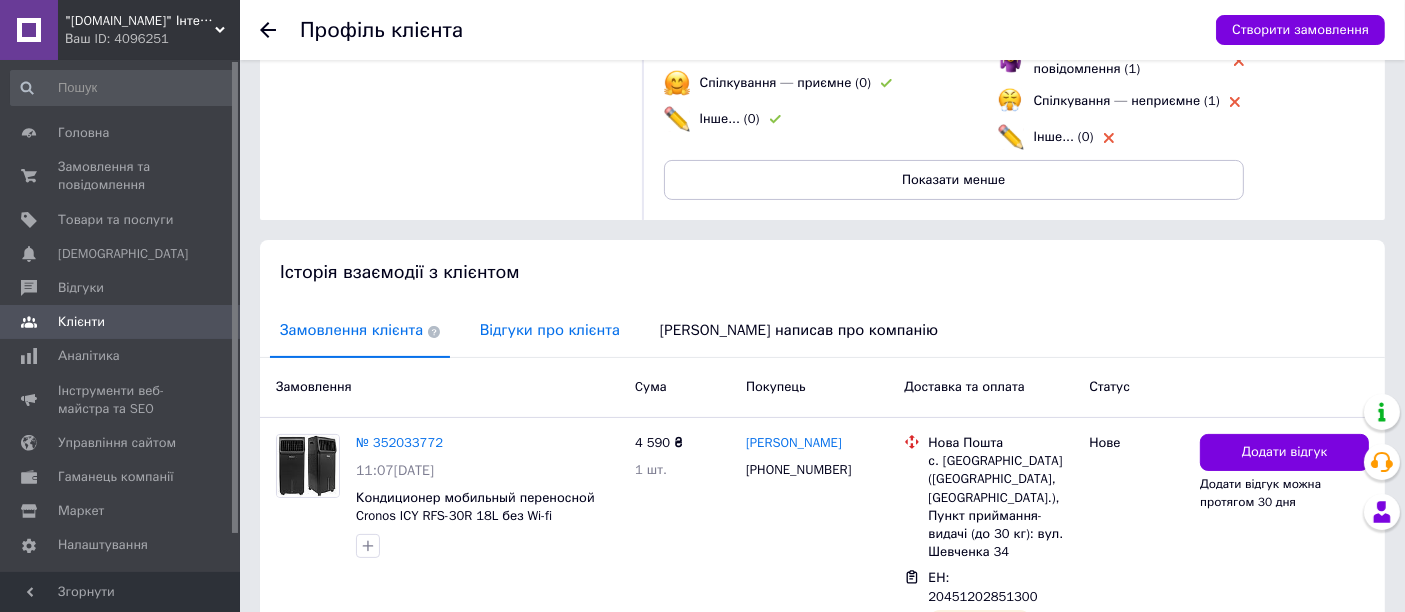 click on "Відгуки про клієнта" at bounding box center [550, 330] 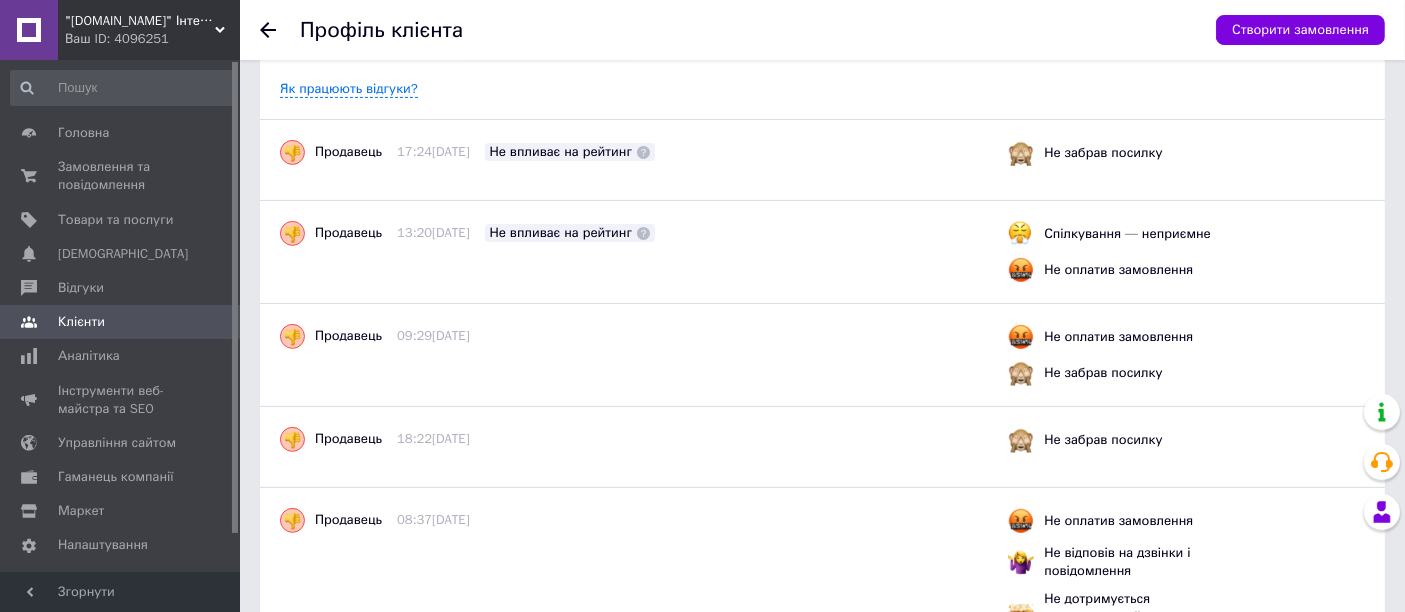 scroll, scrollTop: 601, scrollLeft: 0, axis: vertical 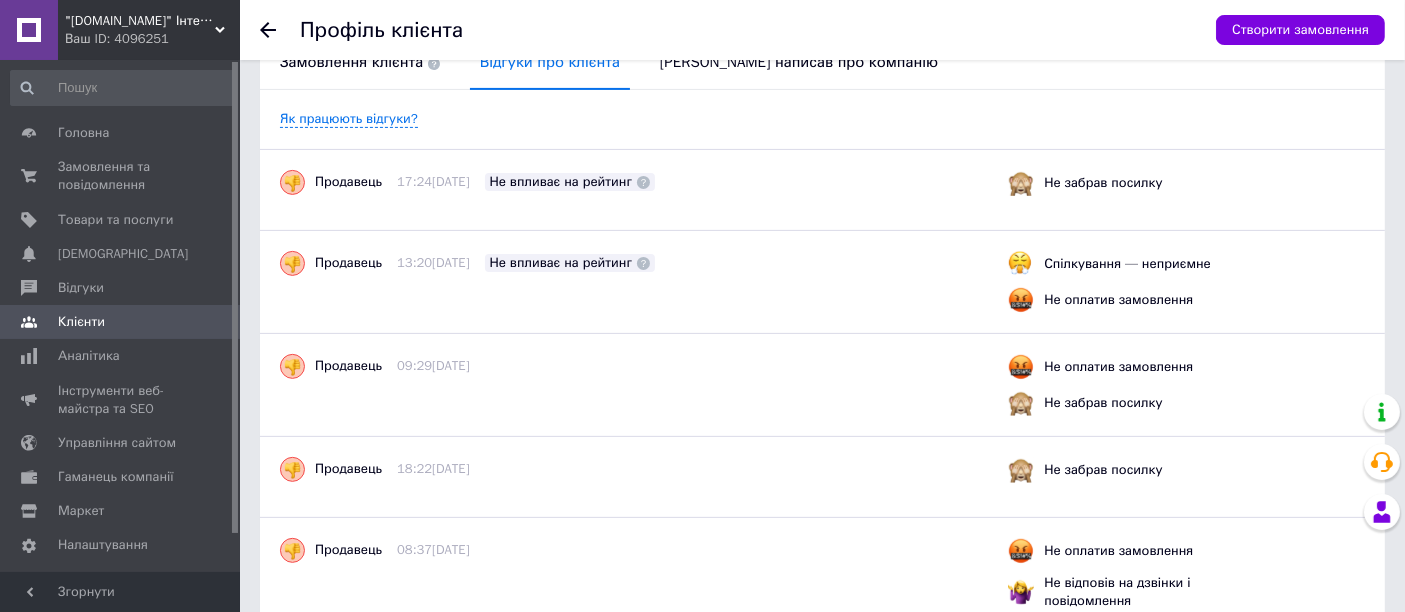 click on "Продавець" at bounding box center (348, 182) 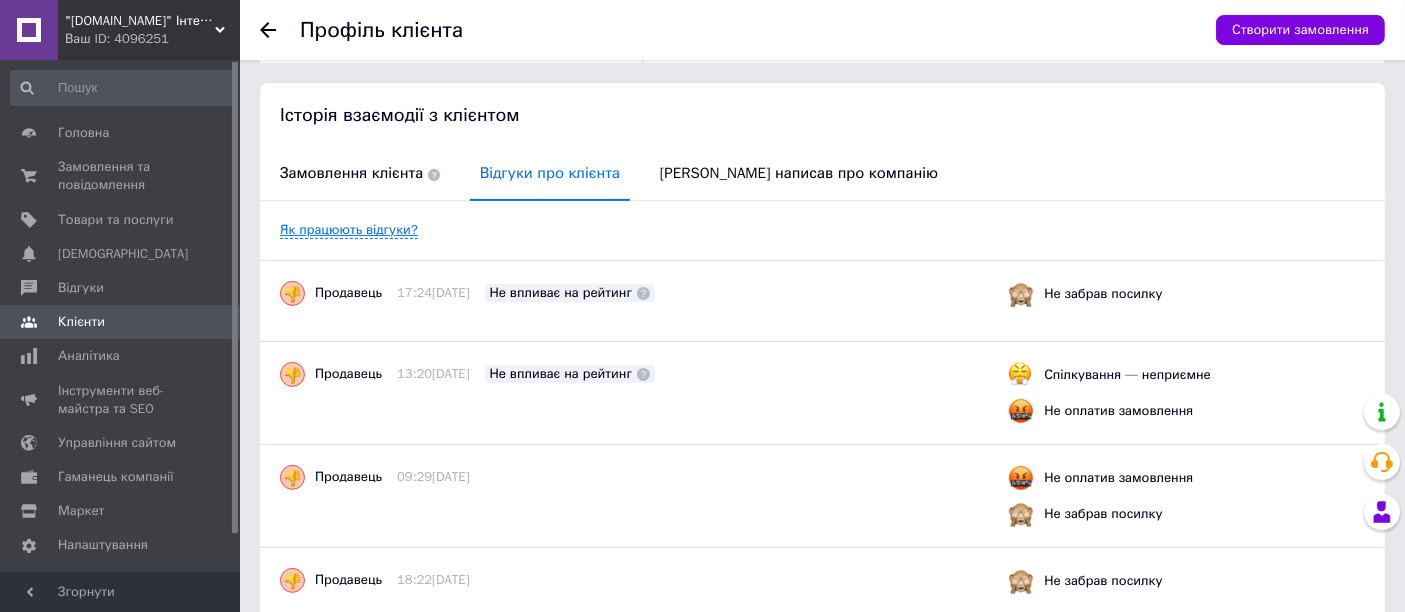 click on "Як працюють відгуки?" at bounding box center (349, 230) 